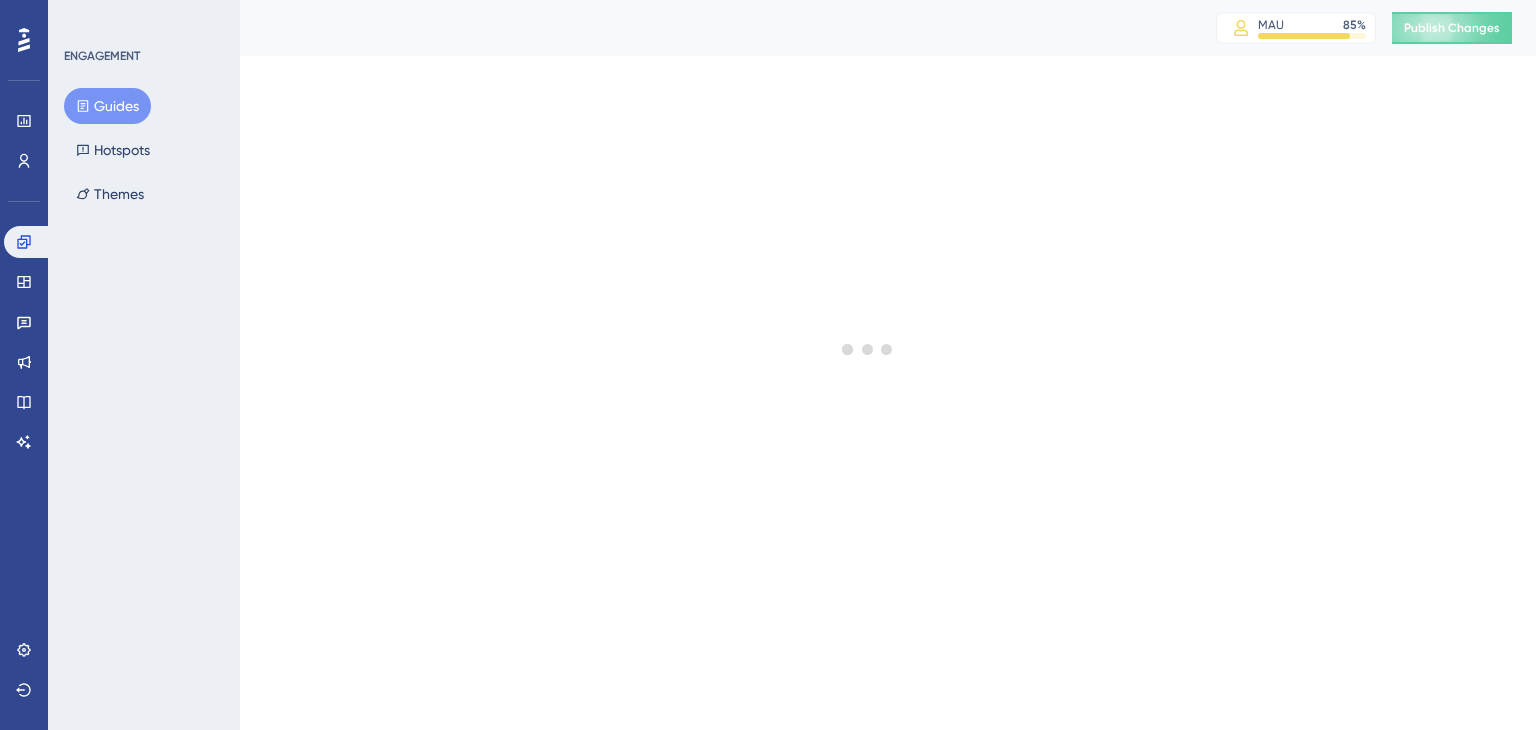 scroll, scrollTop: 0, scrollLeft: 0, axis: both 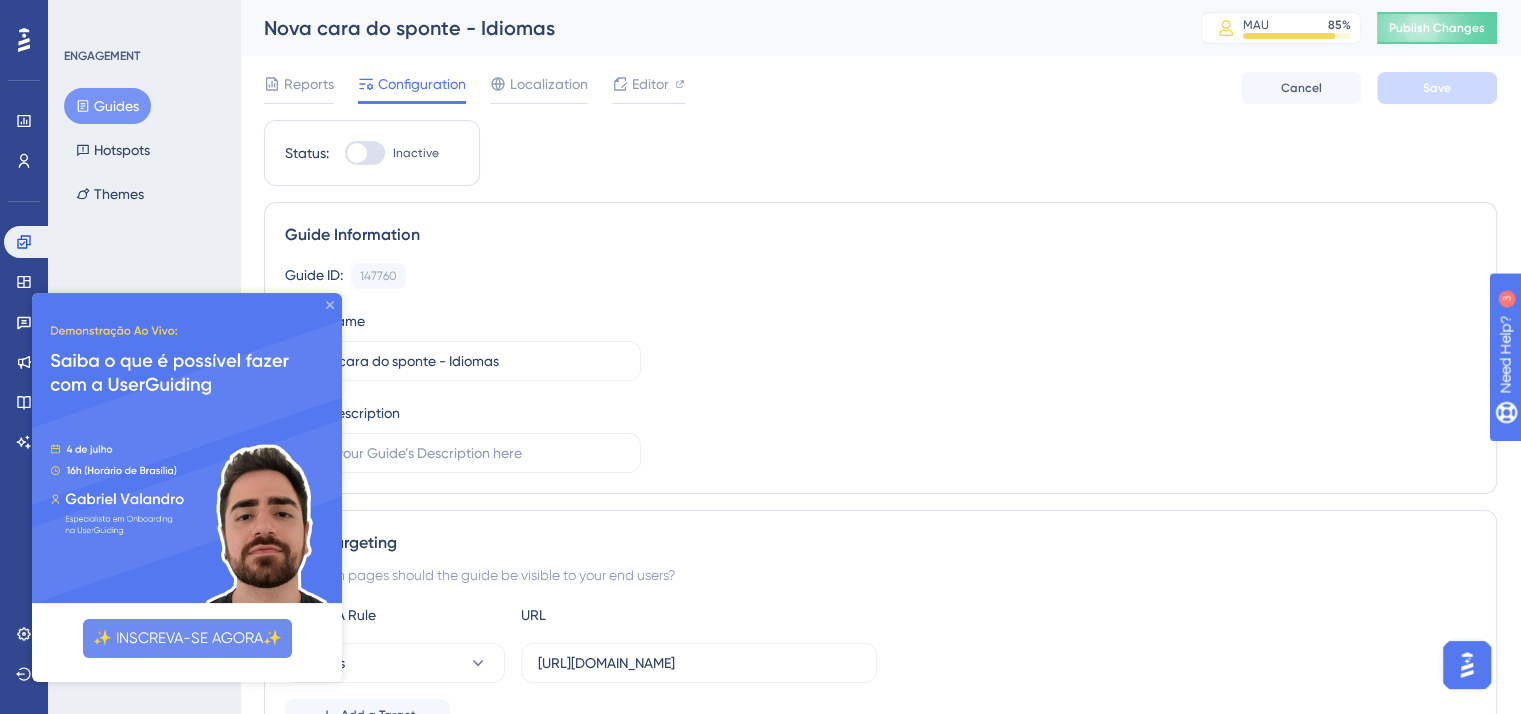 click 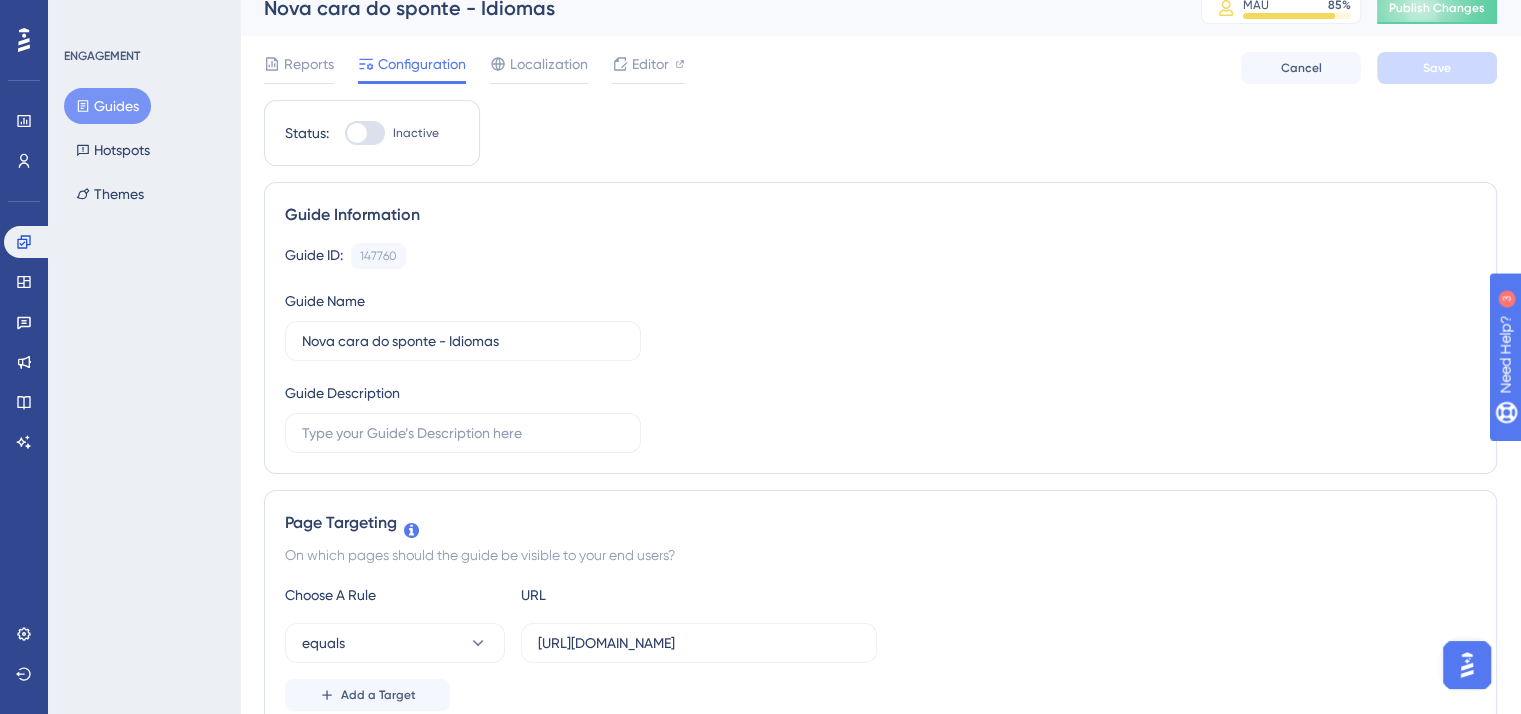 scroll, scrollTop: 0, scrollLeft: 0, axis: both 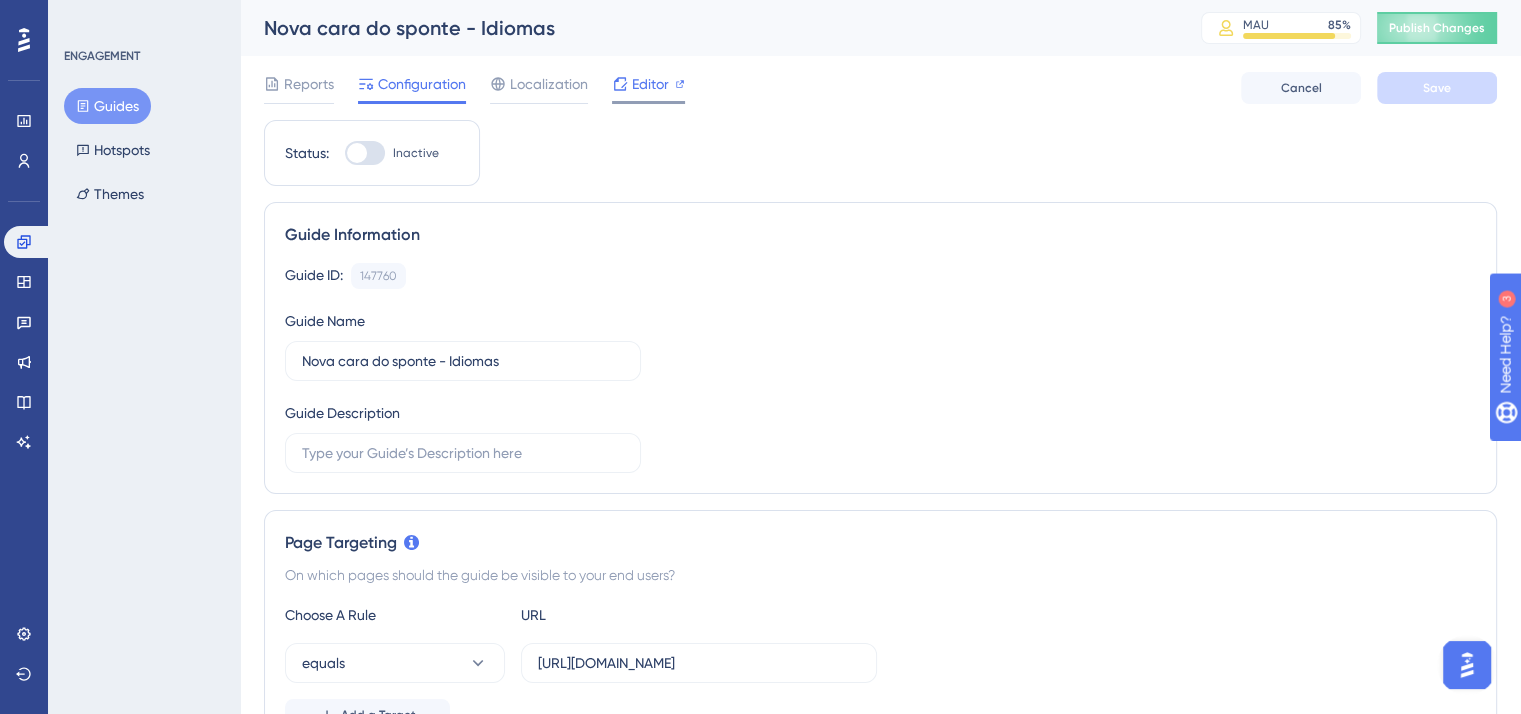 click on "Editor" at bounding box center (650, 84) 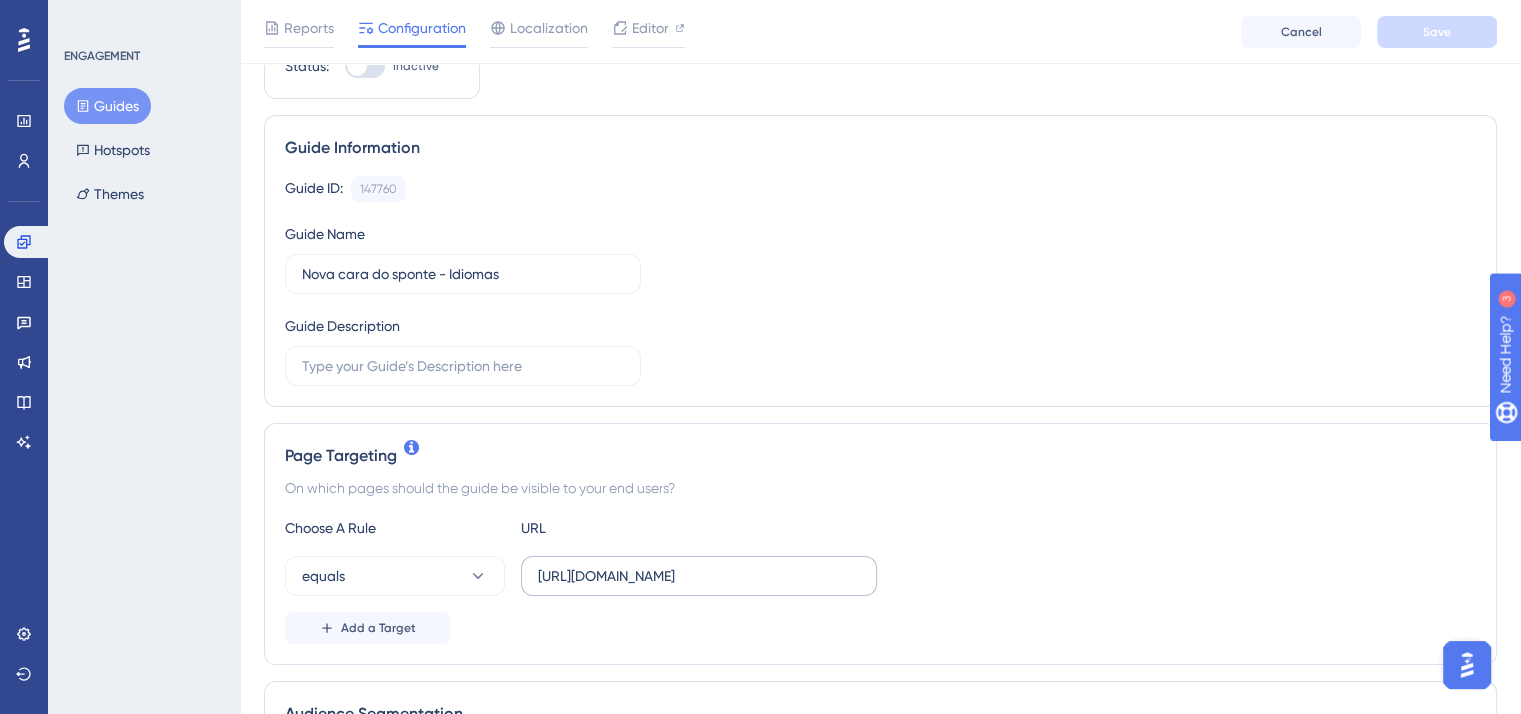 scroll, scrollTop: 200, scrollLeft: 0, axis: vertical 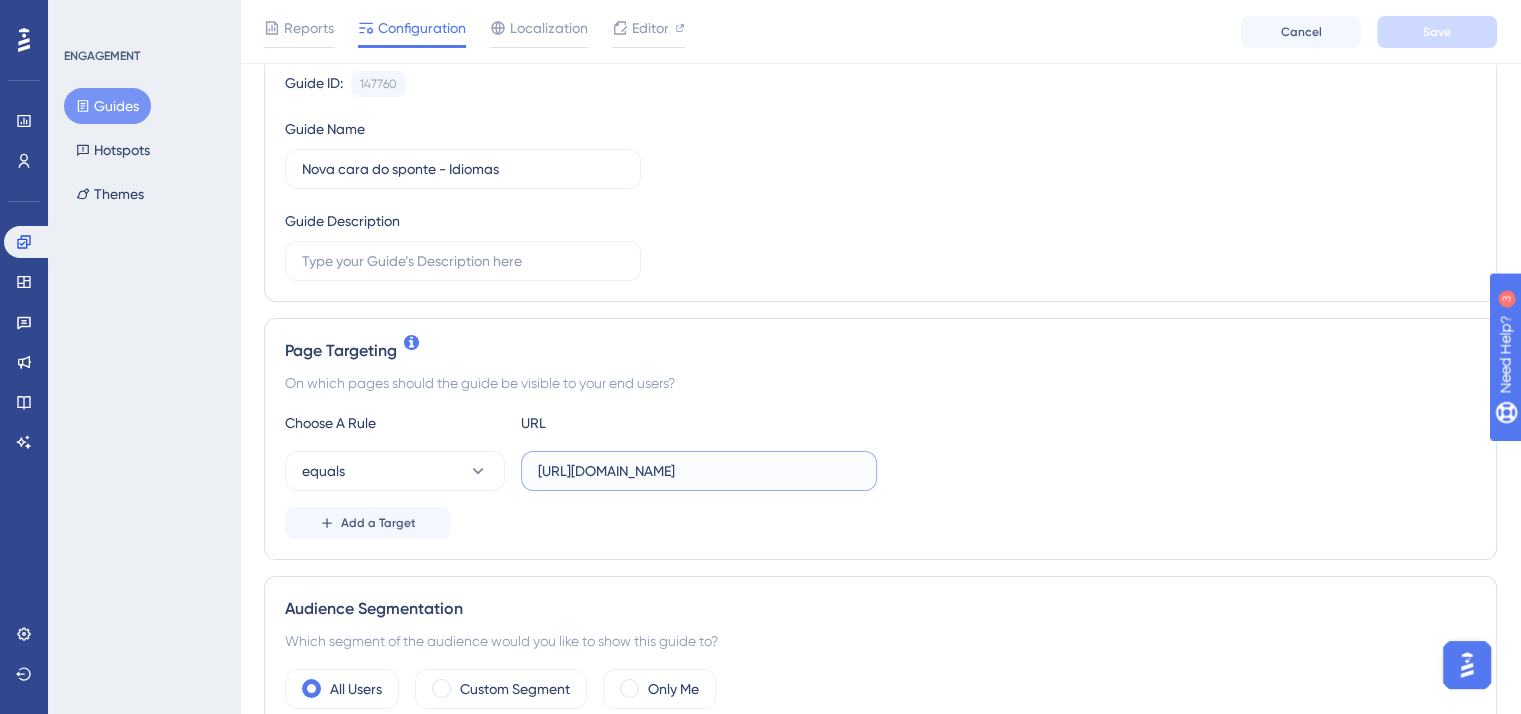 click on "[URL][DOMAIN_NAME]" at bounding box center [699, 471] 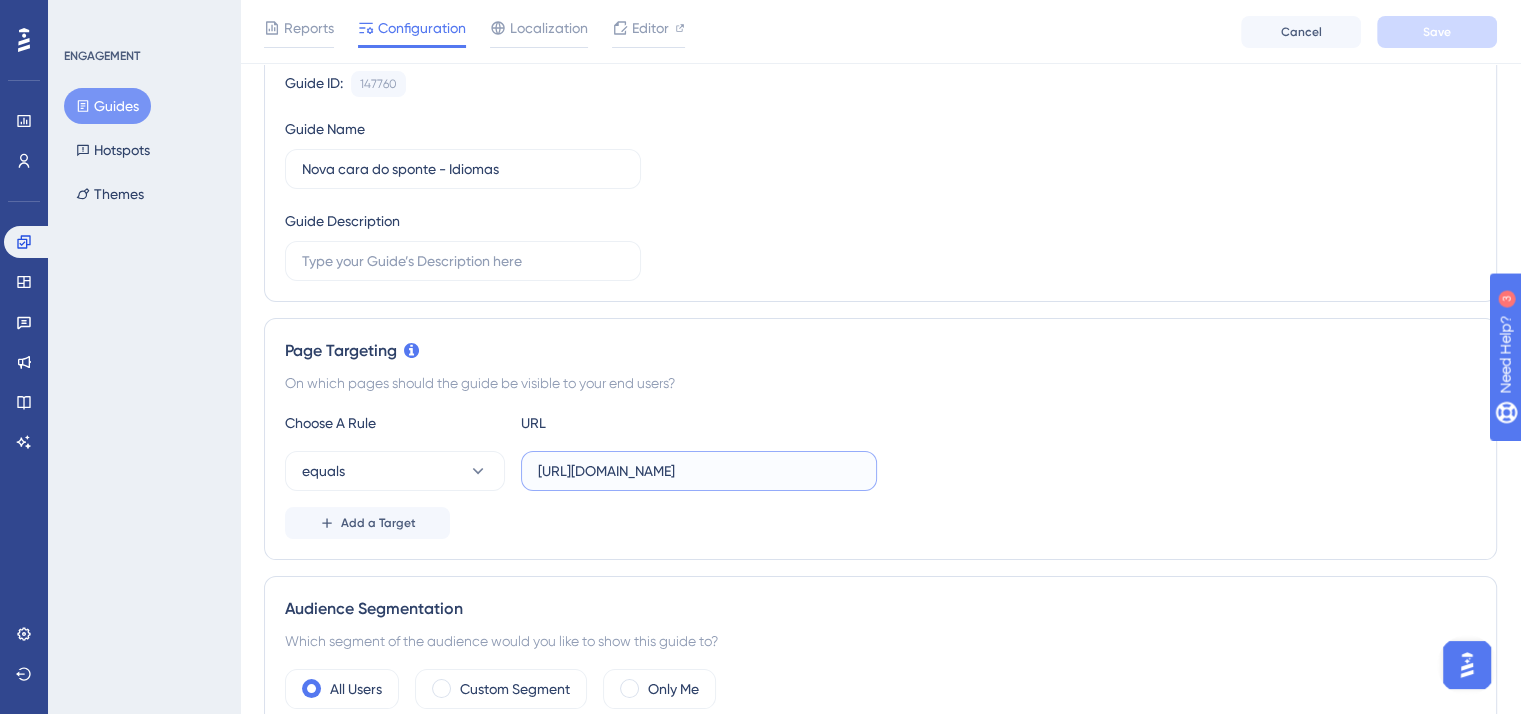 scroll, scrollTop: 0, scrollLeft: 85, axis: horizontal 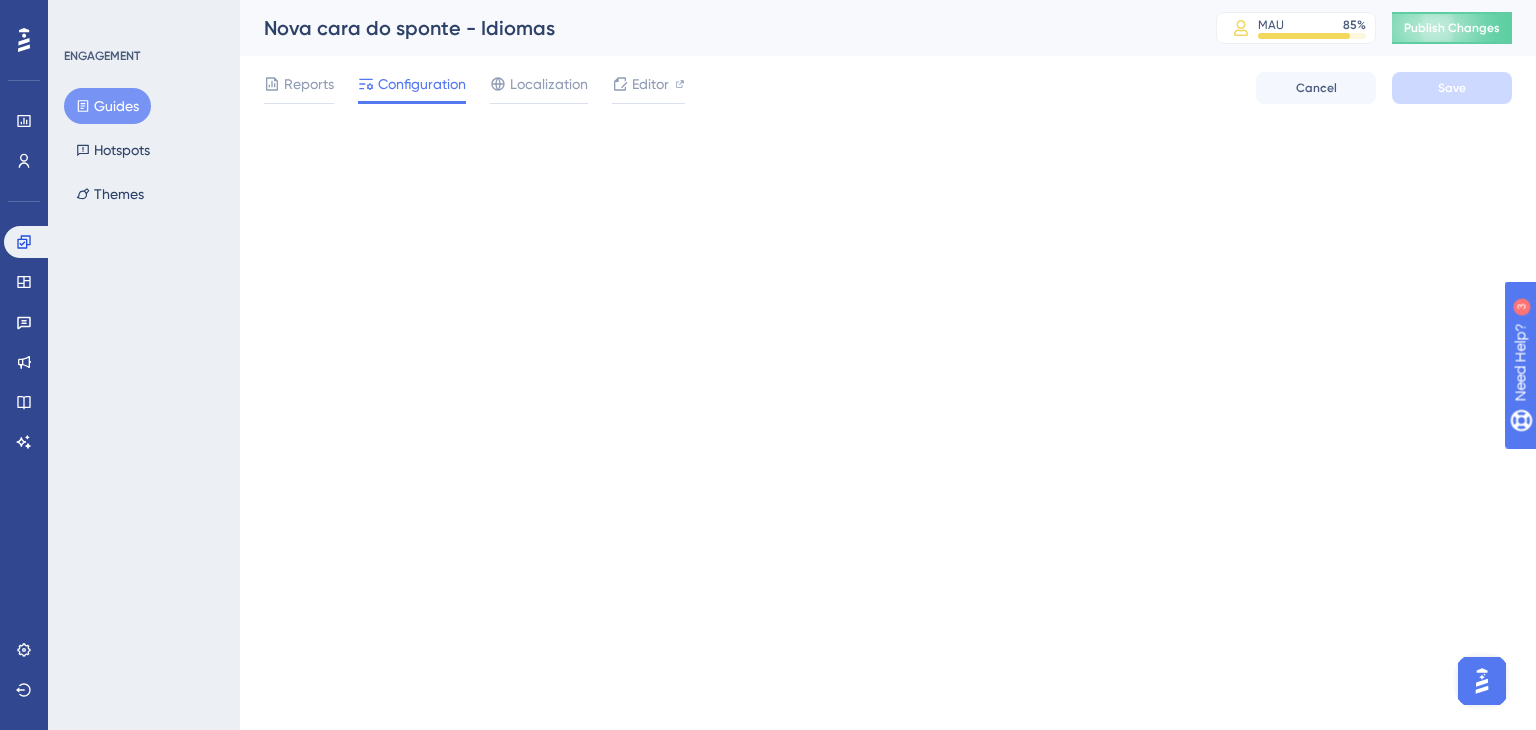 click on "Performance Users Engagement Widgets Feedback Product Updates Knowledge Base AI Assistant Settings Logout ENGAGEMENT Guides Hotspots Themes Nova cara do sponte - Idiomas MAU 85 % Click to see add-on and upgrade options Publish Changes Reports Configuration Localization Editor Cancel Save" at bounding box center [768, 0] 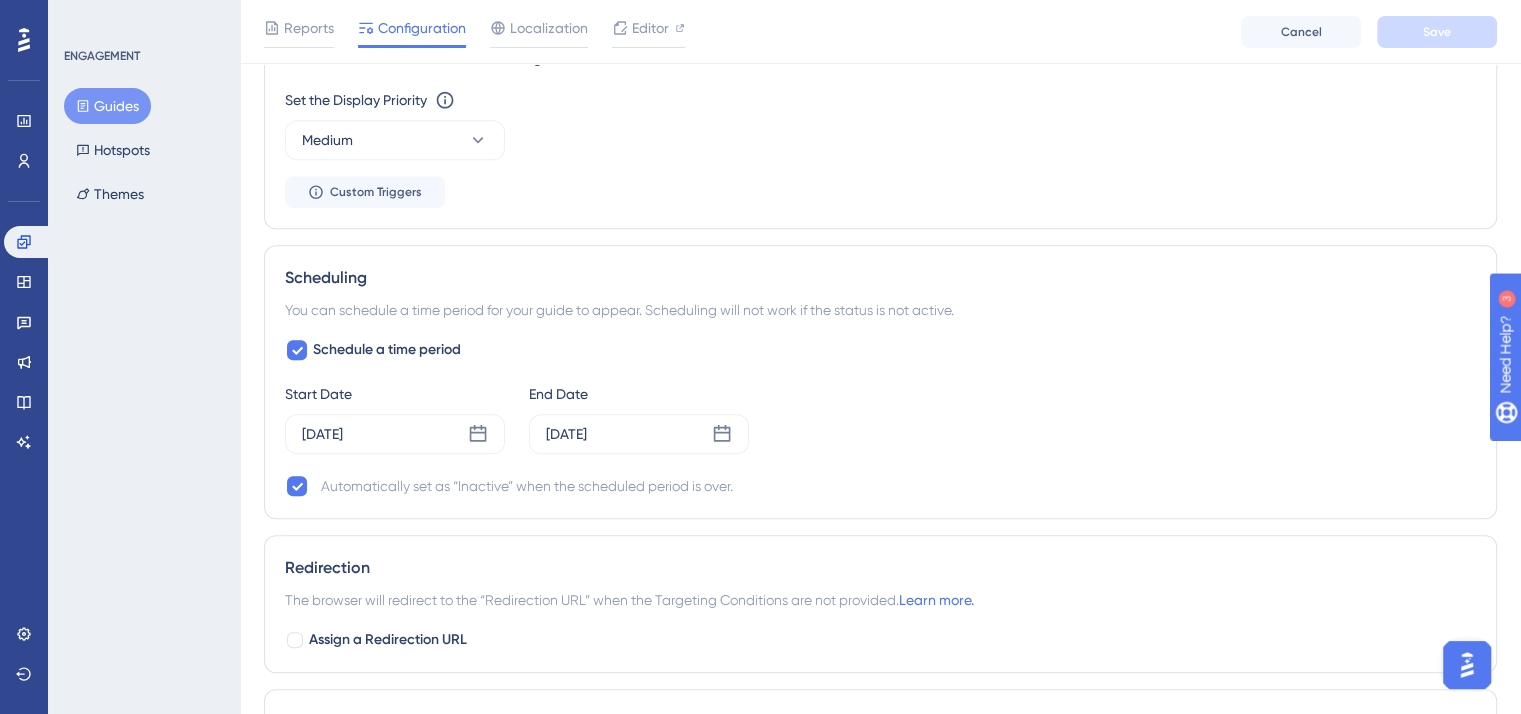 scroll, scrollTop: 1400, scrollLeft: 0, axis: vertical 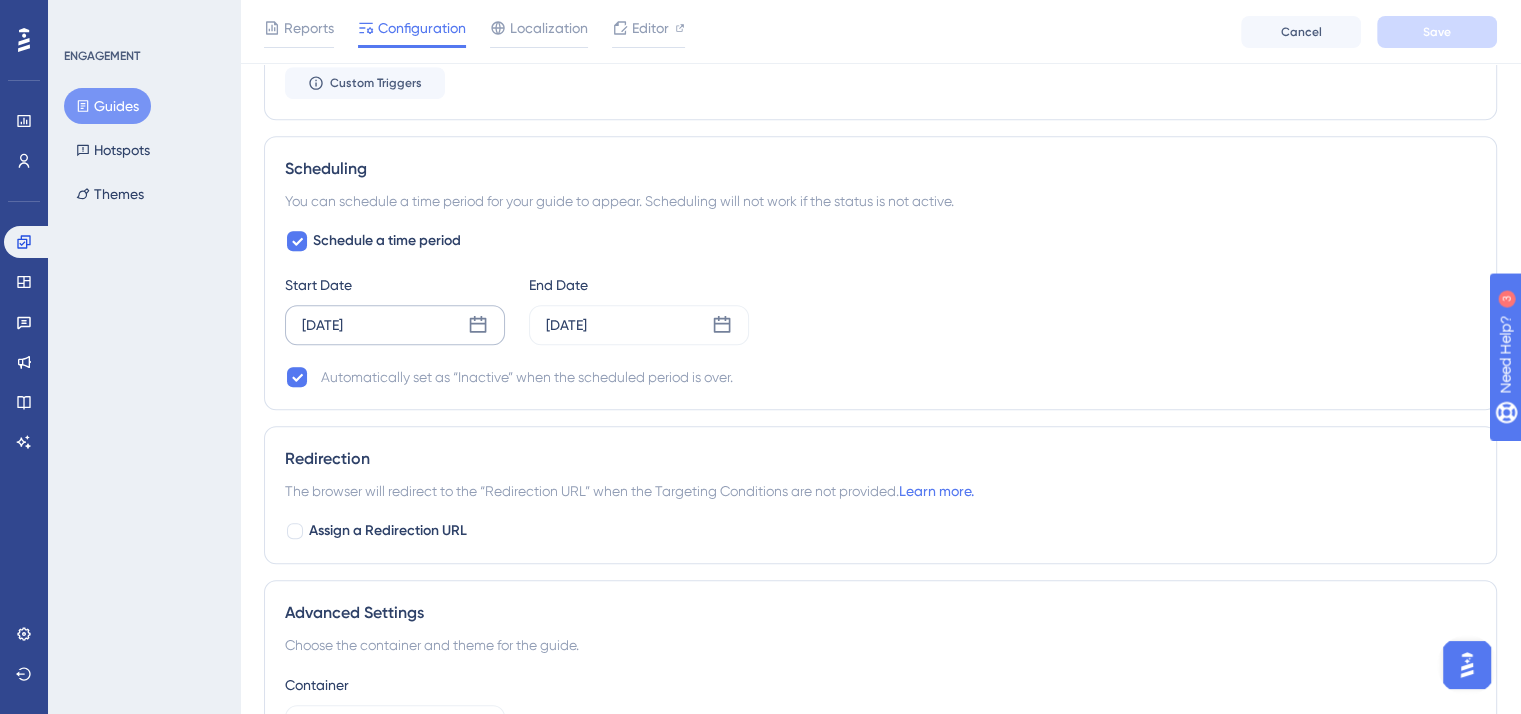 click 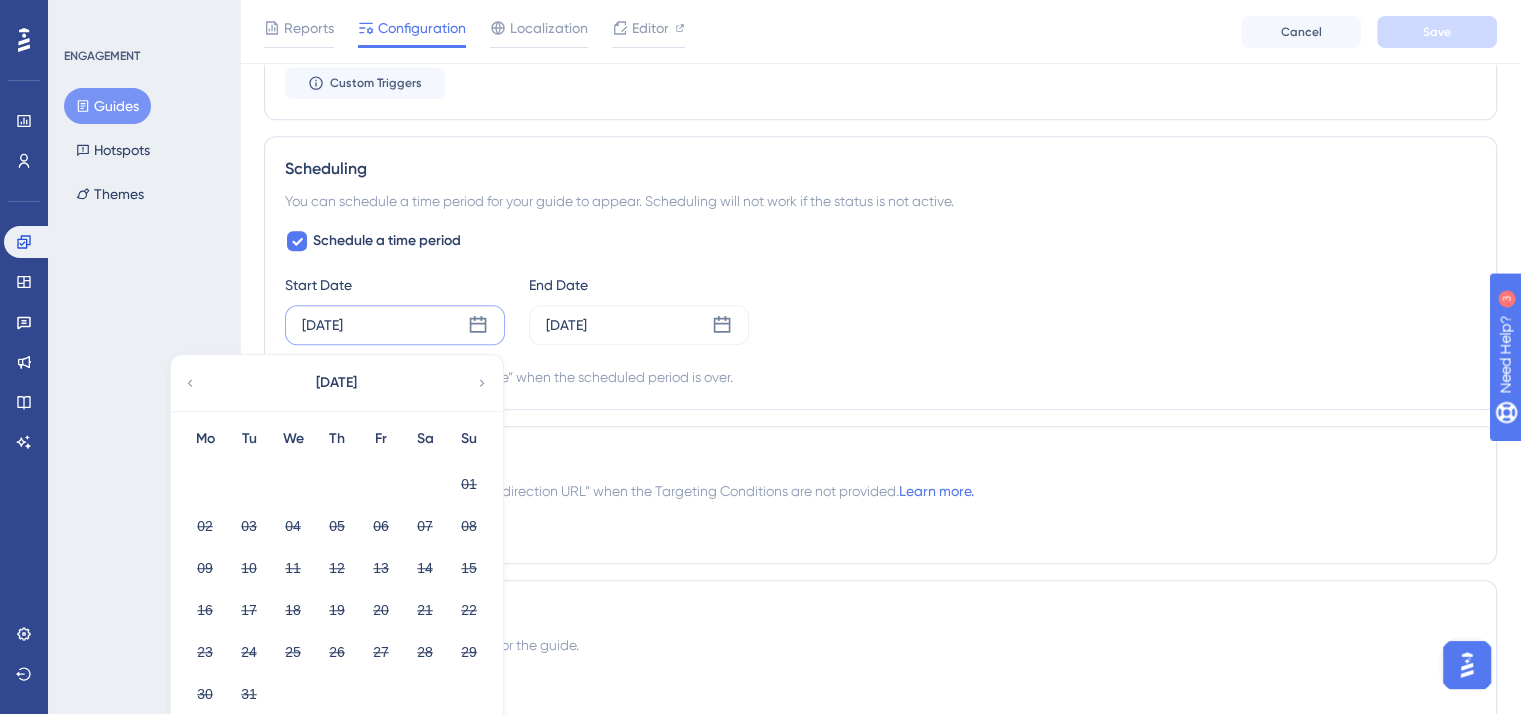 click 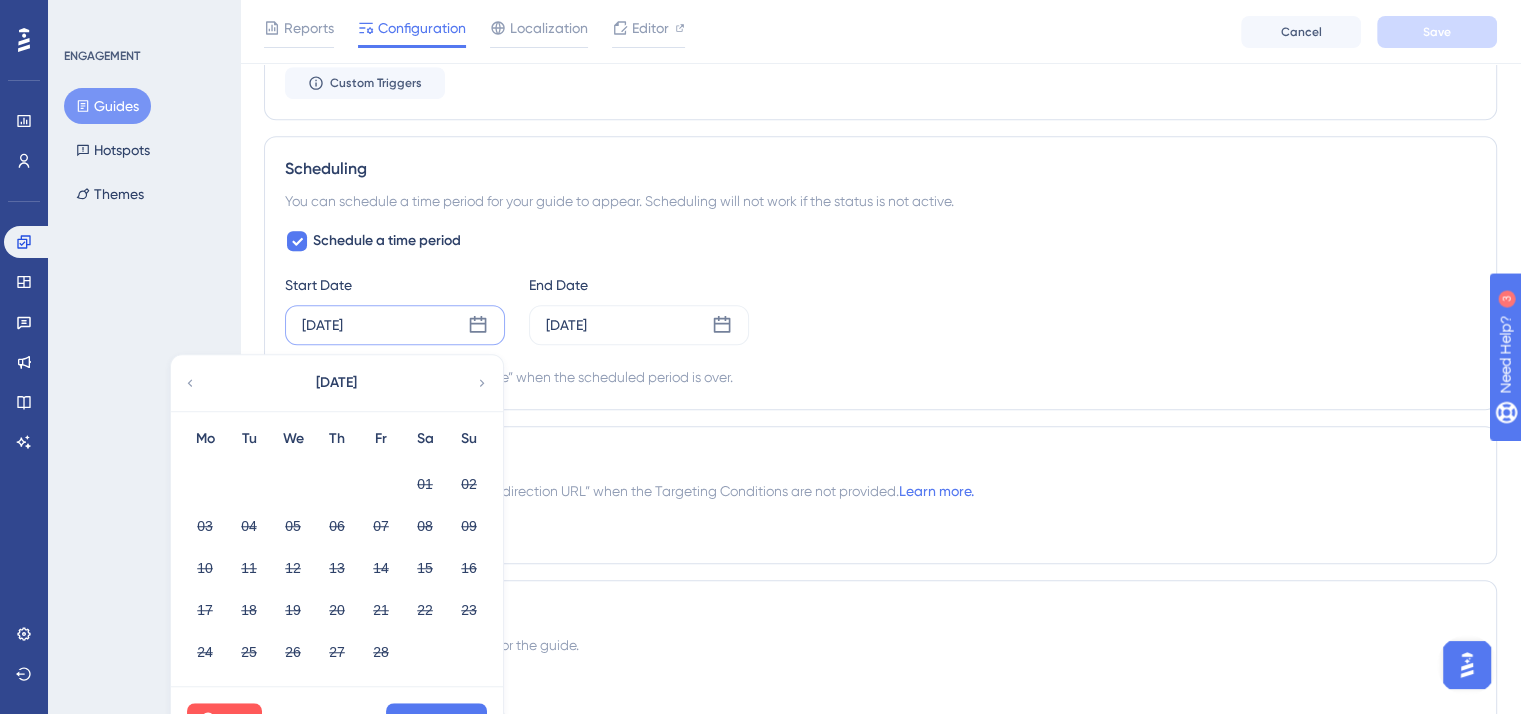 click 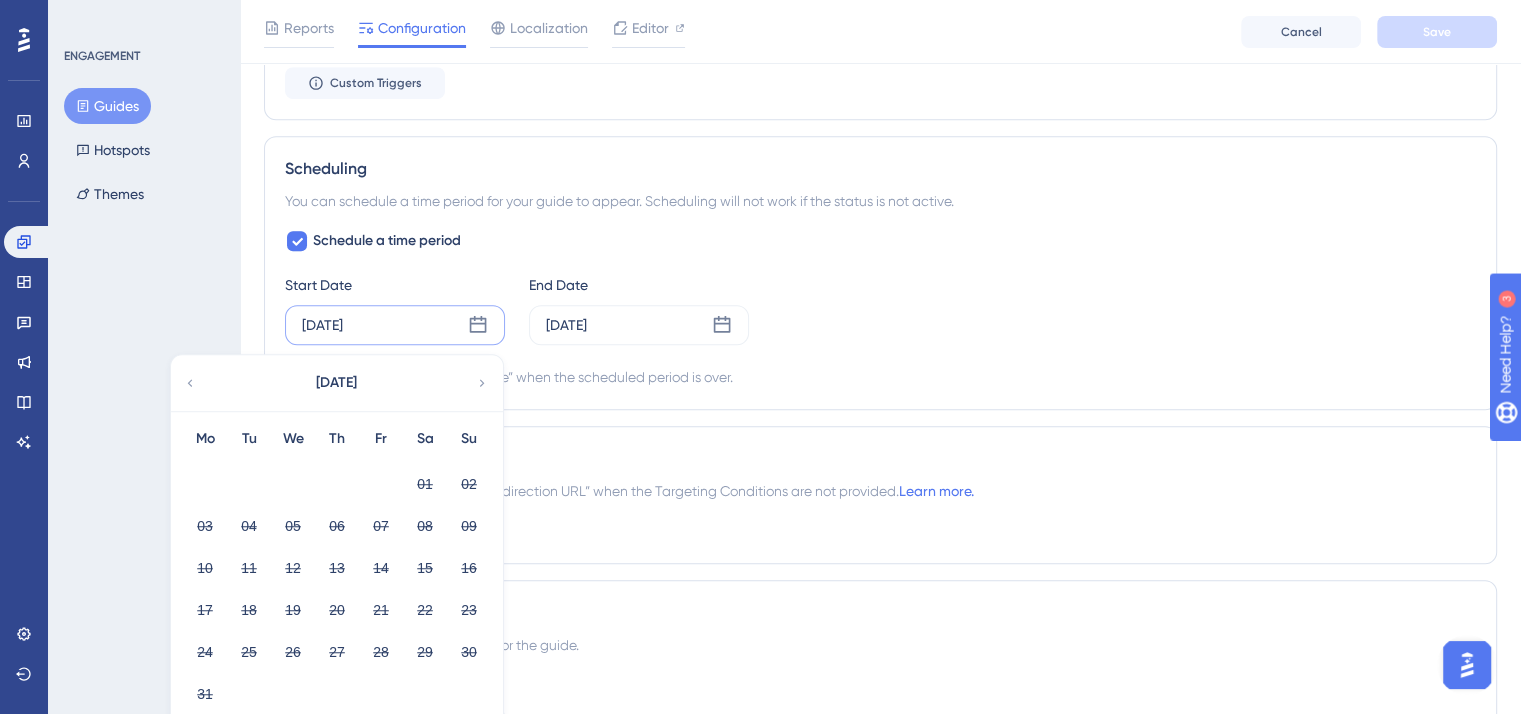 click 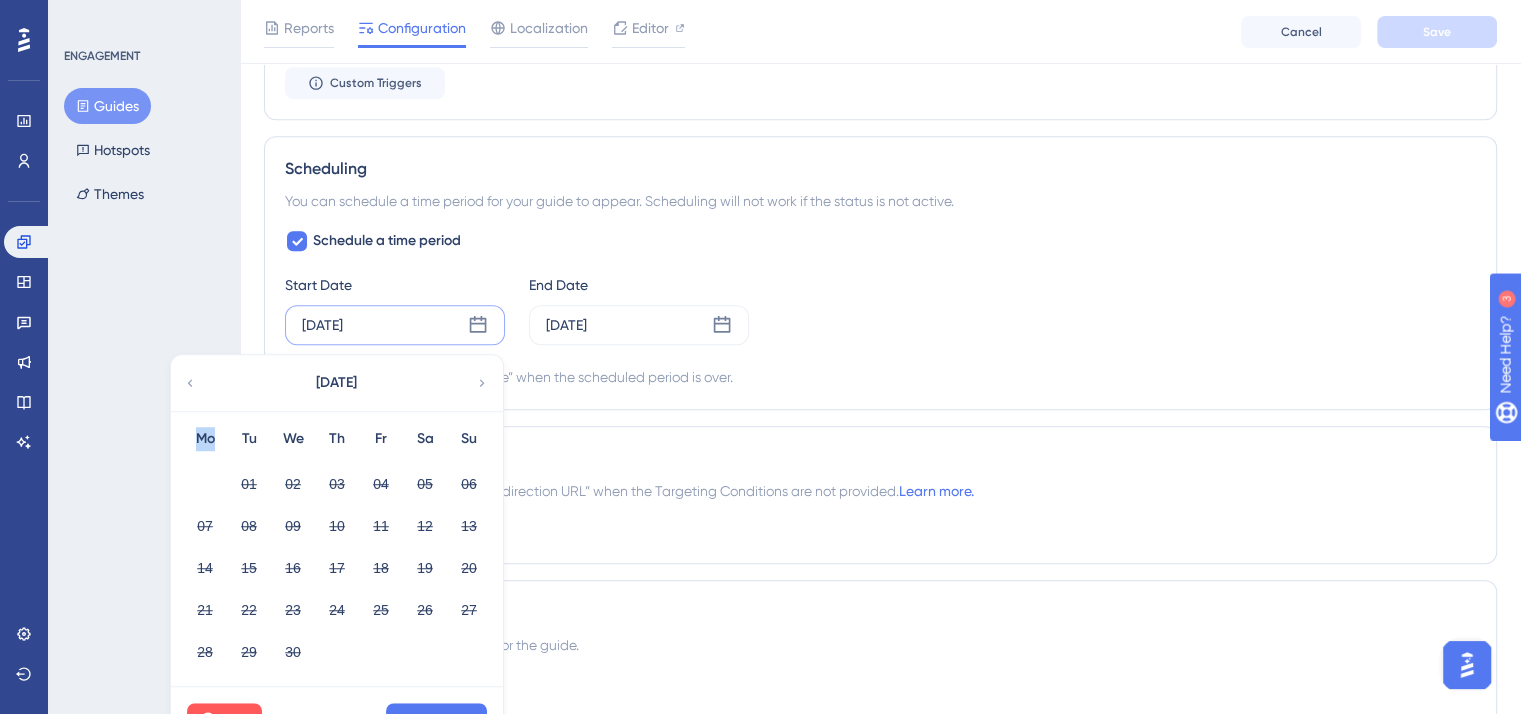 click 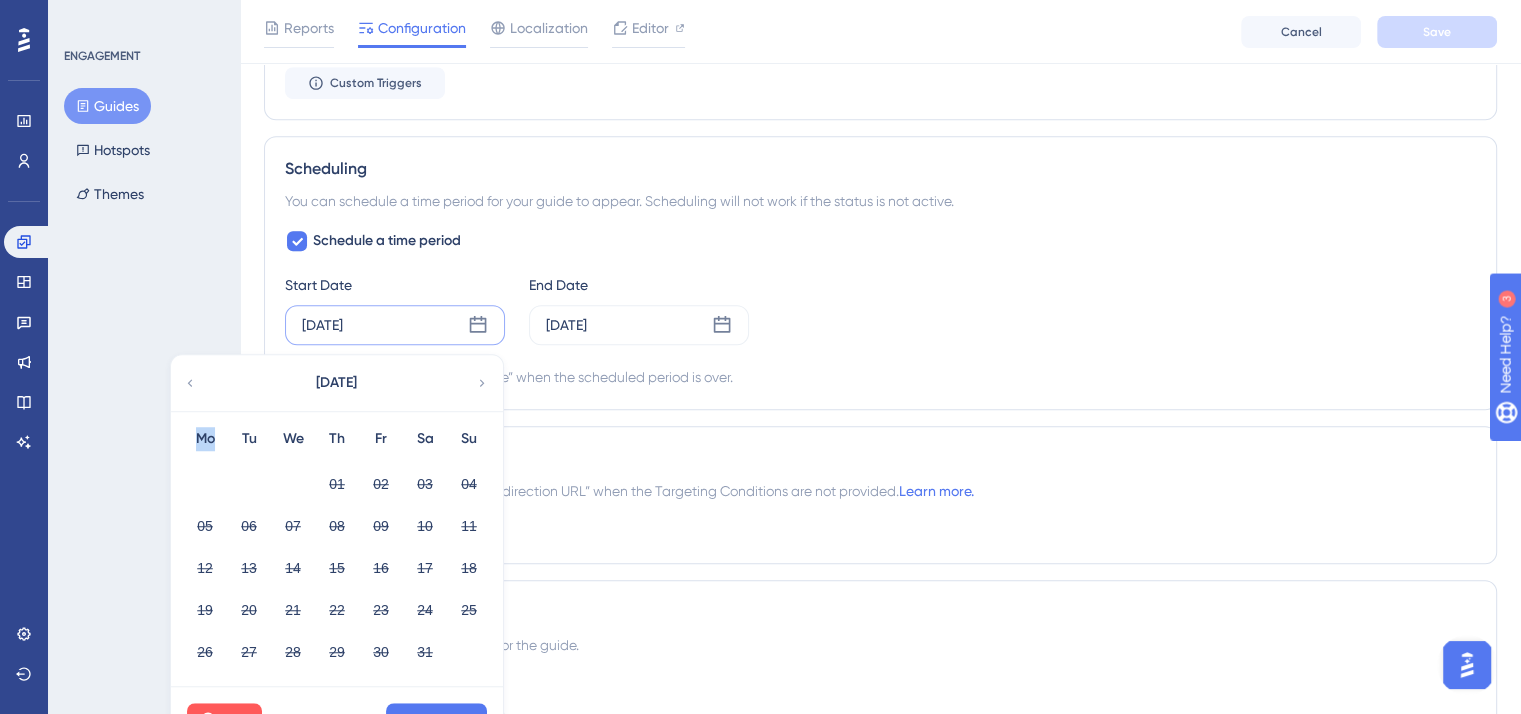 click on "[DATE]" at bounding box center [336, 383] 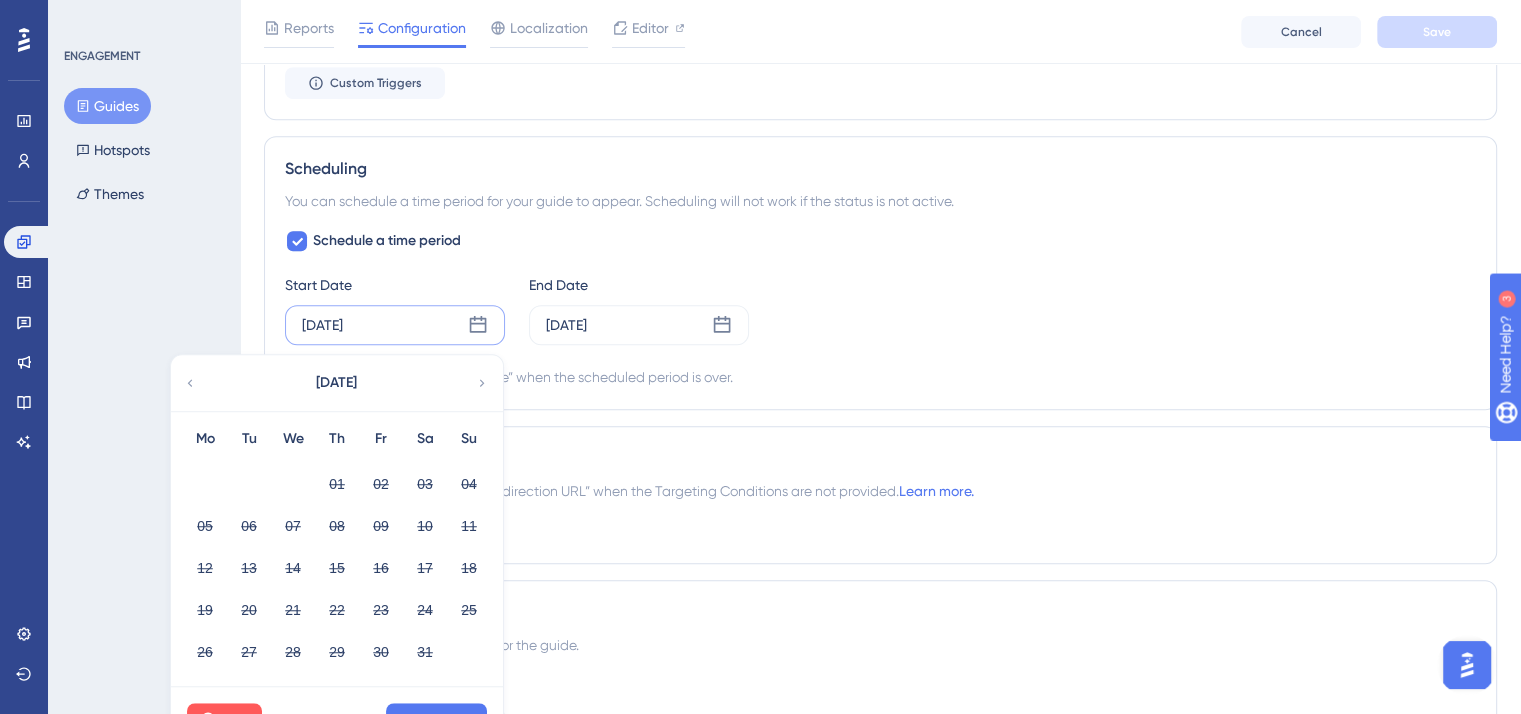 click on "[DATE]" at bounding box center (336, 383) 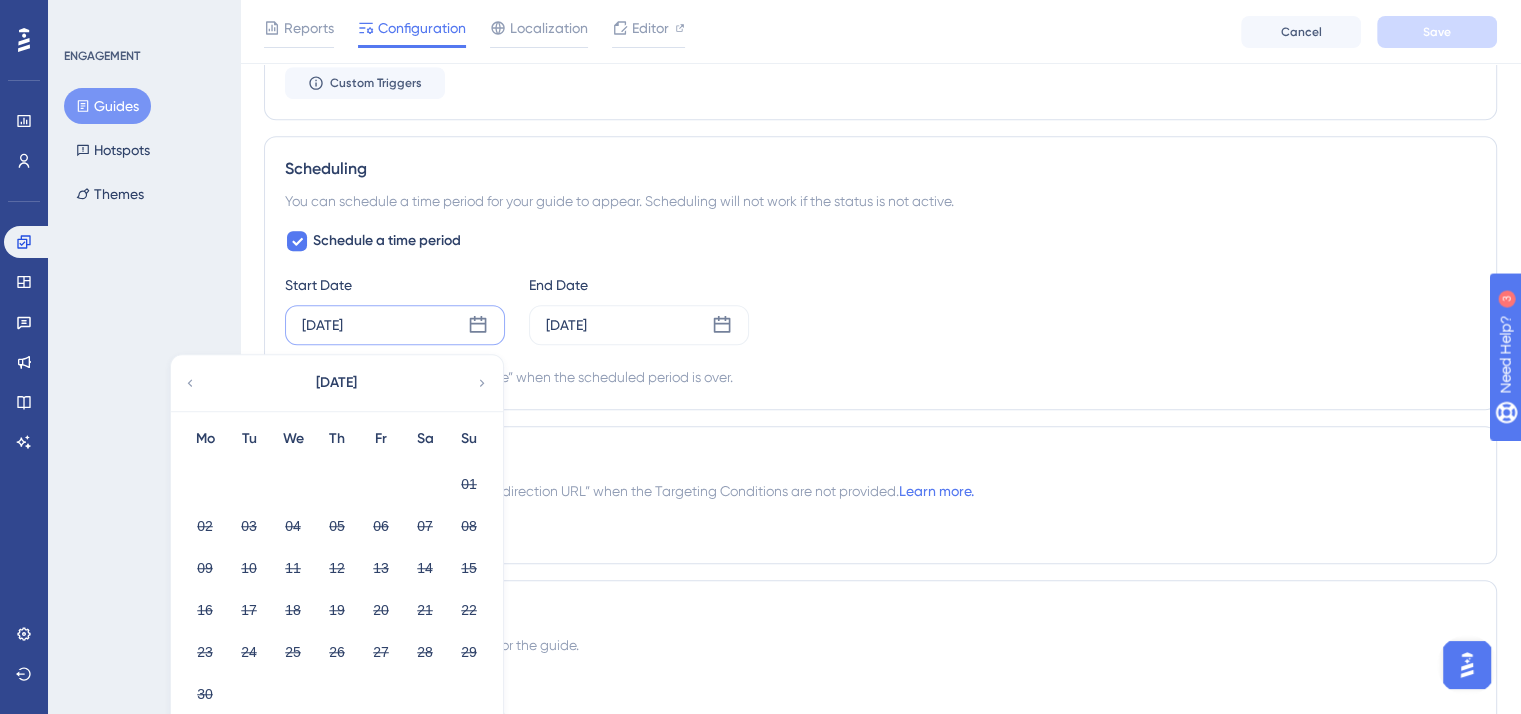 click 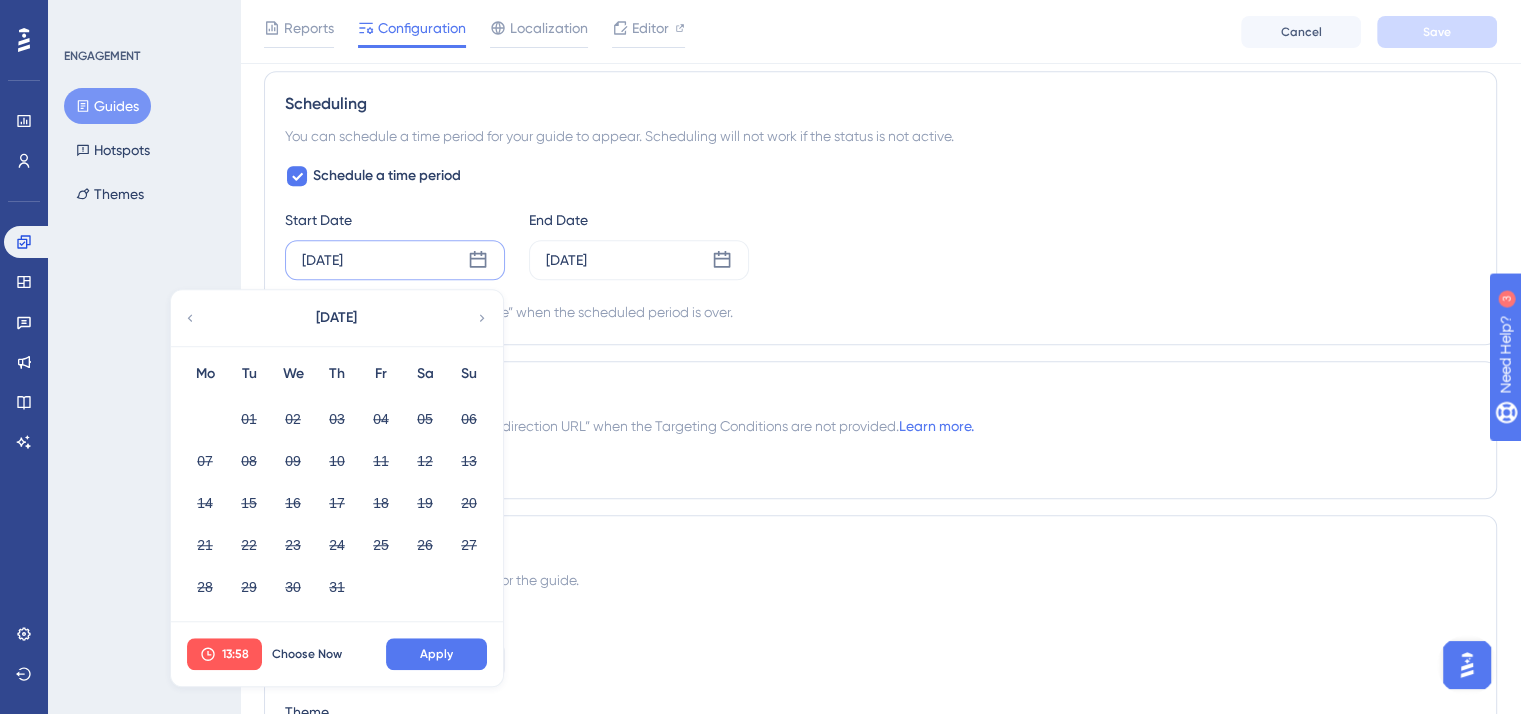 scroll, scrollTop: 1500, scrollLeft: 0, axis: vertical 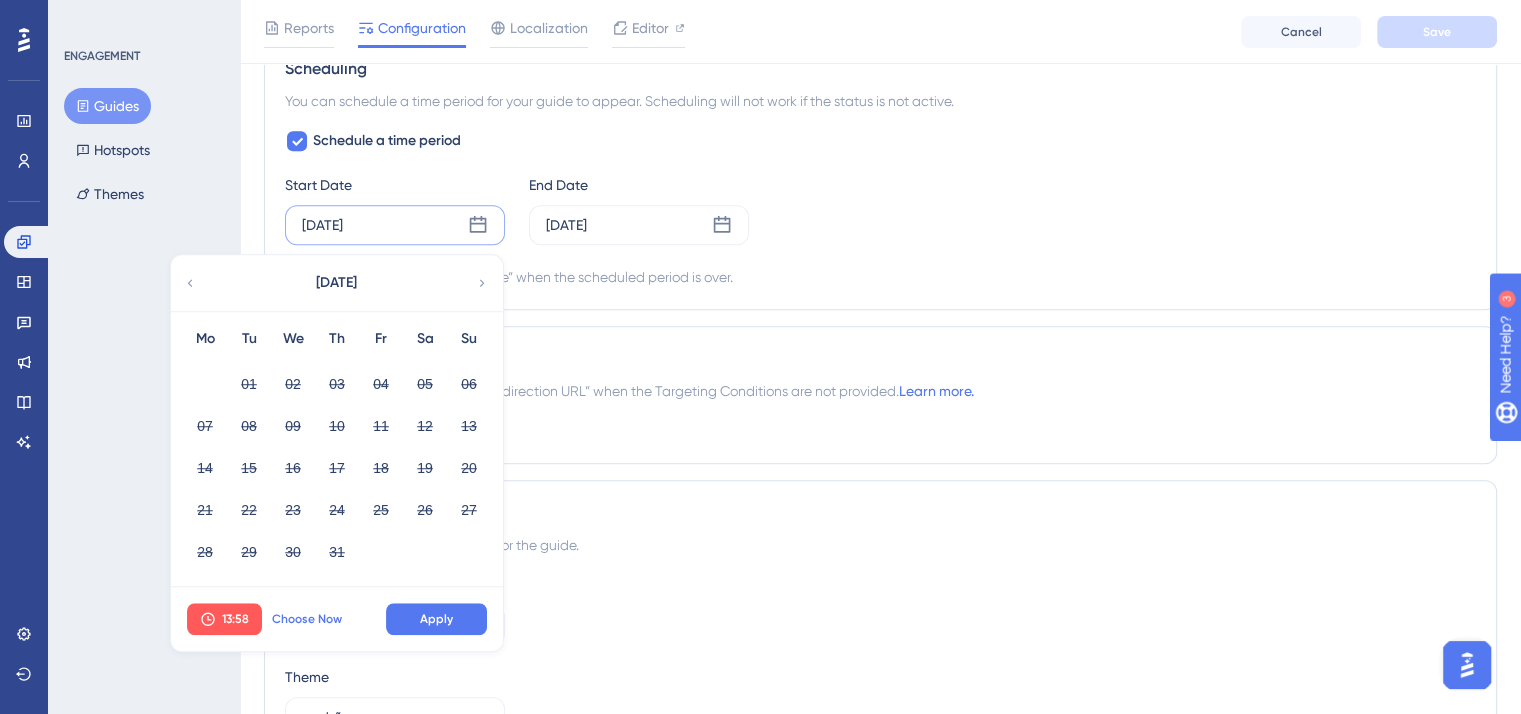 click on "Choose Now" at bounding box center (307, 619) 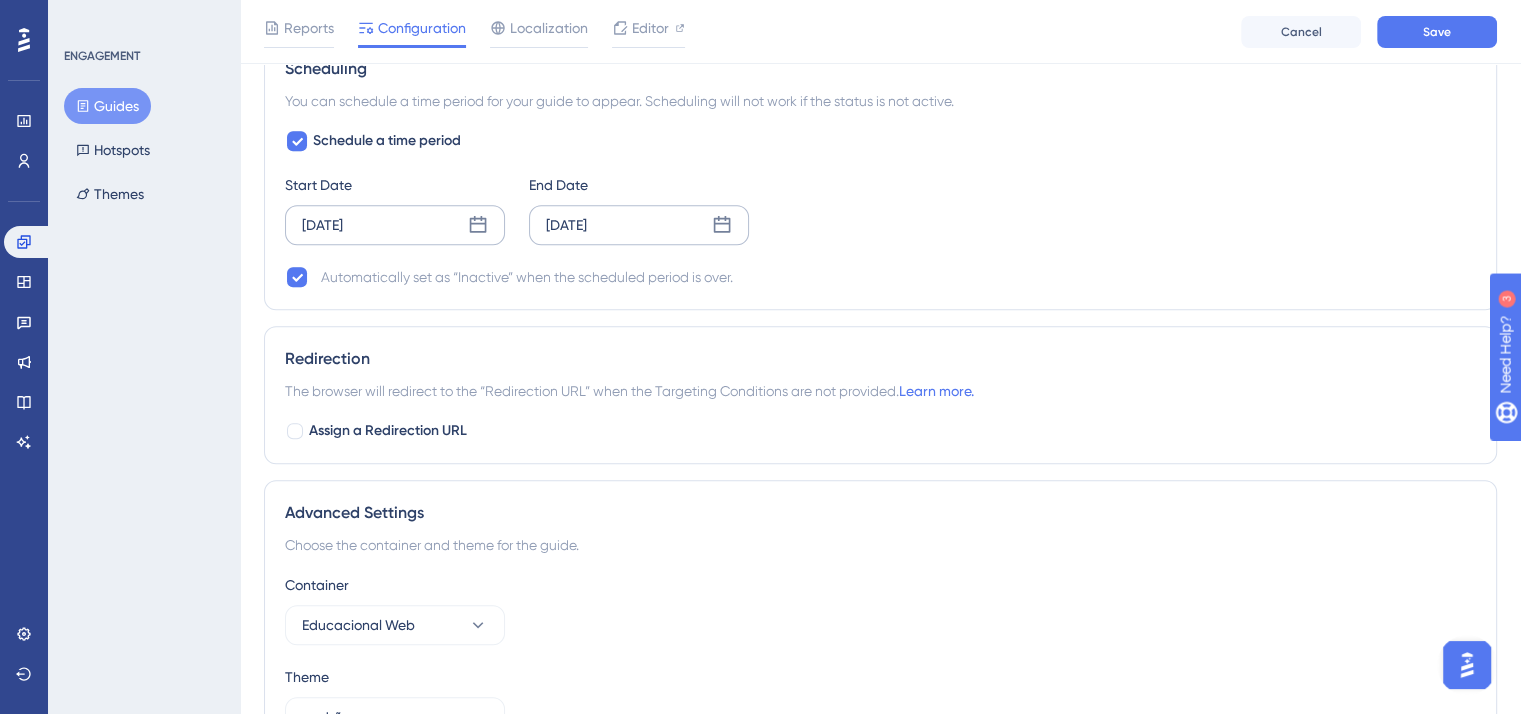 click 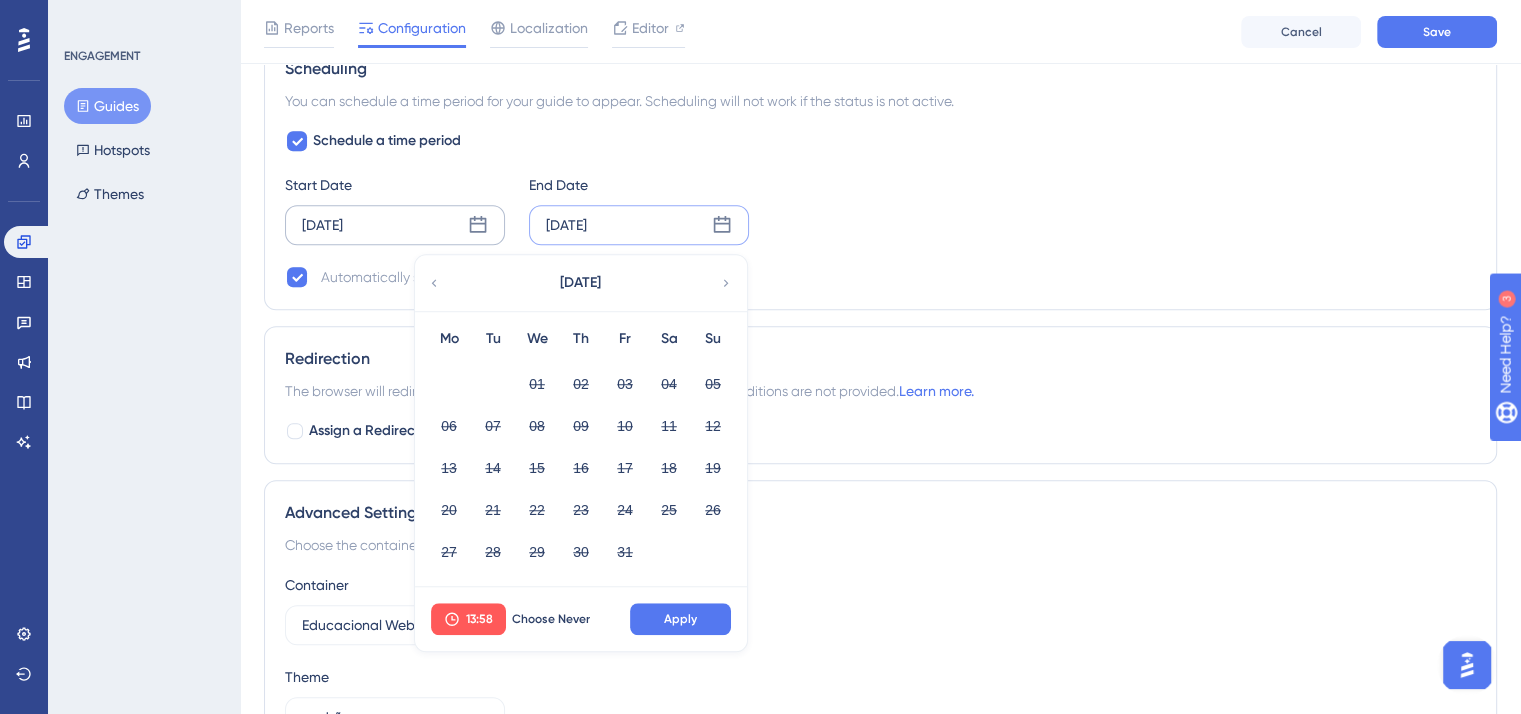 click 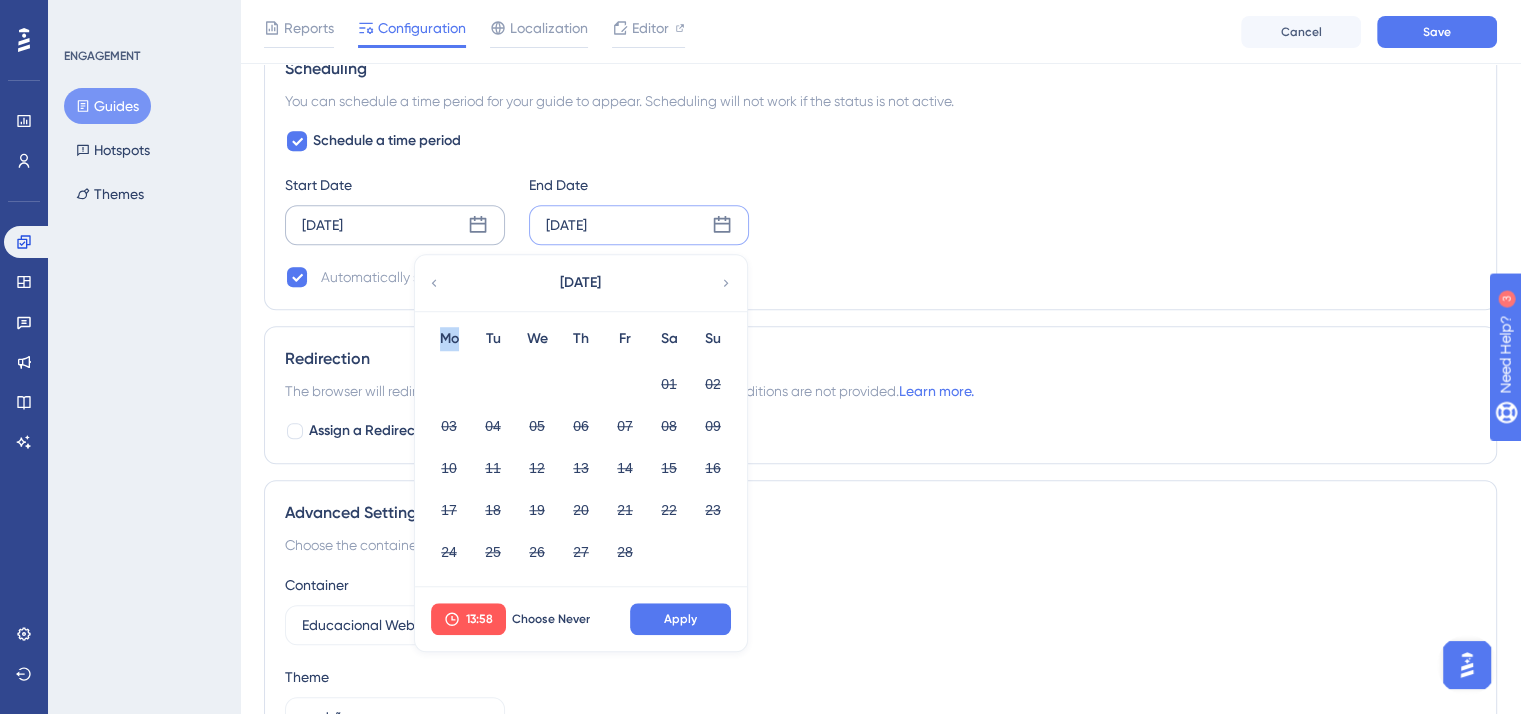 click 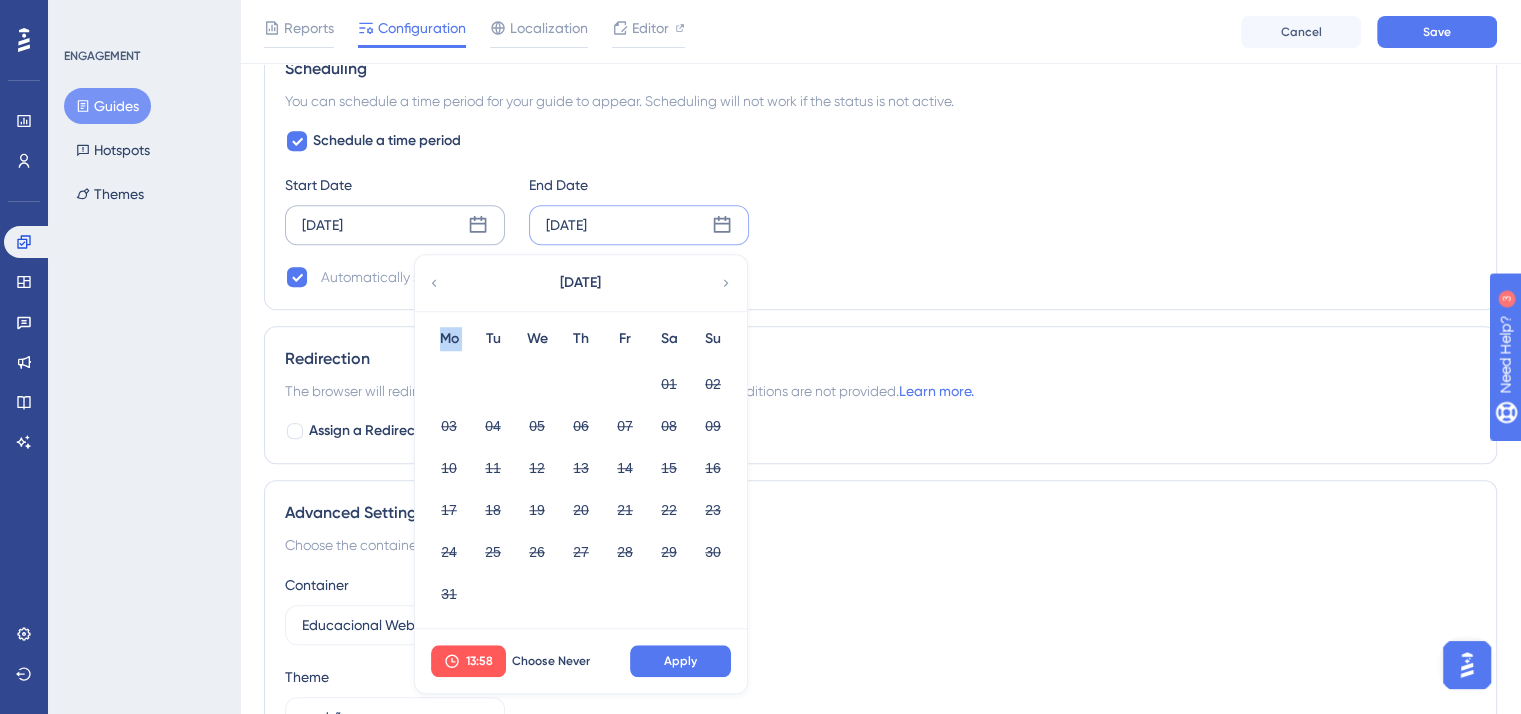 click 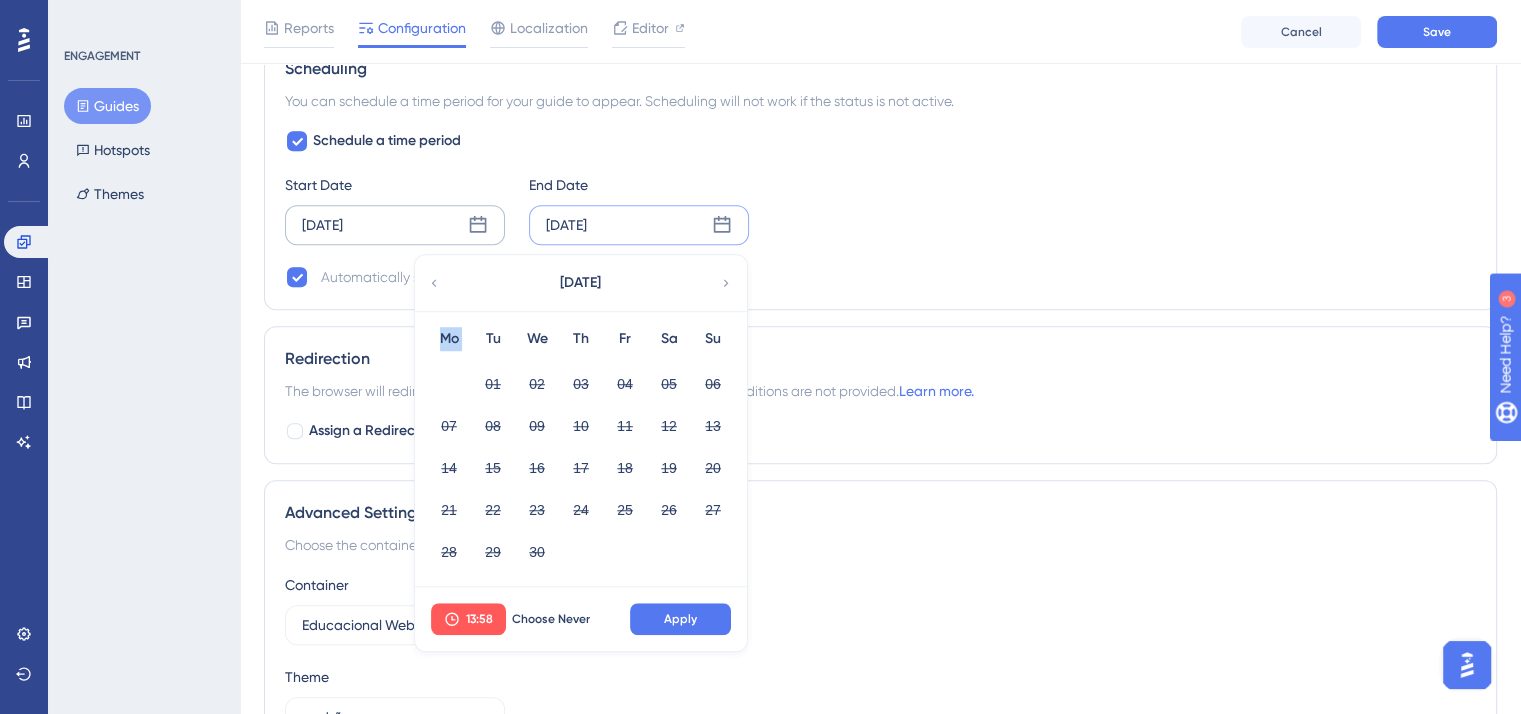 click 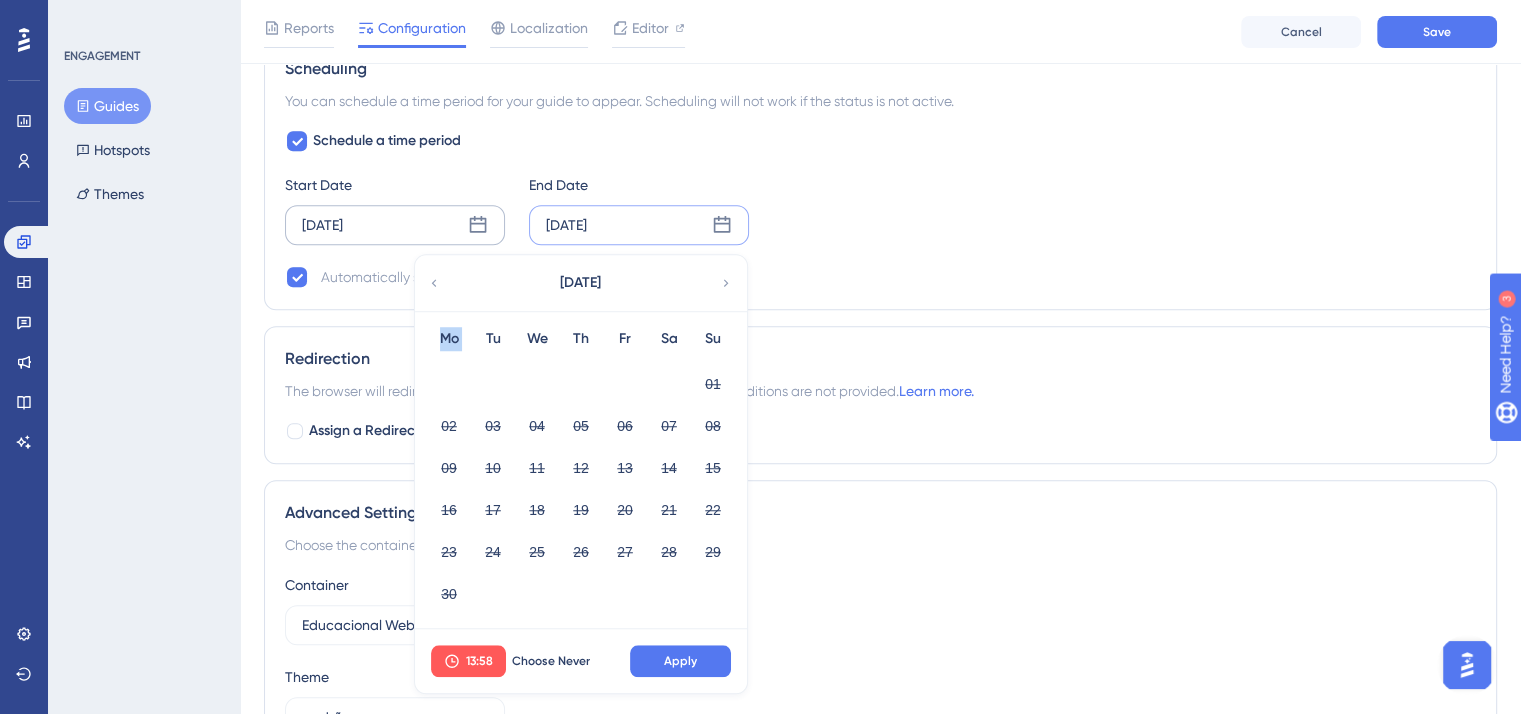 click 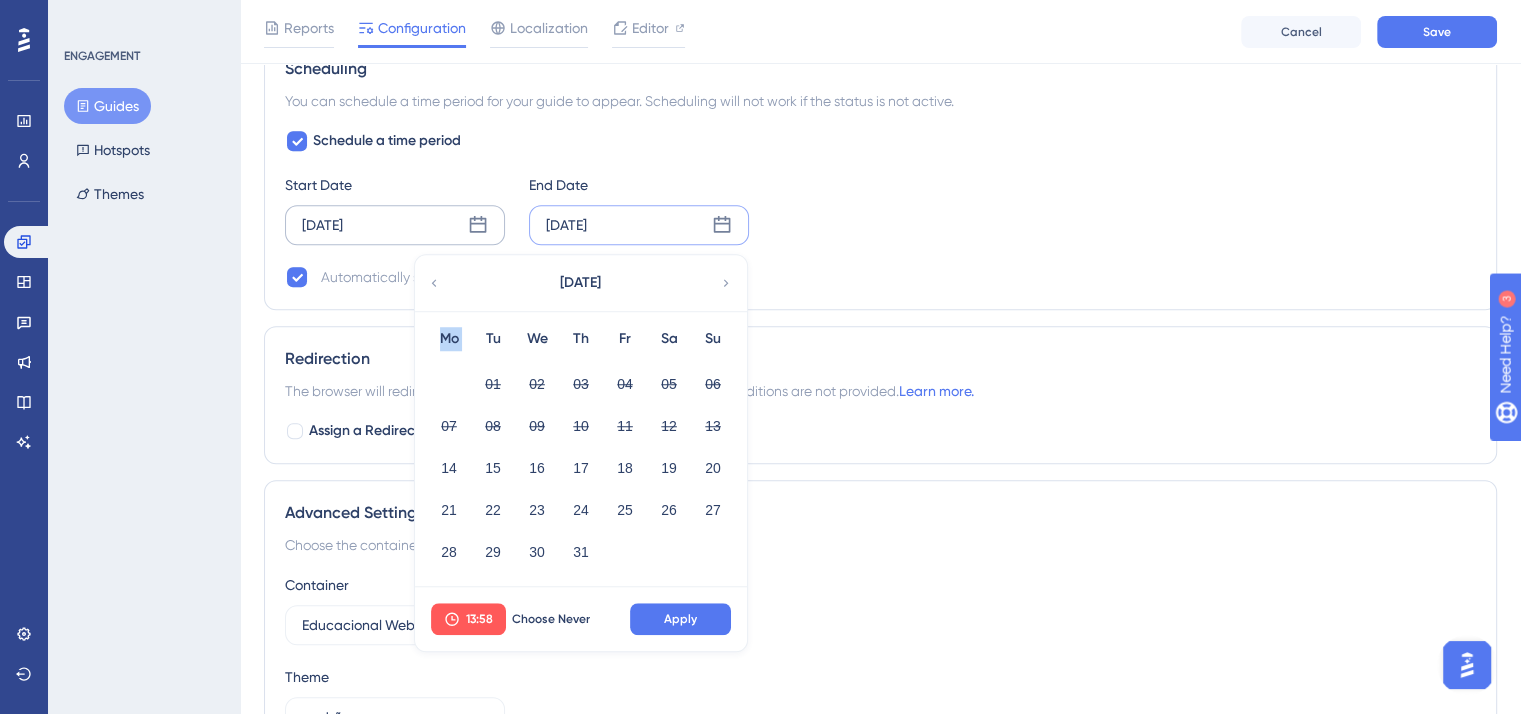 click 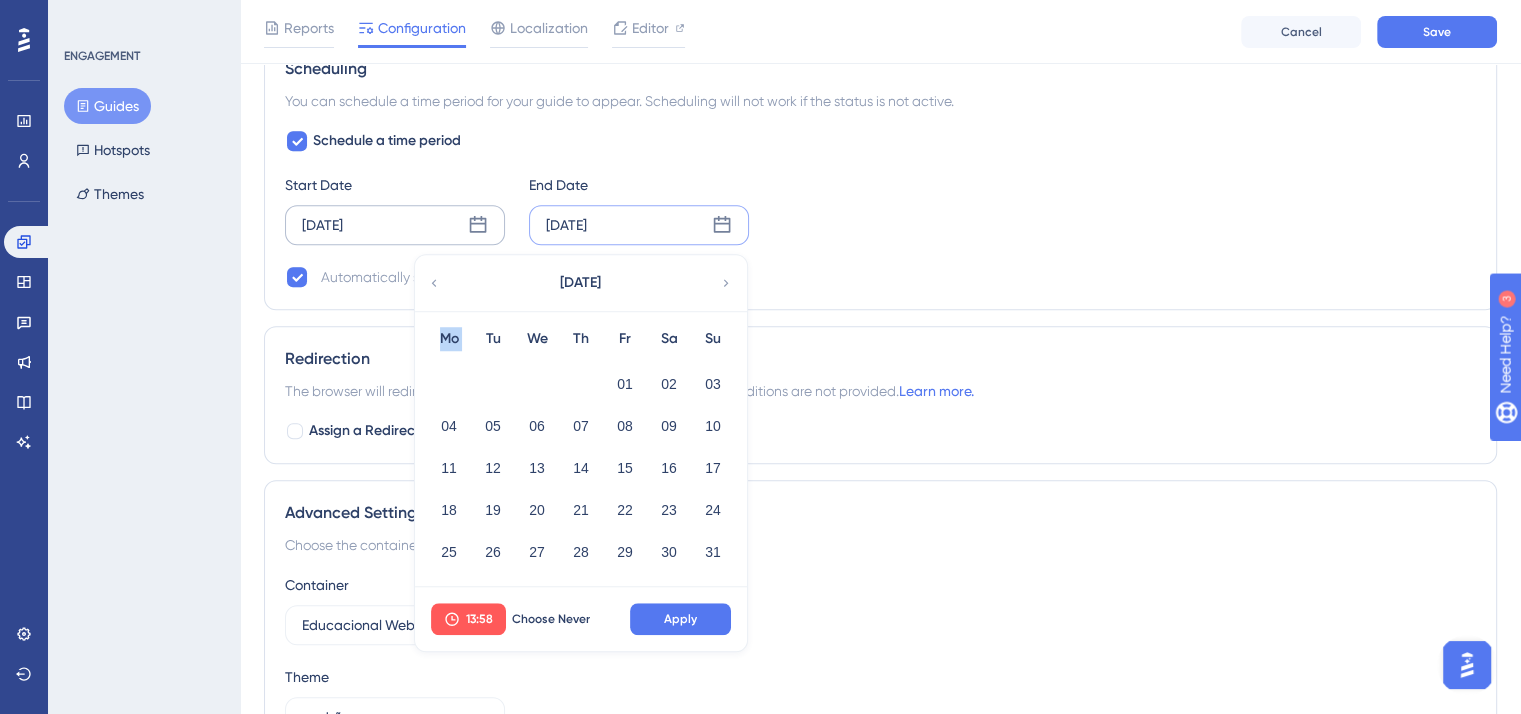 click 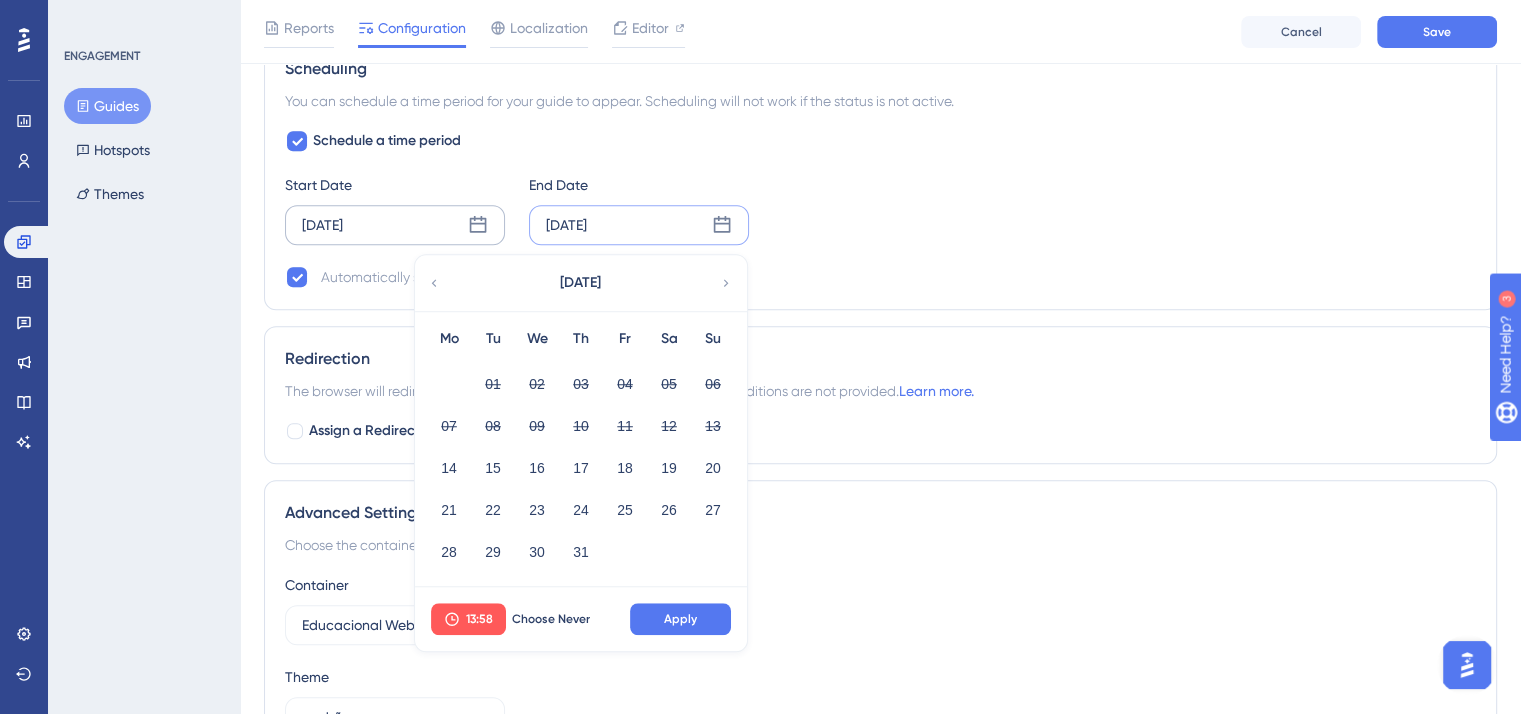 click on "[DATE]" at bounding box center [580, 283] 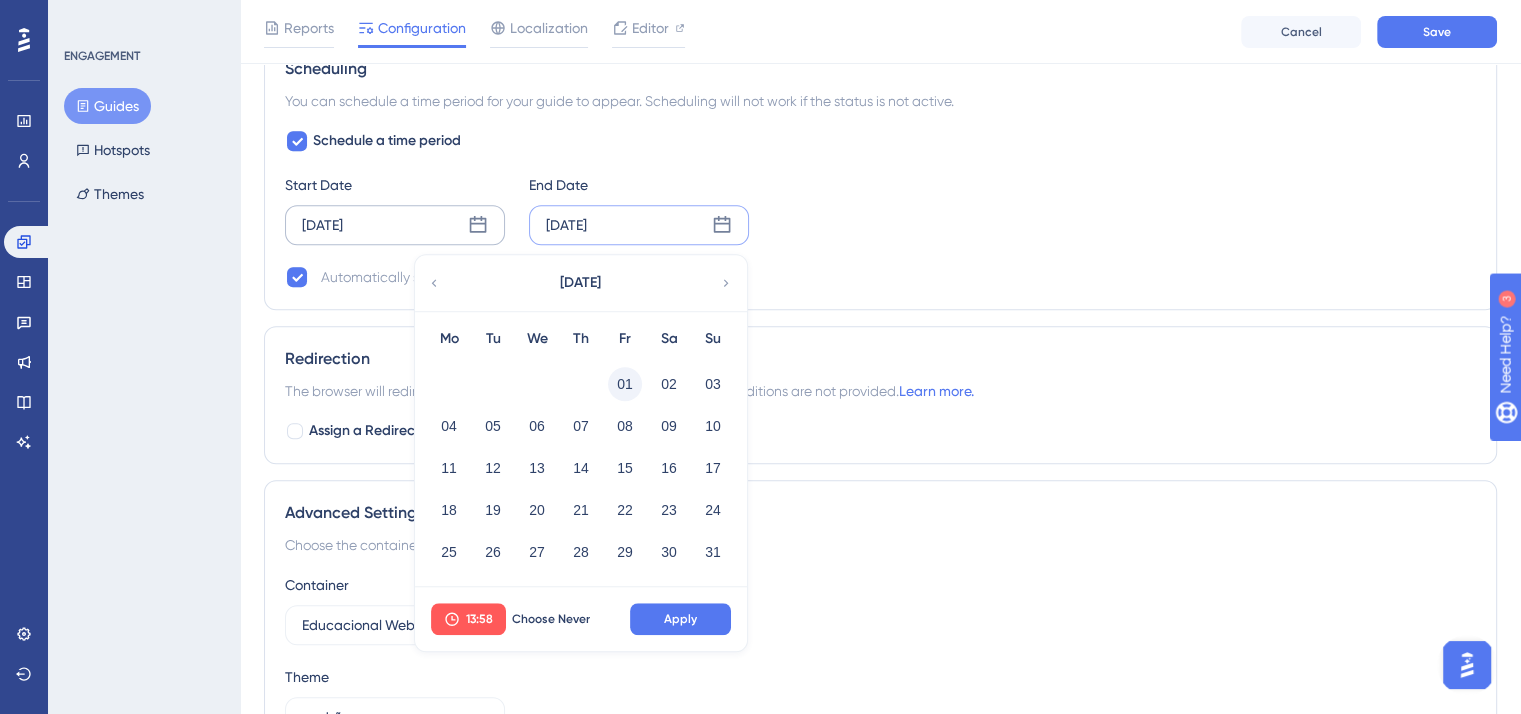 click on "01" at bounding box center [625, 384] 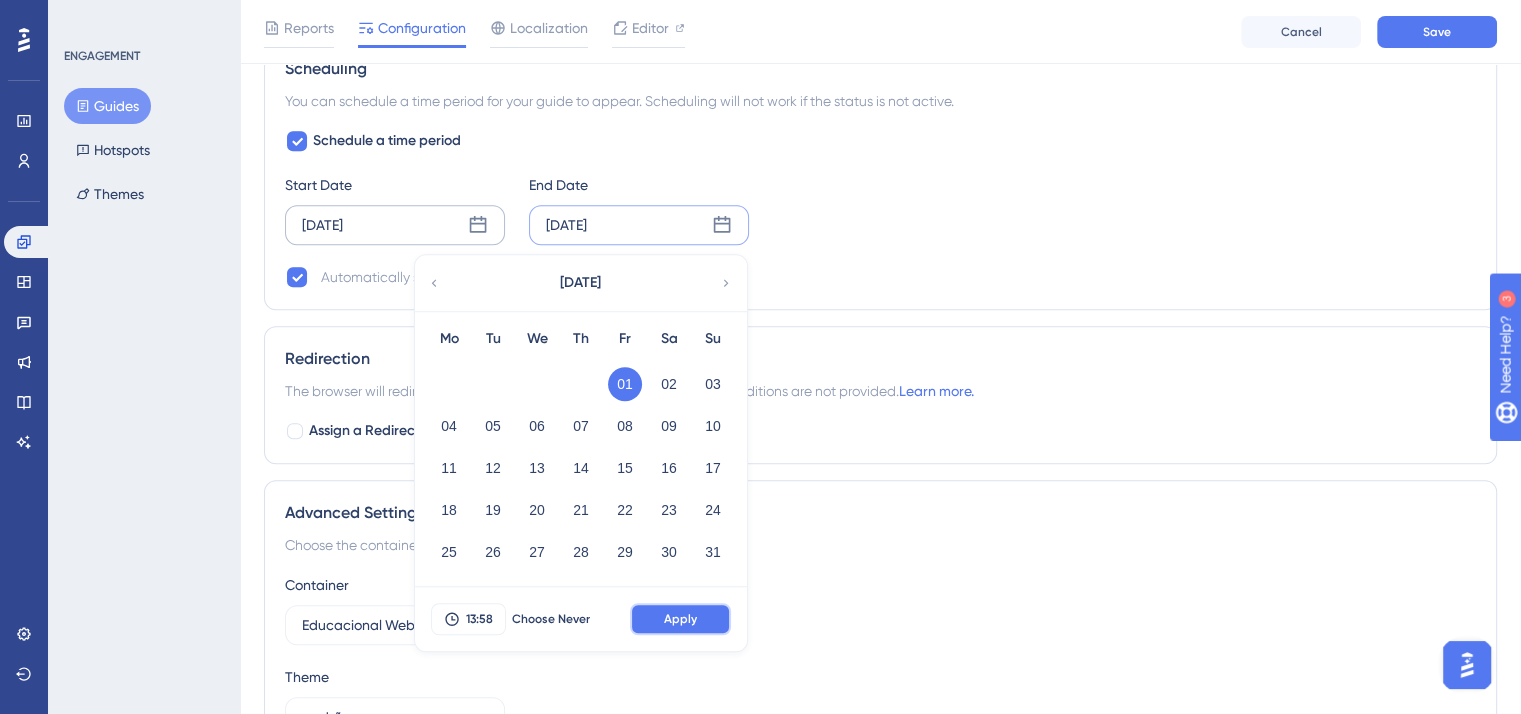 click on "Apply" at bounding box center (680, 619) 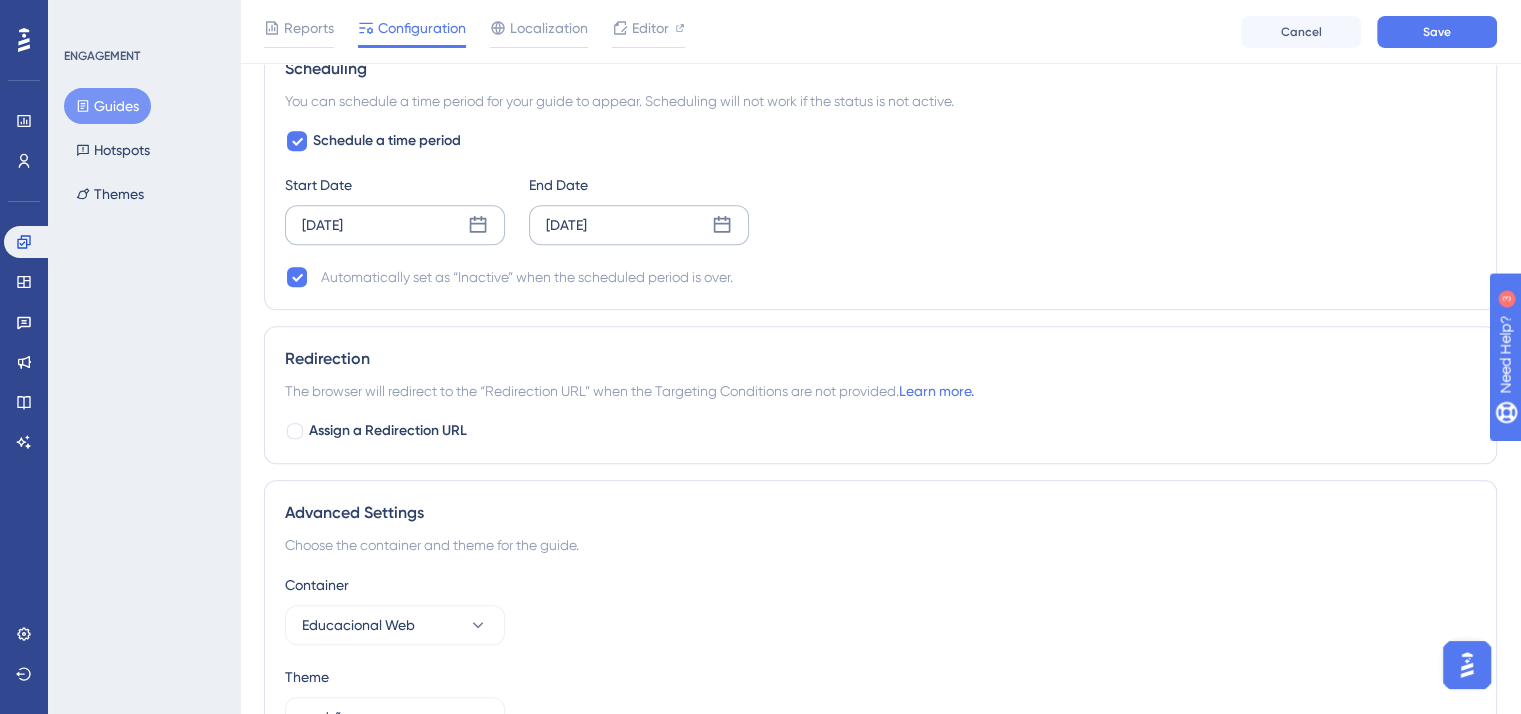 click on "Start Date [DATE] End Date [DATE]" at bounding box center [880, 209] 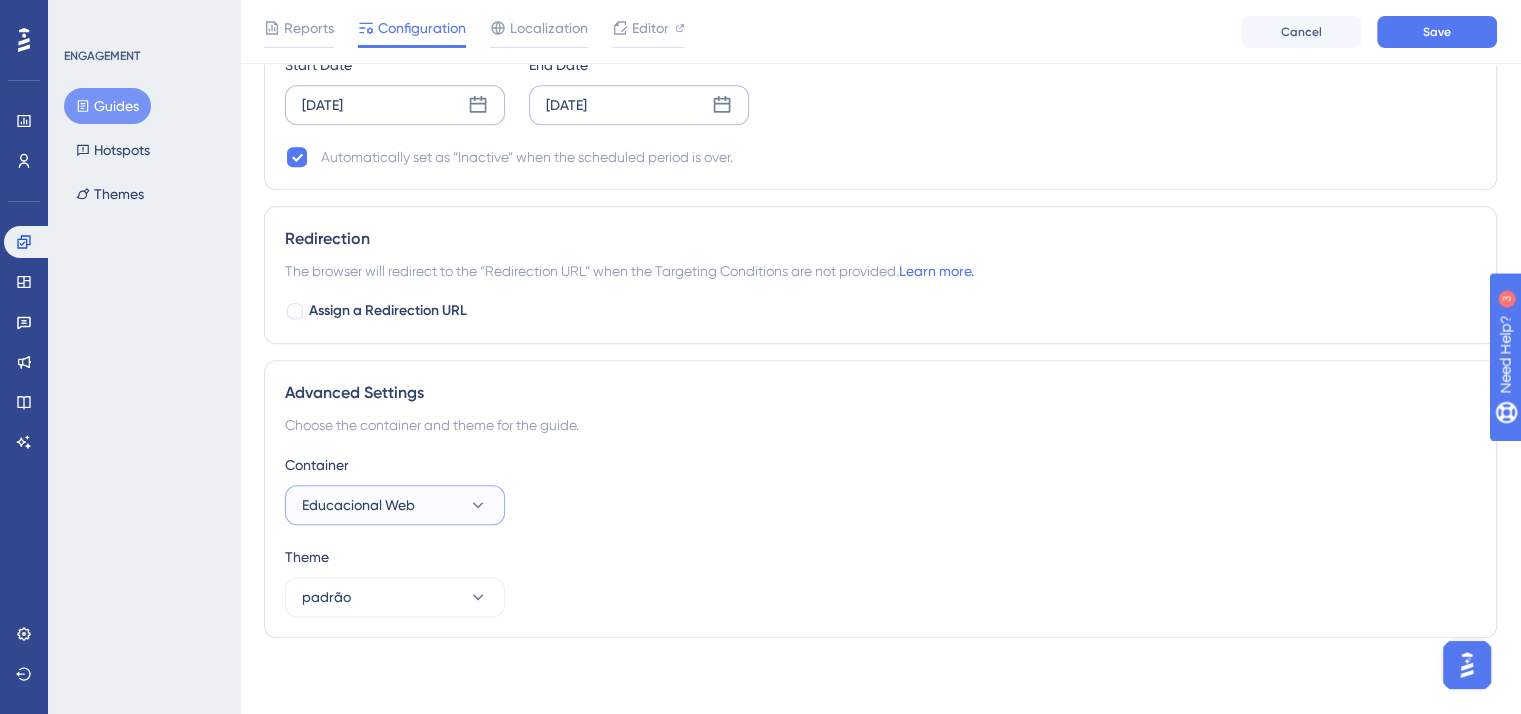 click on "Educacional Web" at bounding box center (395, 505) 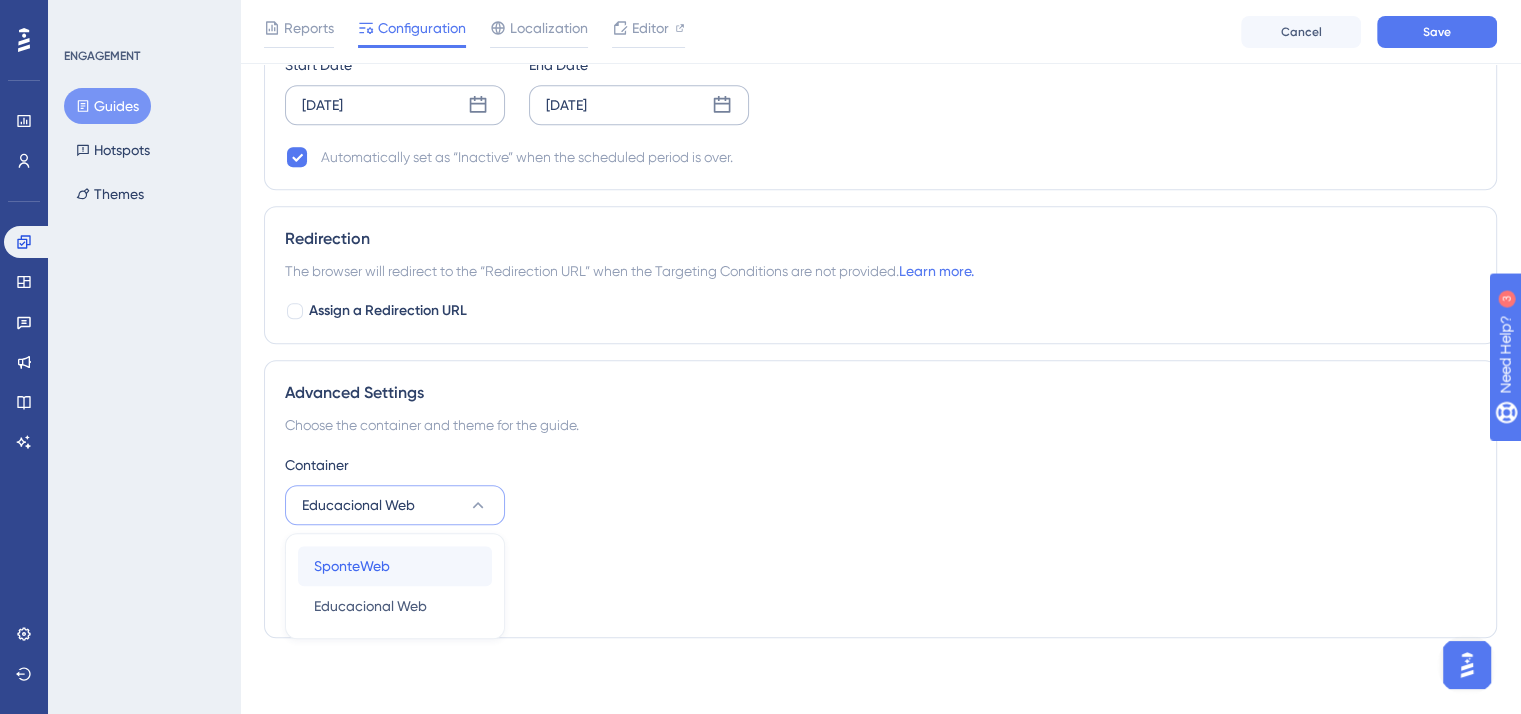 click on "SponteWeb SponteWeb" at bounding box center [395, 566] 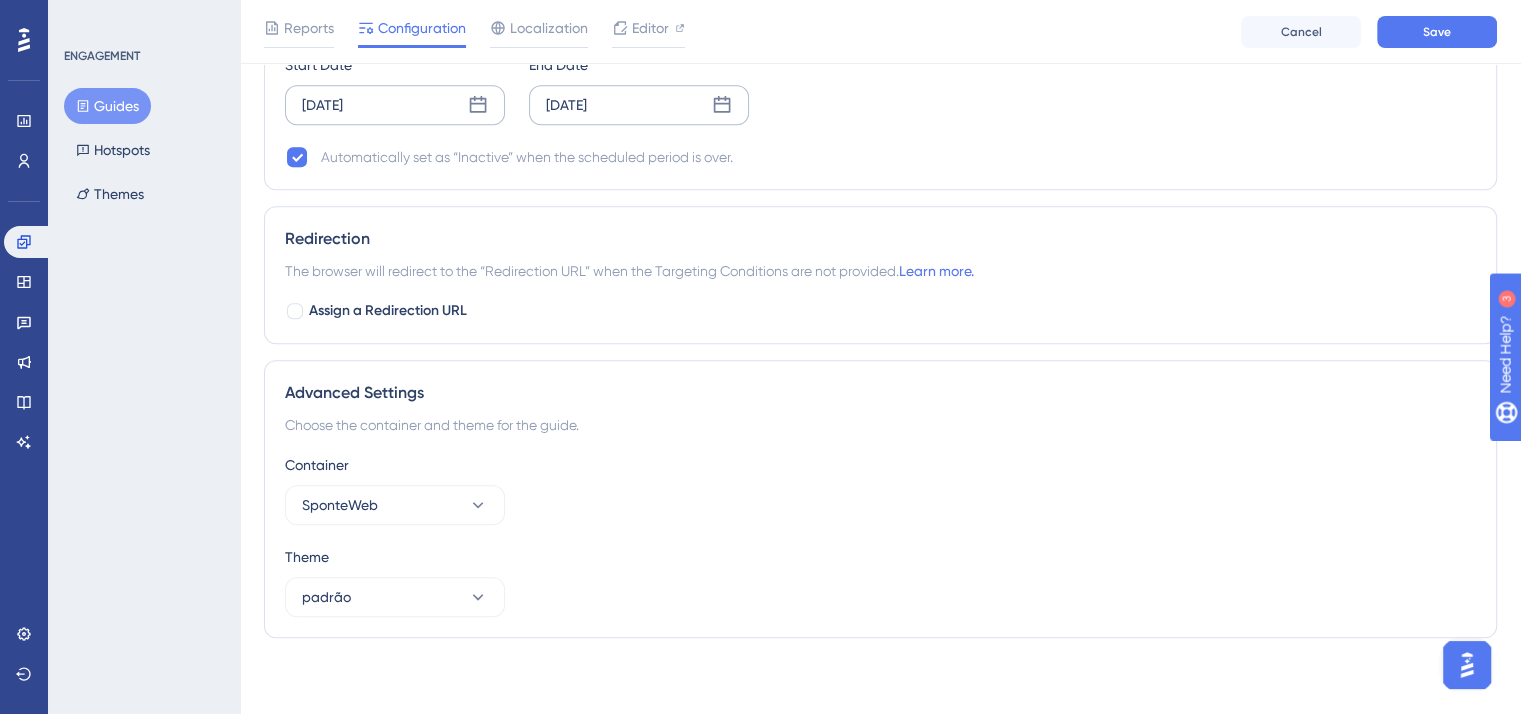 click on "Container SponteWeb" at bounding box center (880, 489) 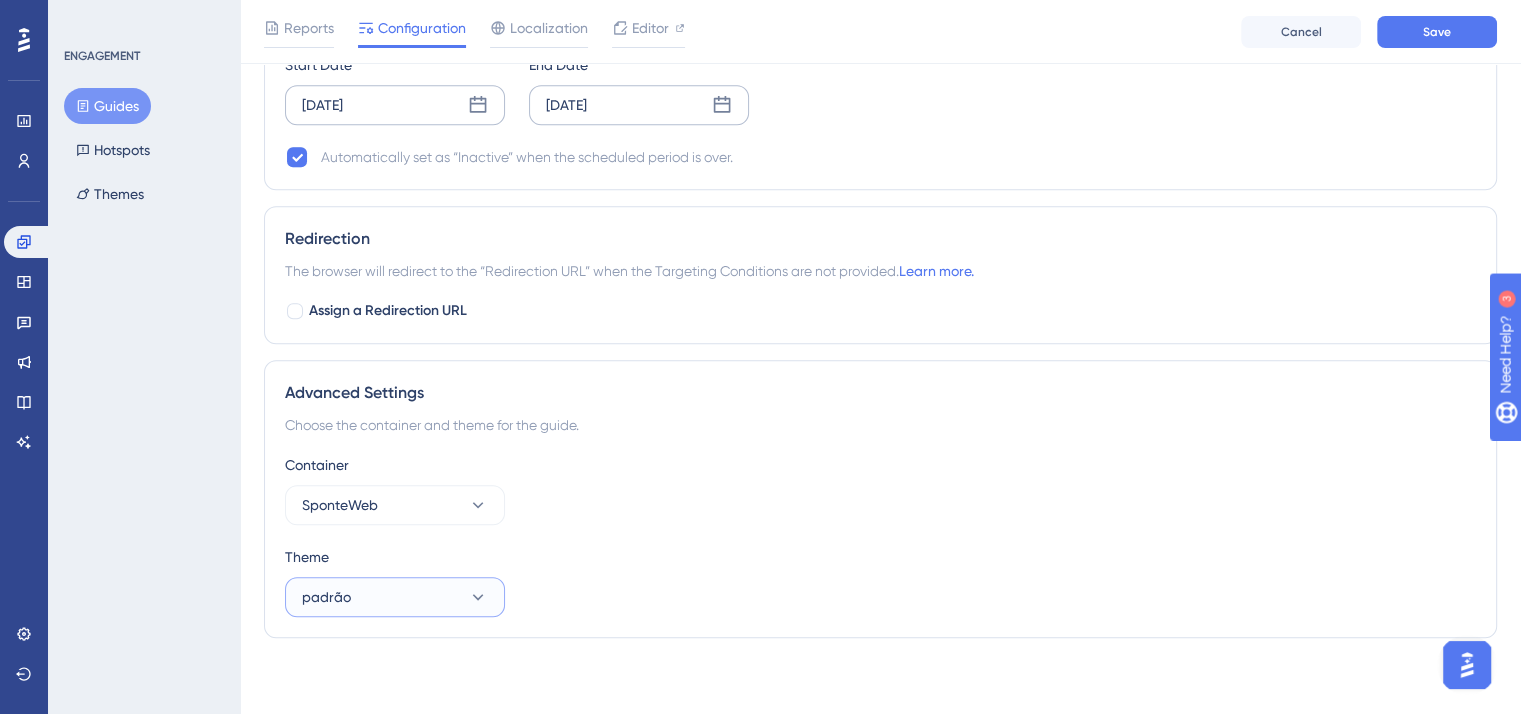 click on "padrão" at bounding box center (395, 597) 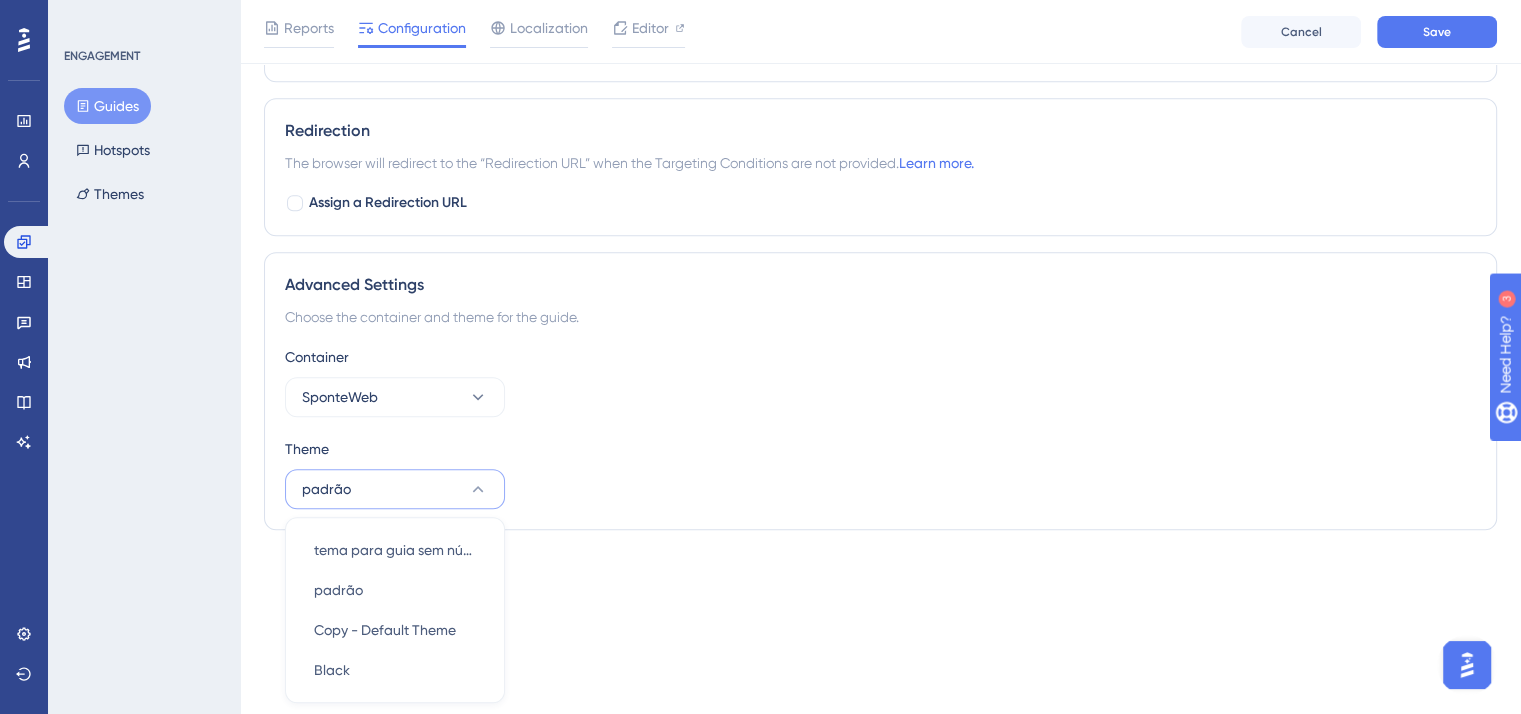 click on "Status: Inactive Guide Information Guide ID: 147760 Copy Guide Name Nova cara do sponte - Idiomas Guide Description Page Targeting
On which pages should the guide be visible to your end users?
Choose A Rule URL equals [URL][DOMAIN_NAME] Add a Target Audience Segmentation Which segment of the audience would you like to show this guide to? All Users Custom Segment Only Me Trigger You can trigger your guide automatically when the target URL is visited,
and/or use the custom triggers. Auto-Trigger Set the Appear Frequency Once in a Session Stop Trigger Never When the user sees the guide 10 times When the user completes the guide When the user reaches the custom goal Set the Display Priority This option will set the display priority between
auto-triggered materials in cases of conflicts between multiple materials Medium Custom Triggers Scheduling Schedule a time period Start Date [DATE] End Date [DATE] Redirection Learn more. Advanced Settings" at bounding box center [880, -527] 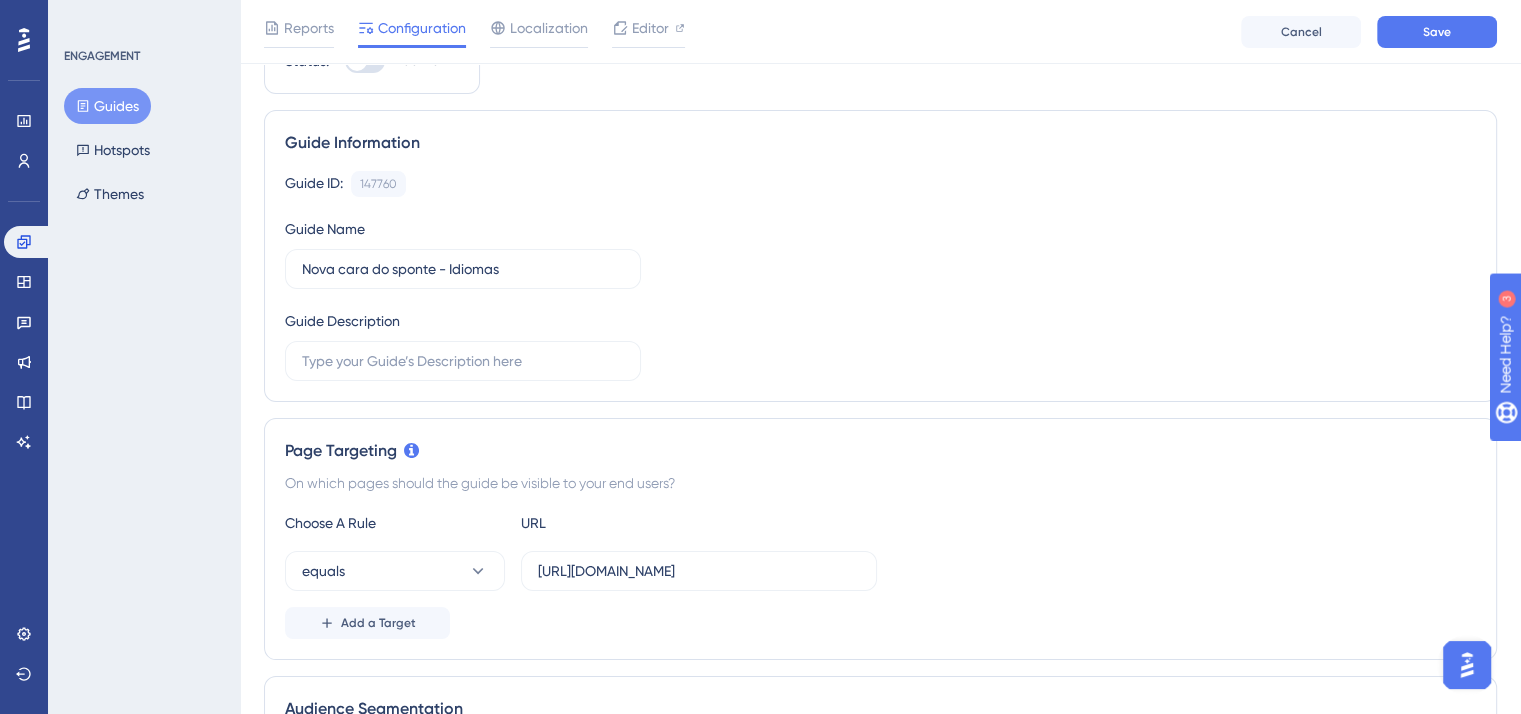 scroll, scrollTop: 0, scrollLeft: 0, axis: both 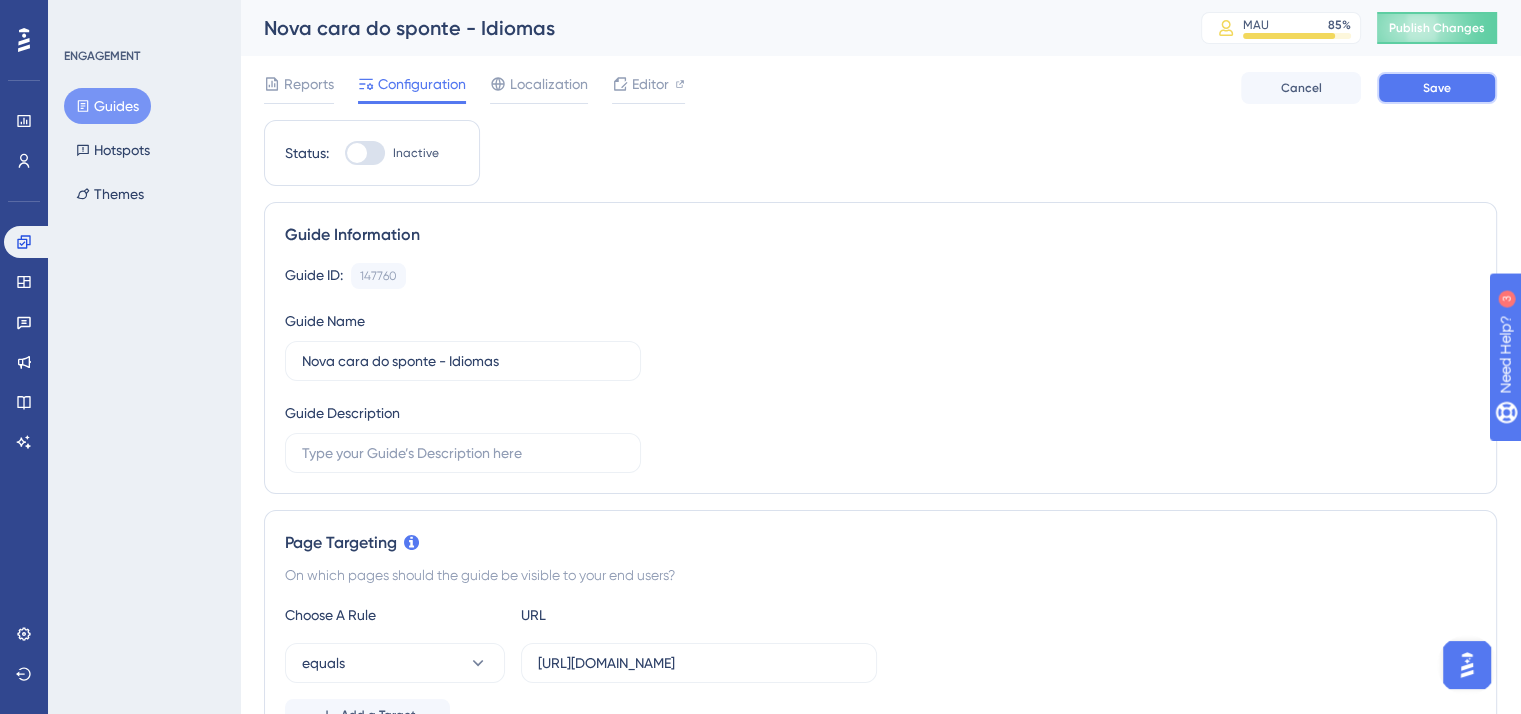 click on "Save" at bounding box center [1437, 88] 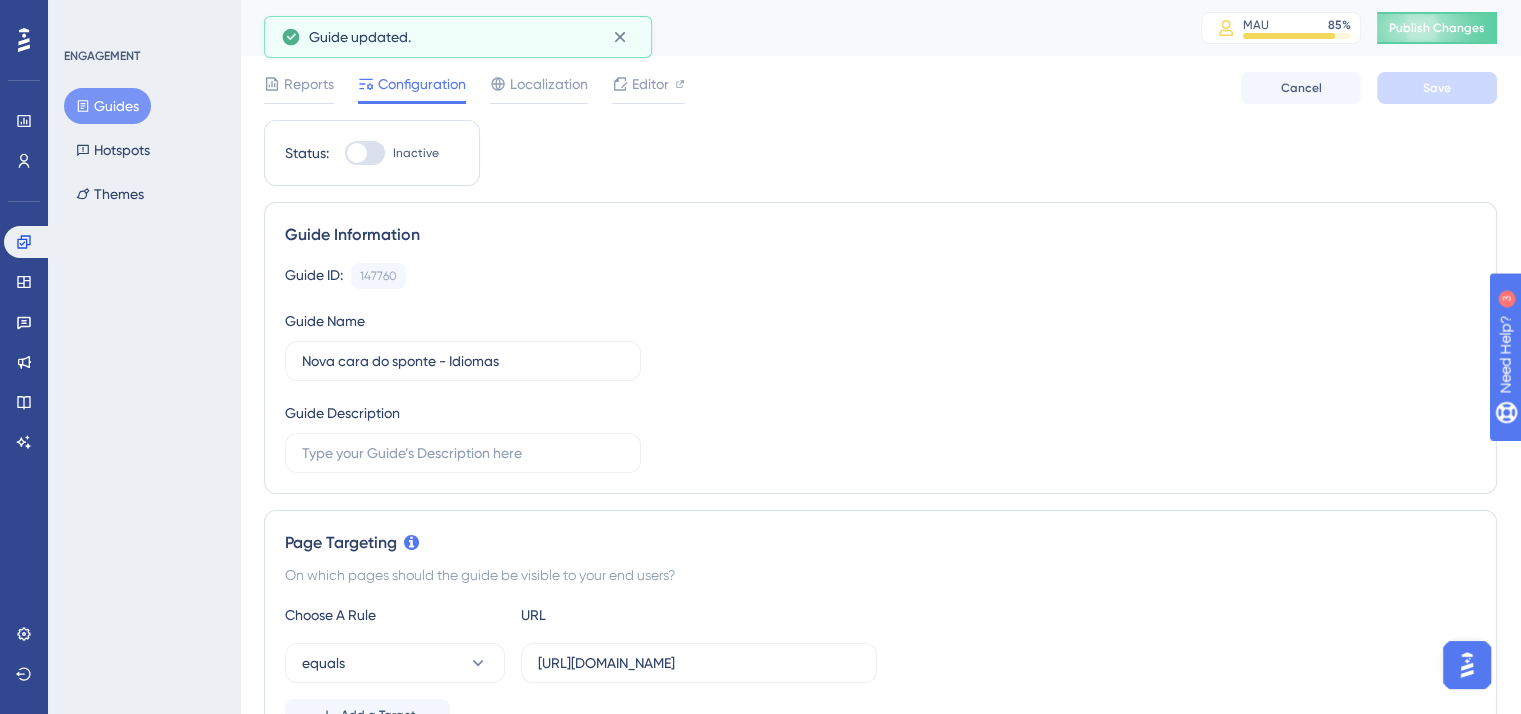 click on "ENGAGEMENT Guides Hotspots Themes" at bounding box center (144, 357) 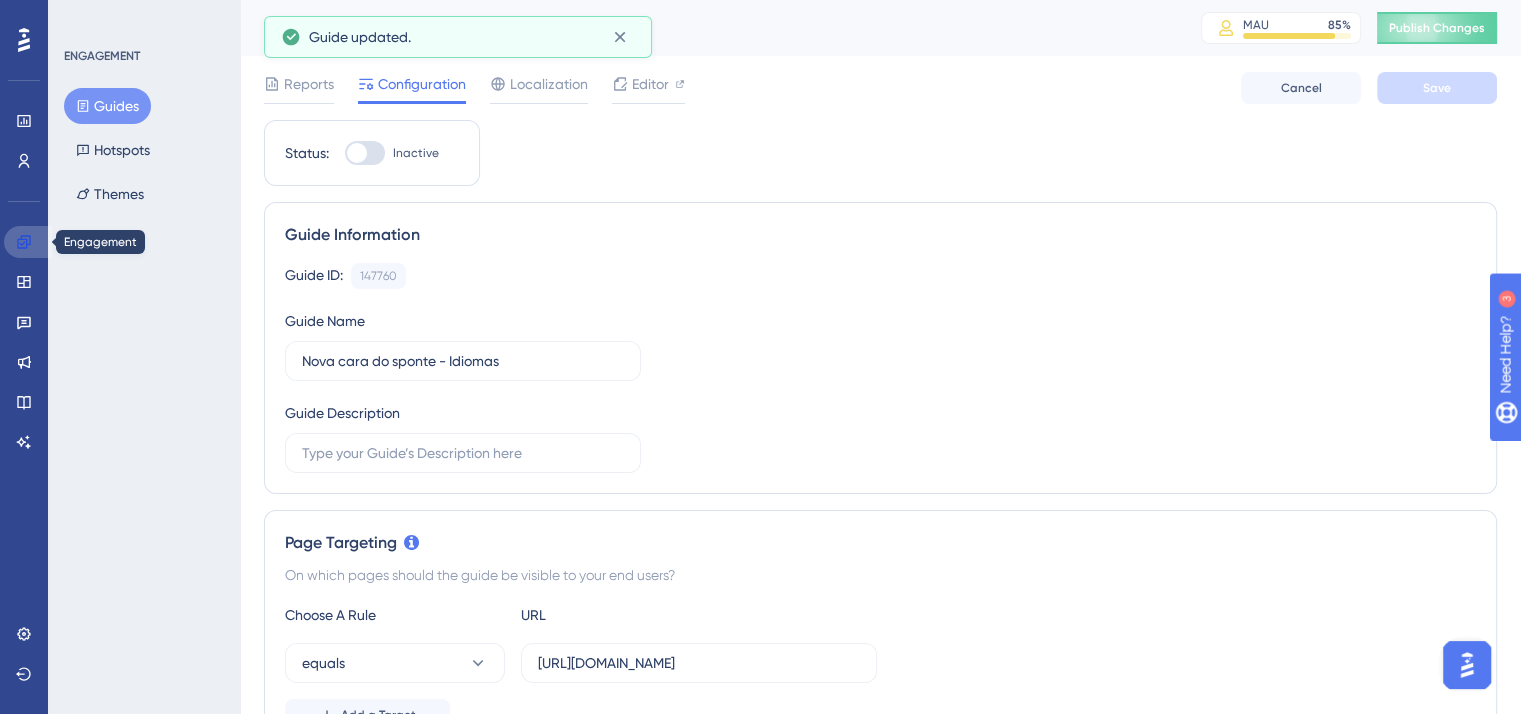 click at bounding box center [28, 242] 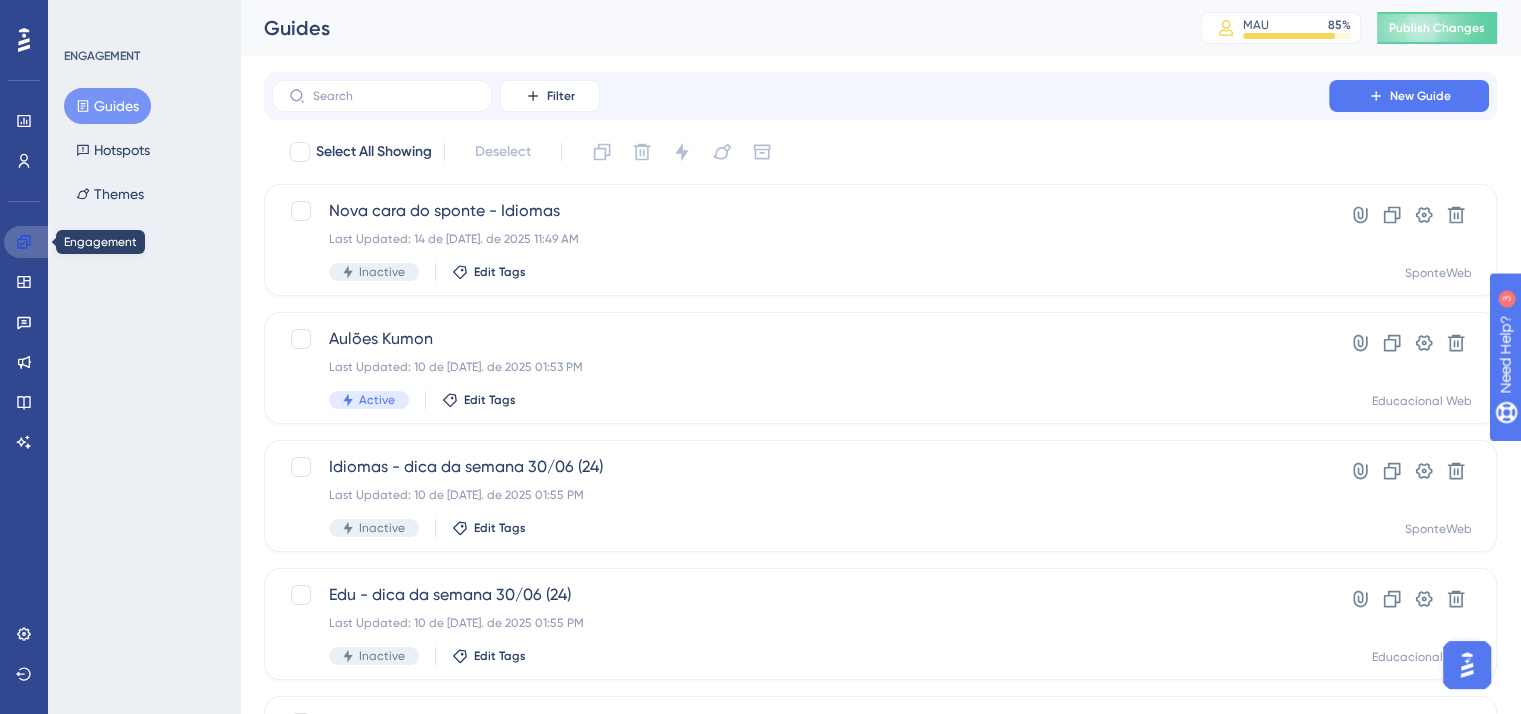 click at bounding box center (28, 242) 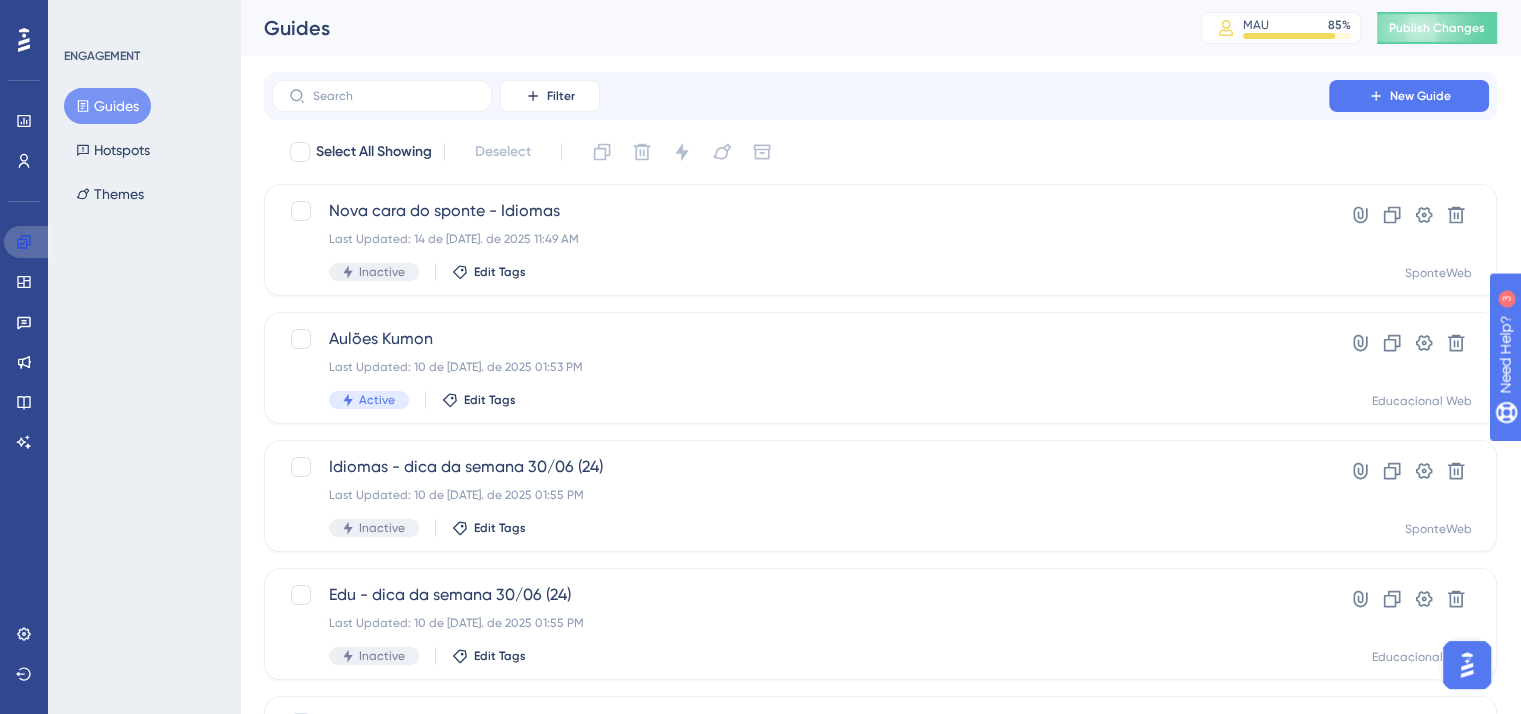 click 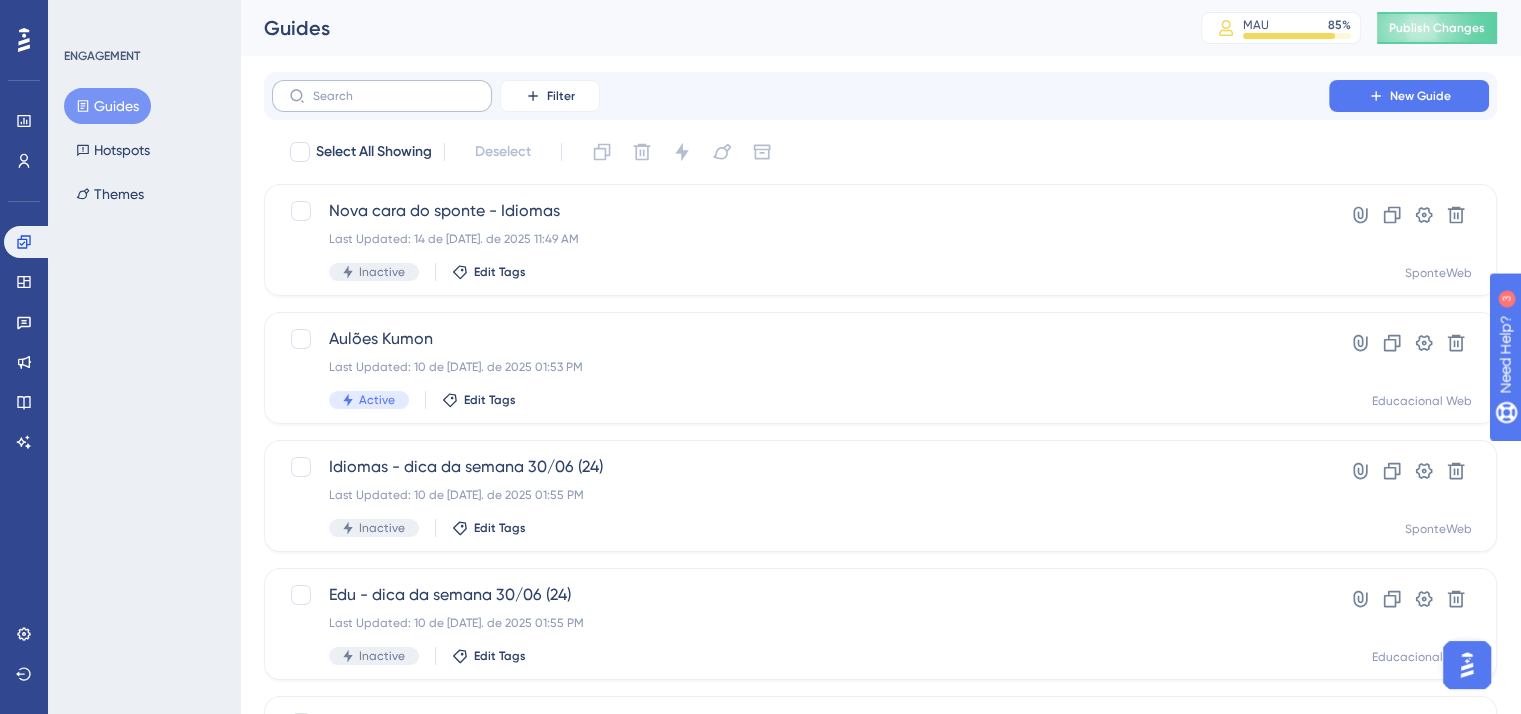 click at bounding box center (382, 96) 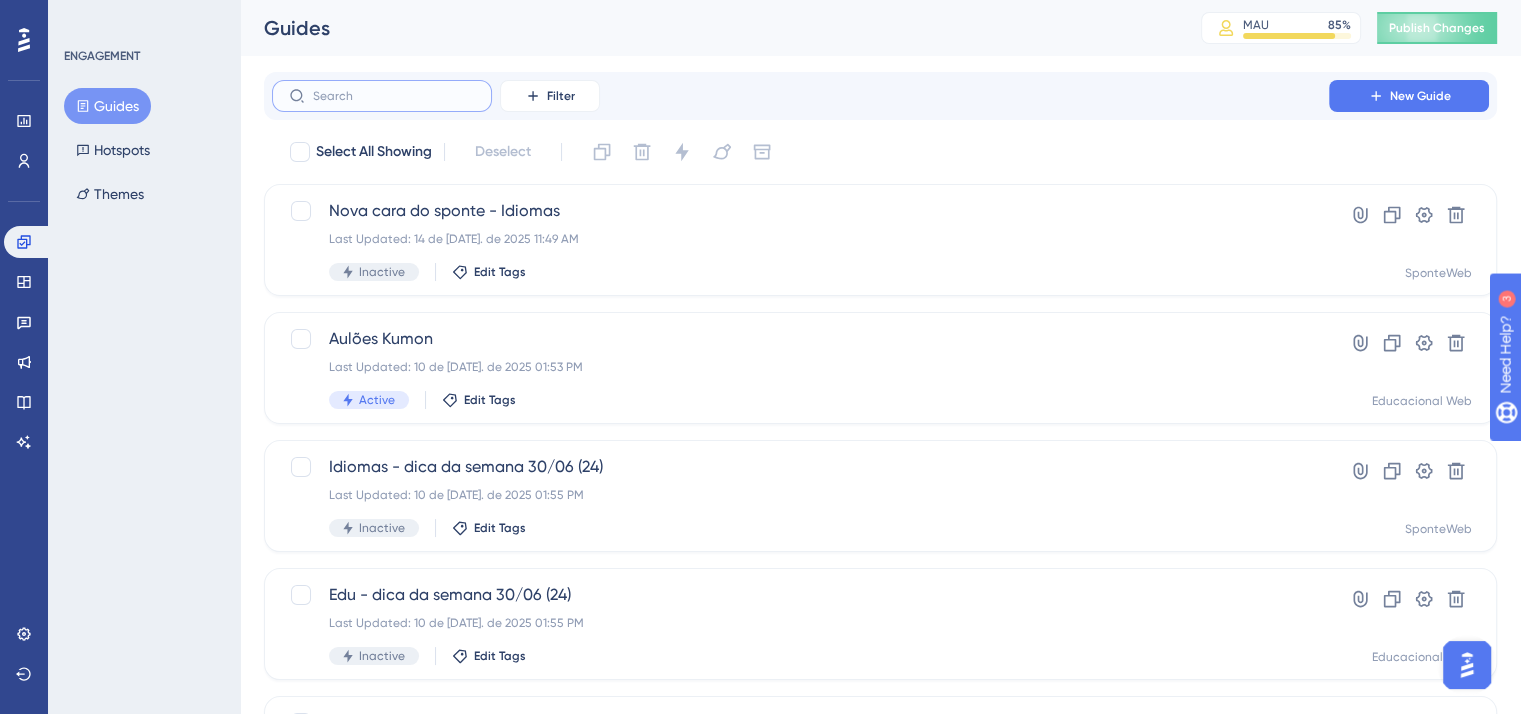 click at bounding box center [394, 96] 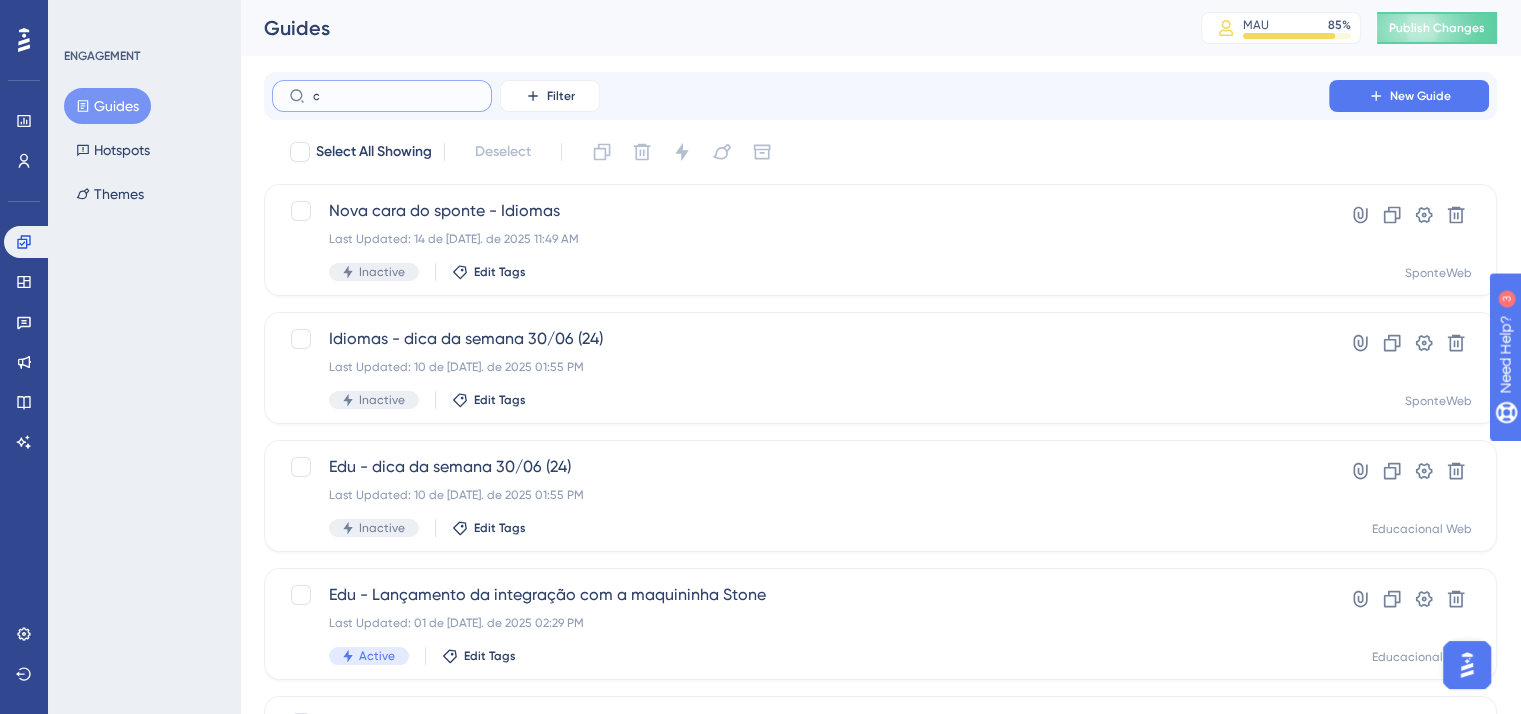 type on "cs" 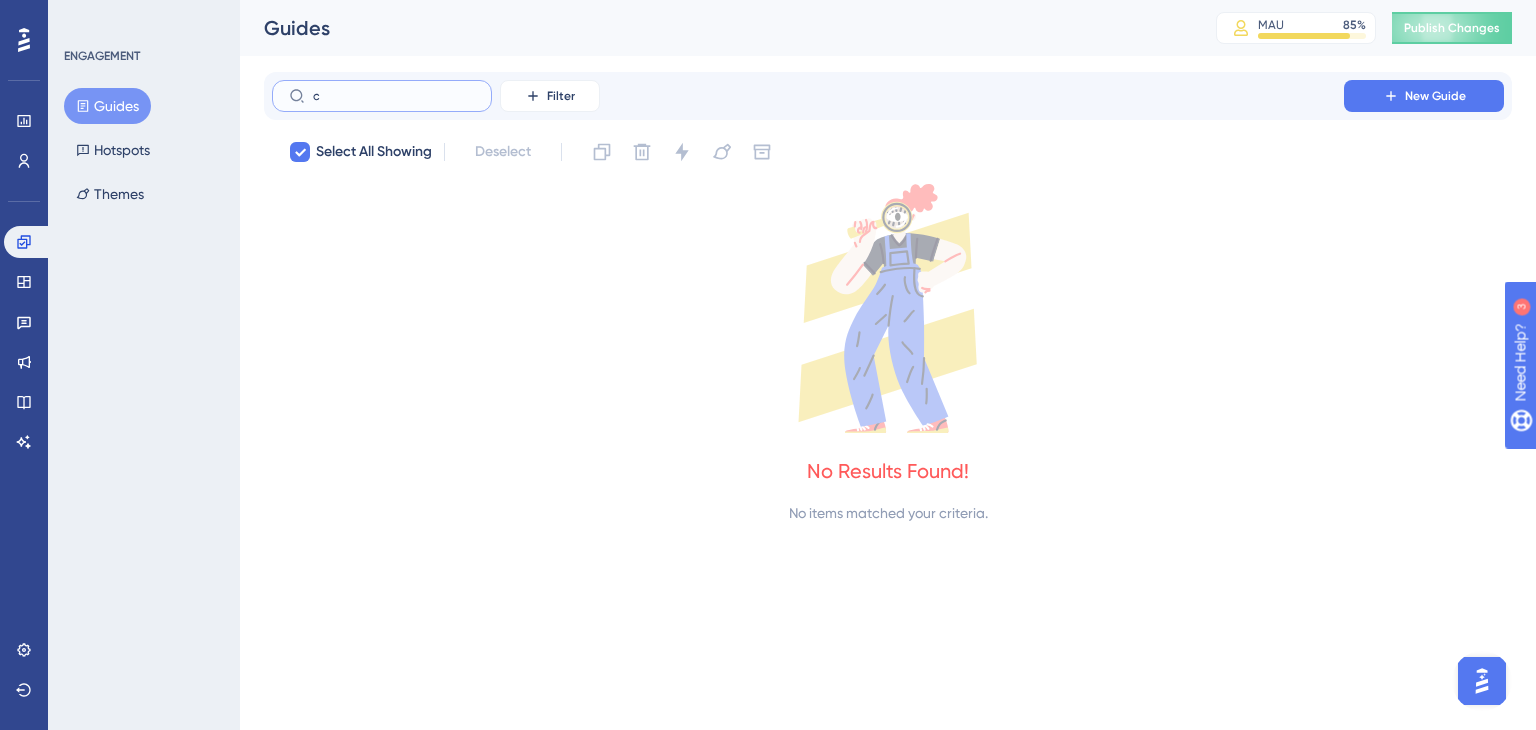 type on "cc" 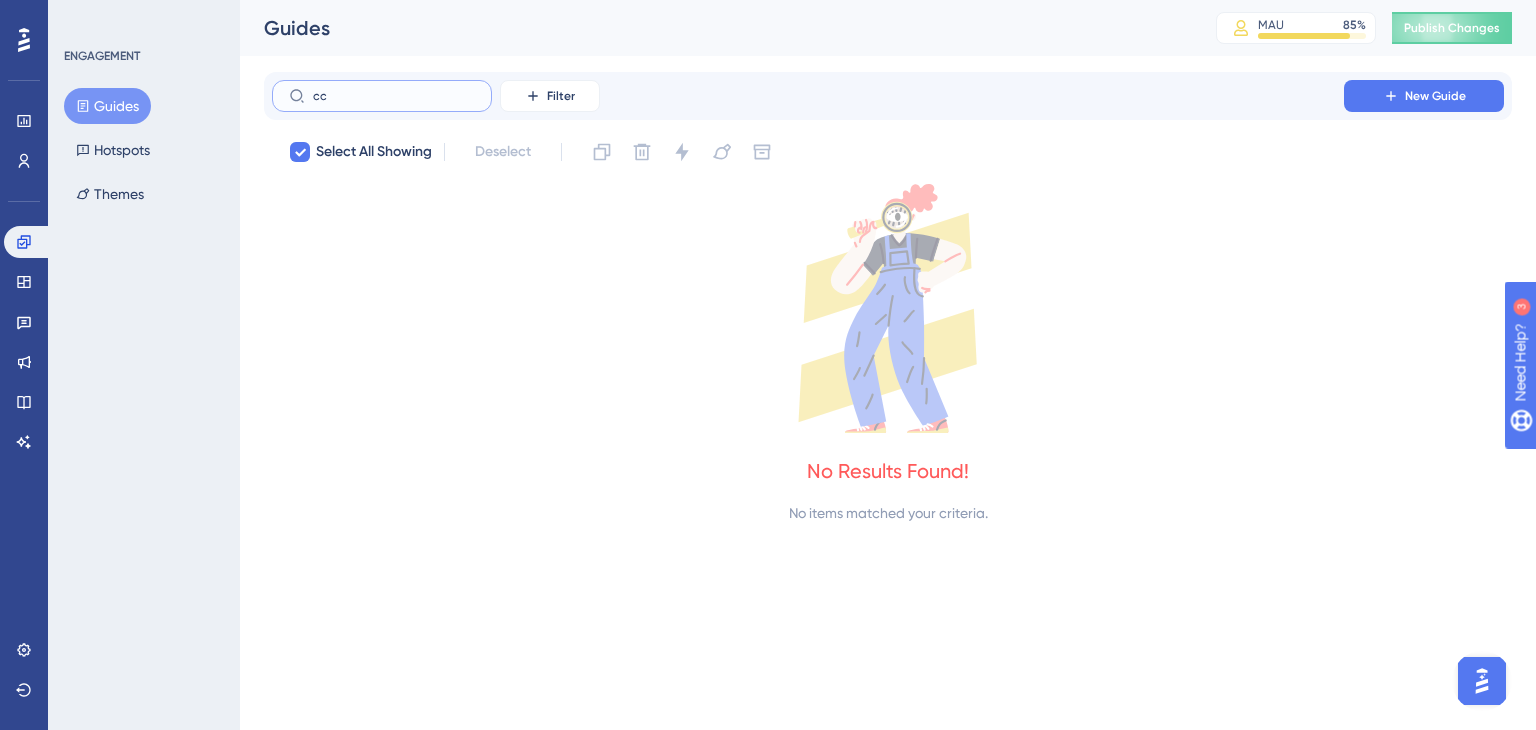checkbox on "false" 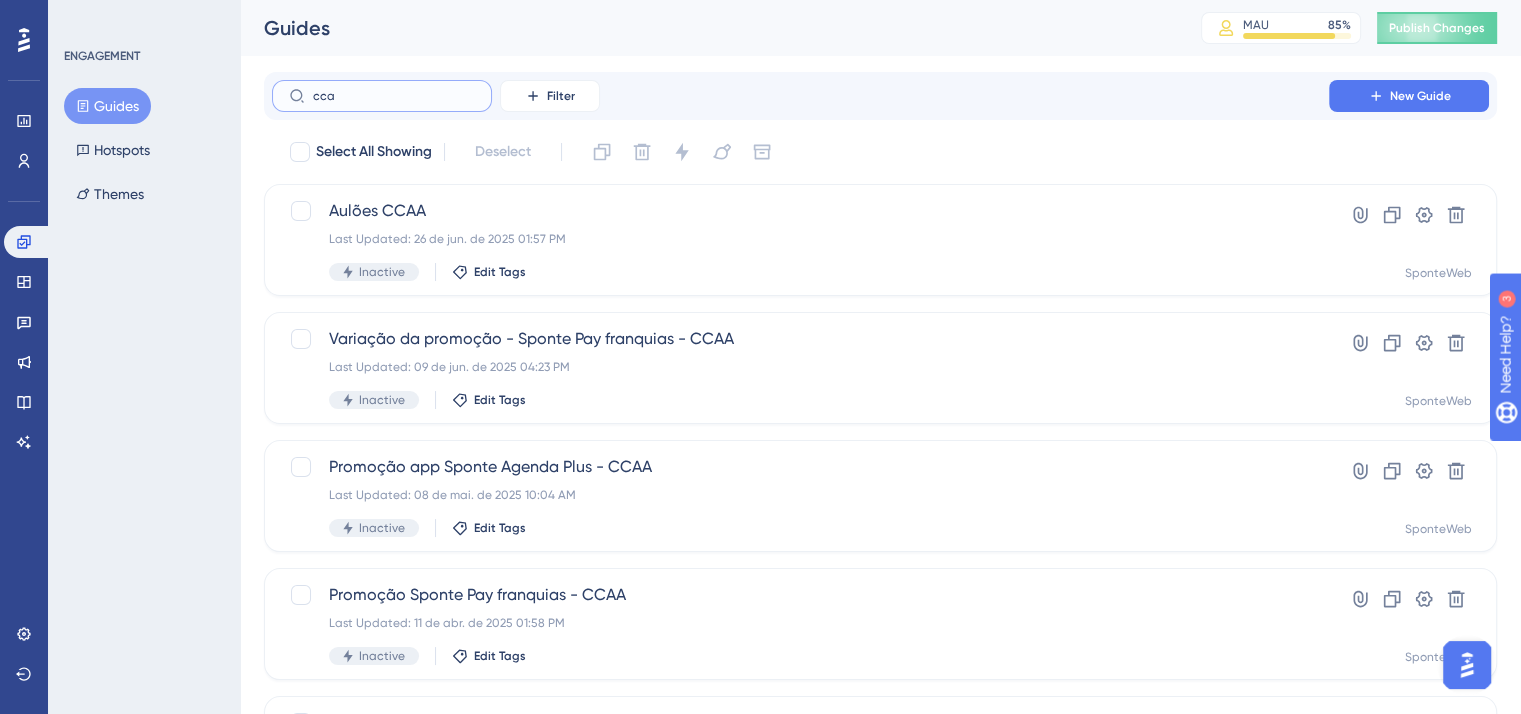 type on "ccaa" 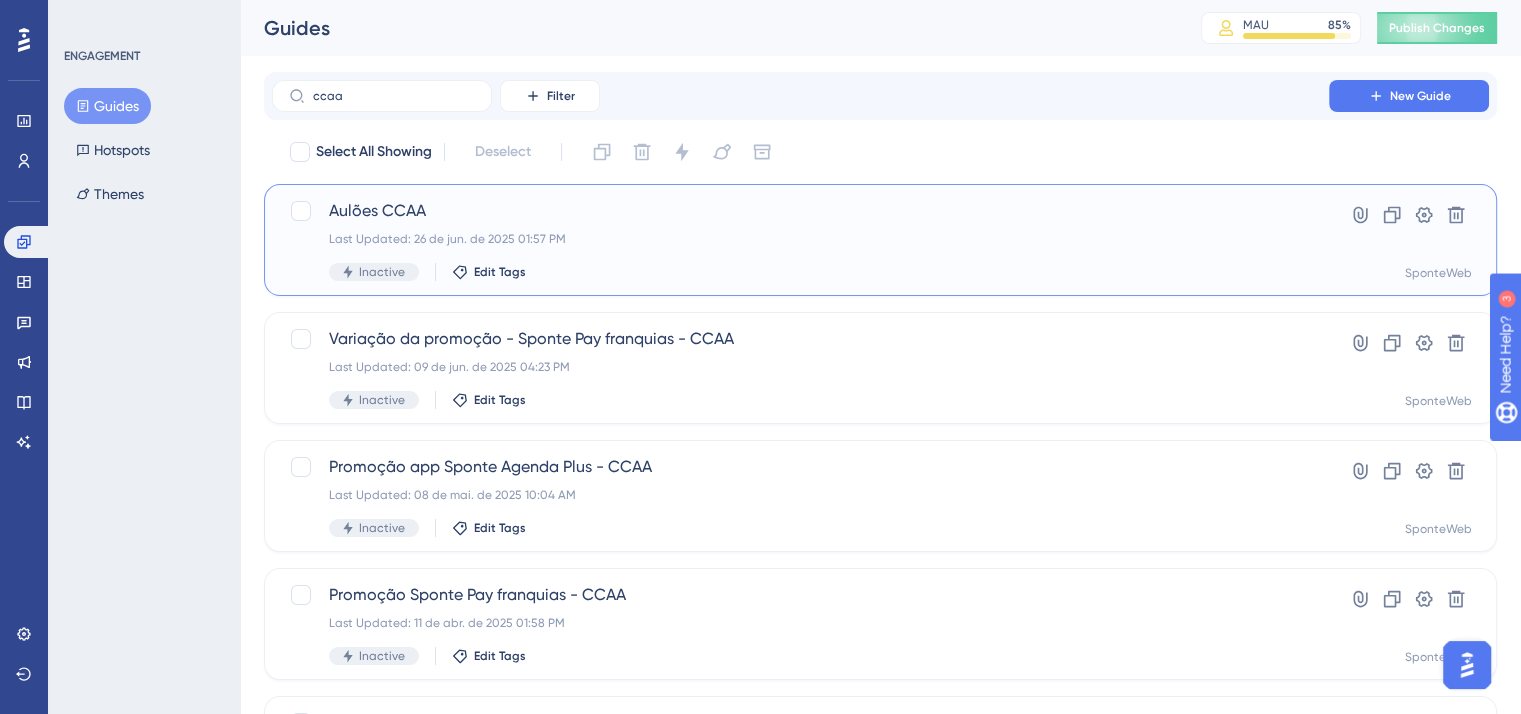 click on "Aulões CCAA" at bounding box center [800, 211] 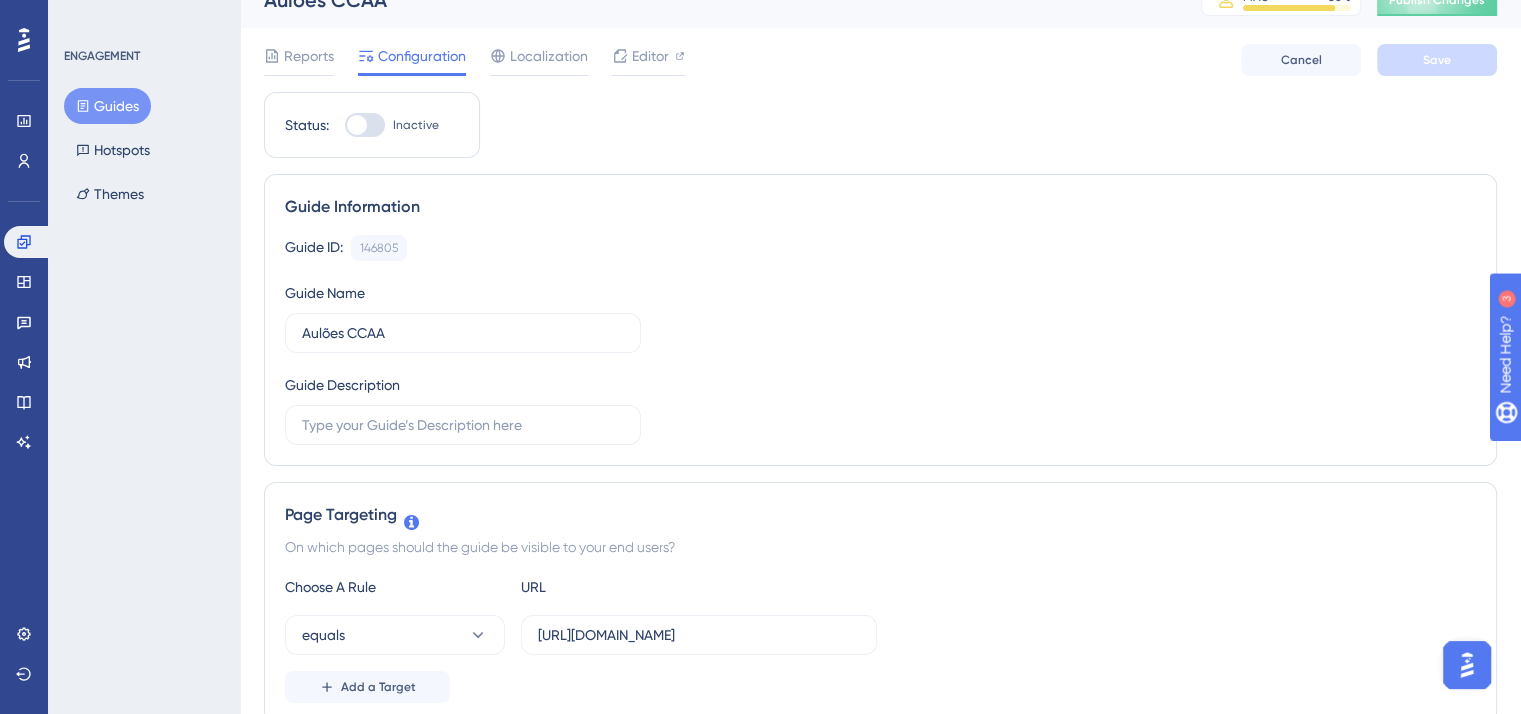scroll, scrollTop: 0, scrollLeft: 0, axis: both 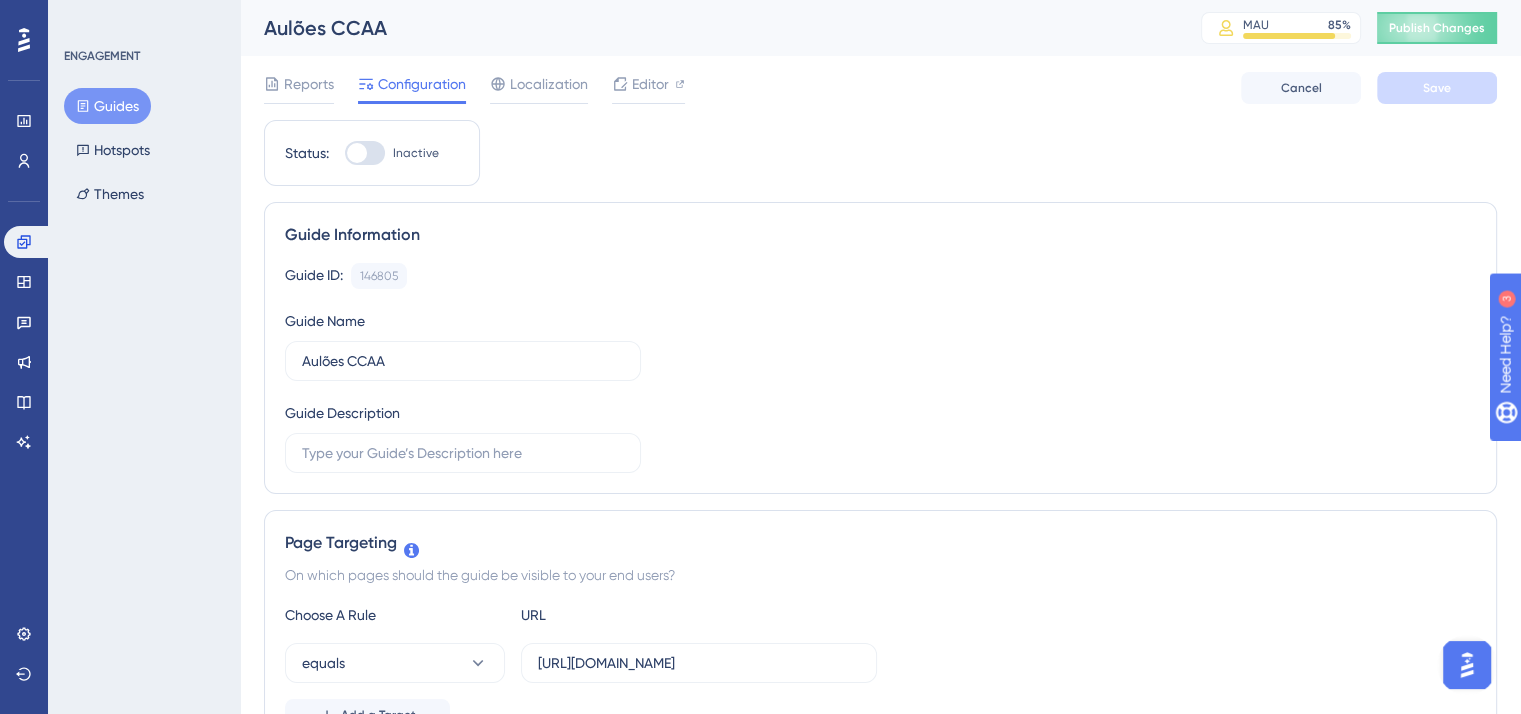 click on "Guides" at bounding box center (107, 106) 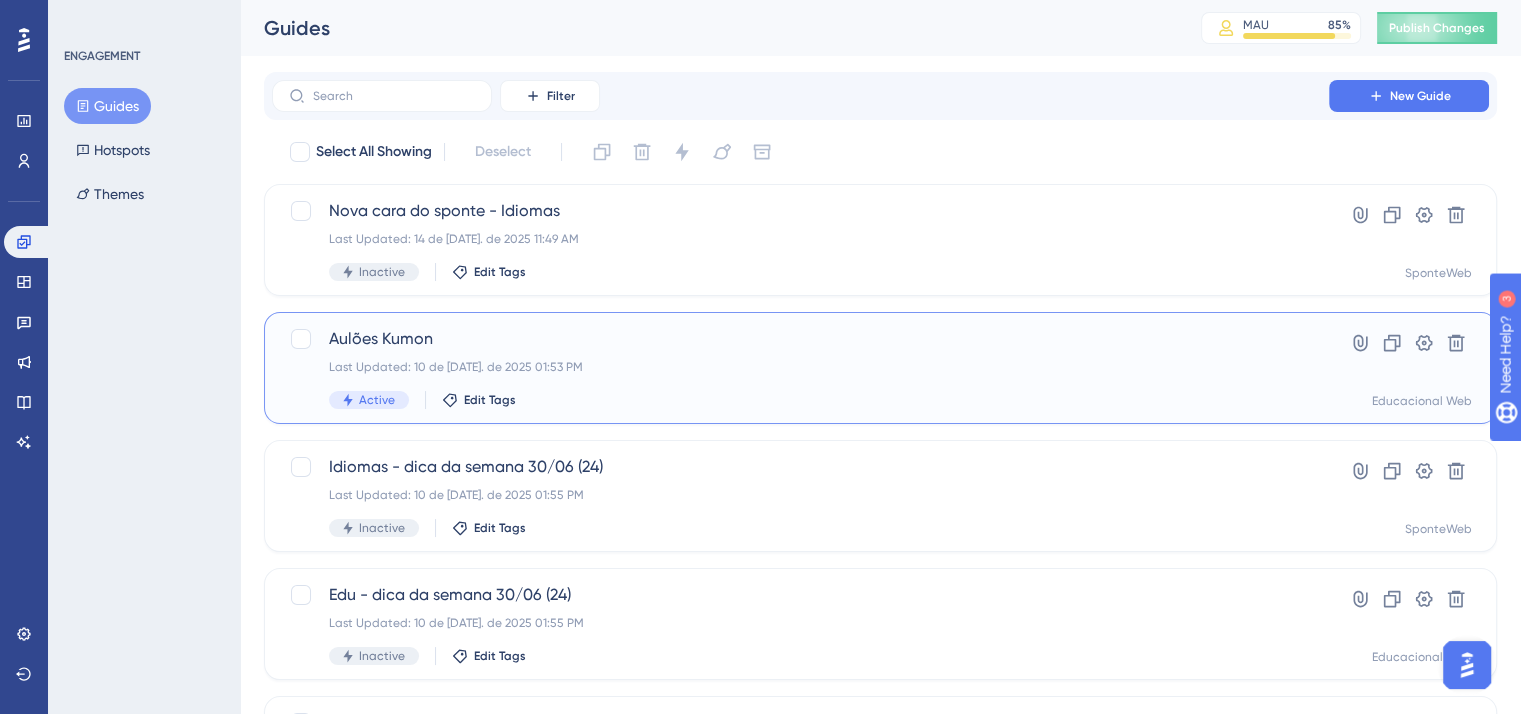 click on "Last Updated: 10 de [DATE]. de 2025 01:53 PM" at bounding box center (800, 367) 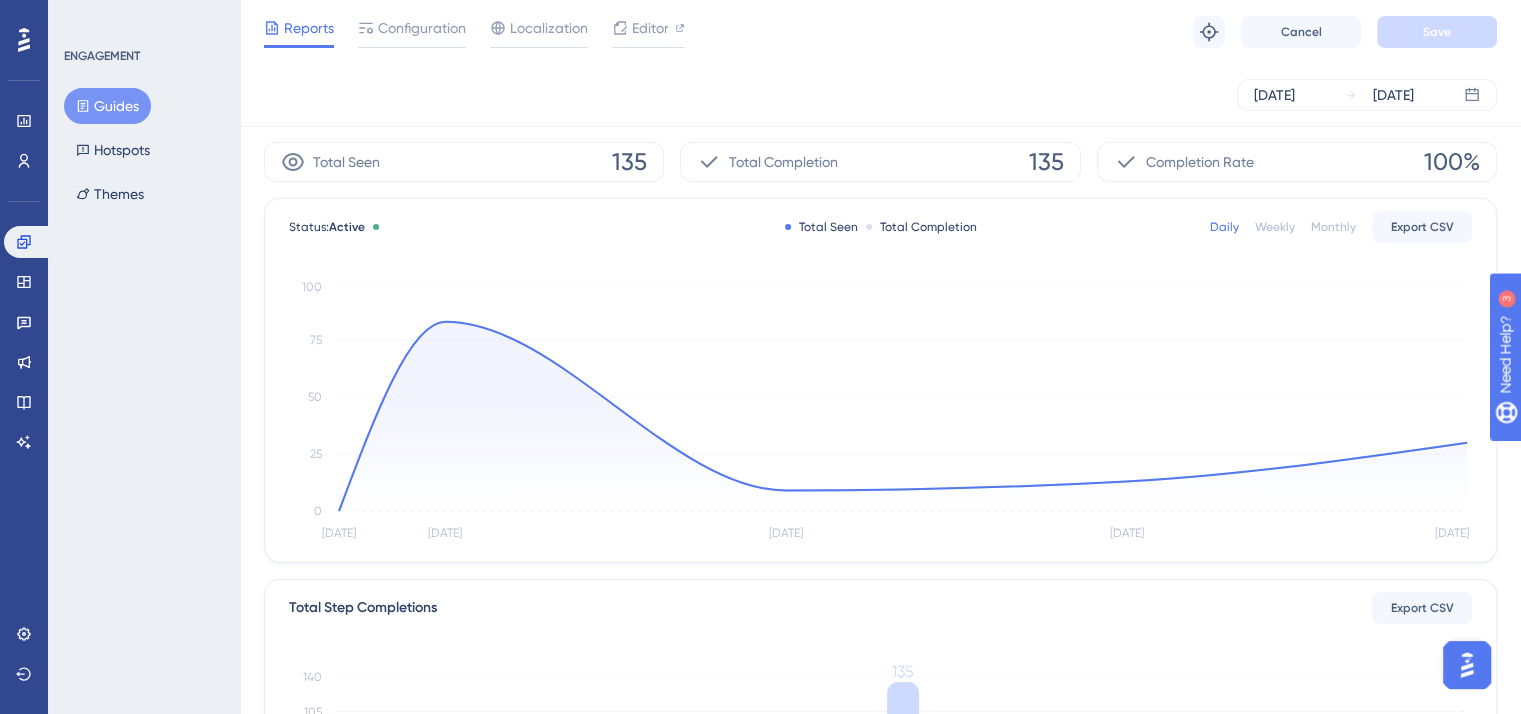 scroll, scrollTop: 0, scrollLeft: 0, axis: both 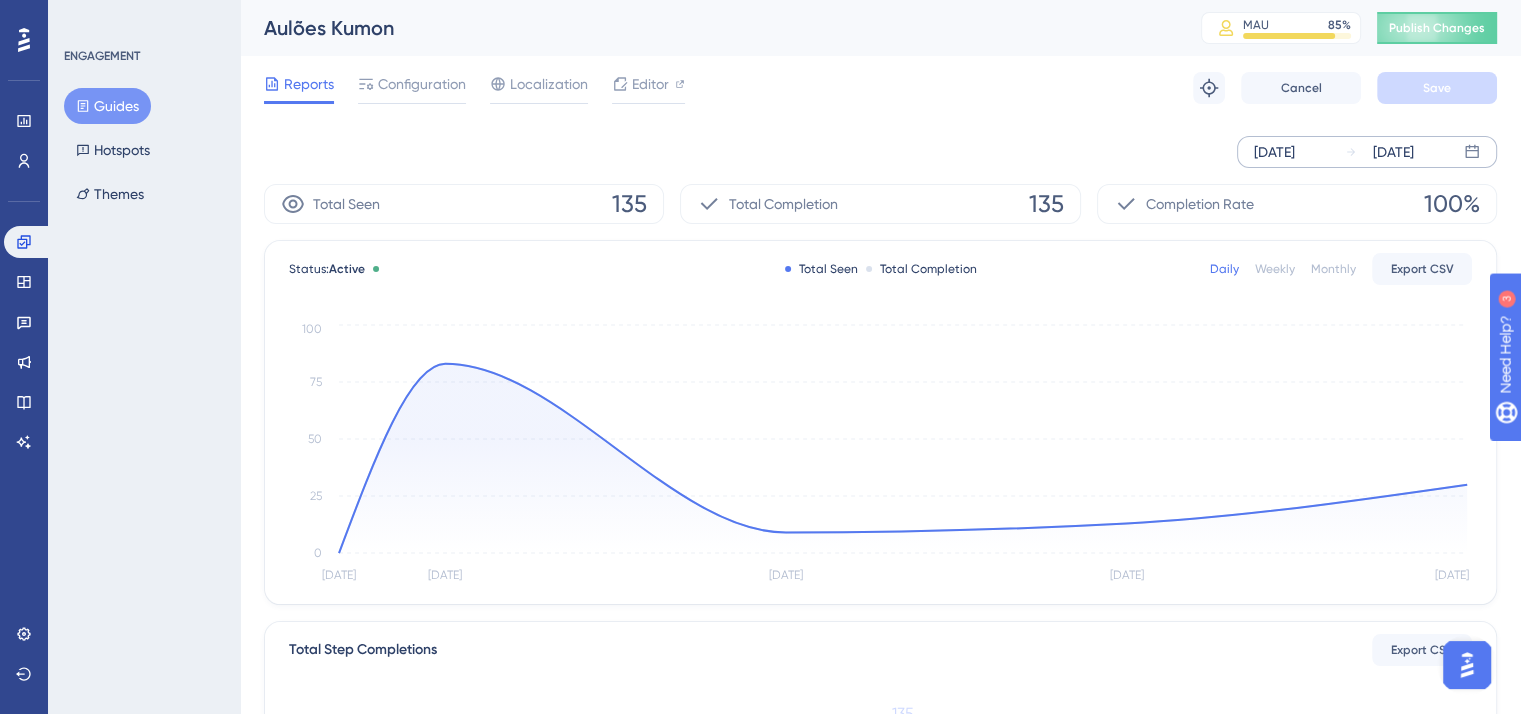 click on "[DATE]" at bounding box center [1274, 152] 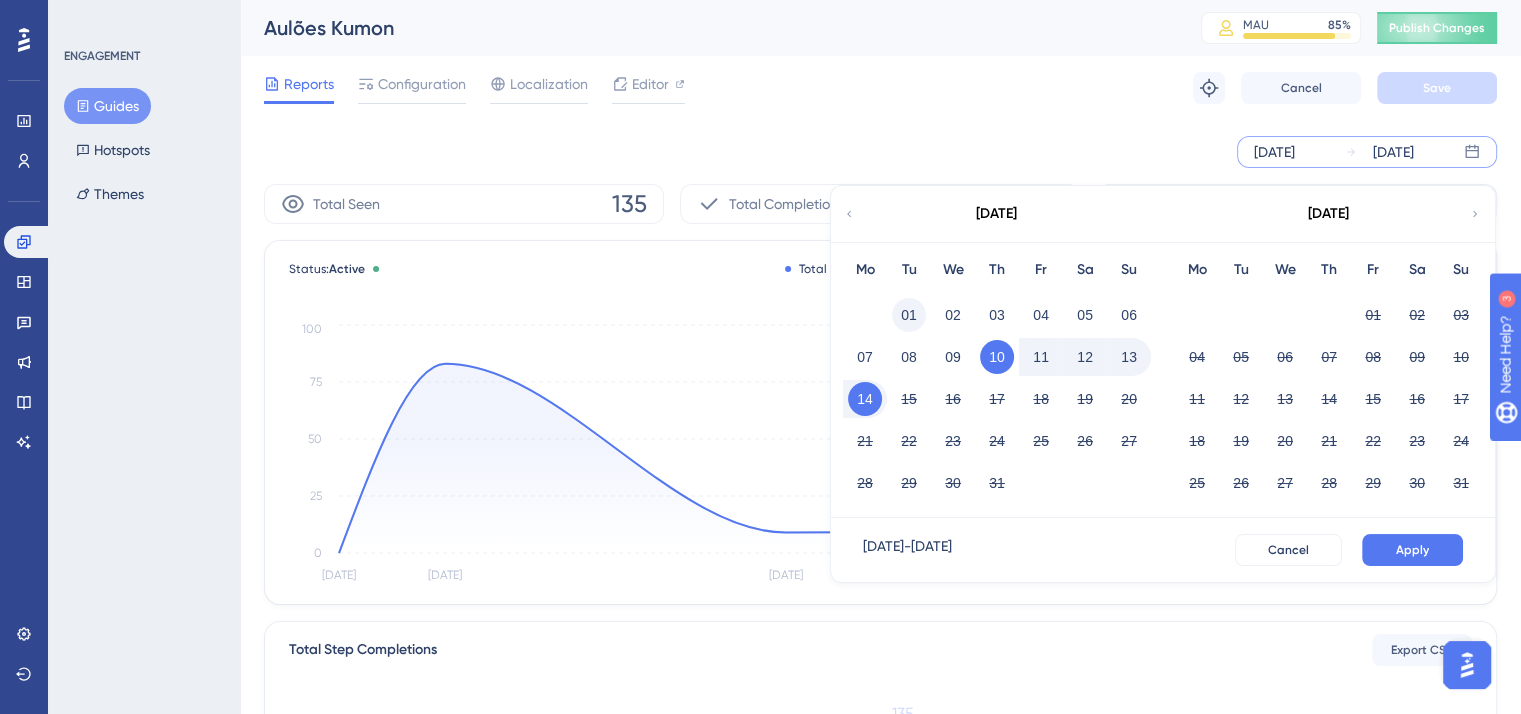 click on "01" at bounding box center (909, 315) 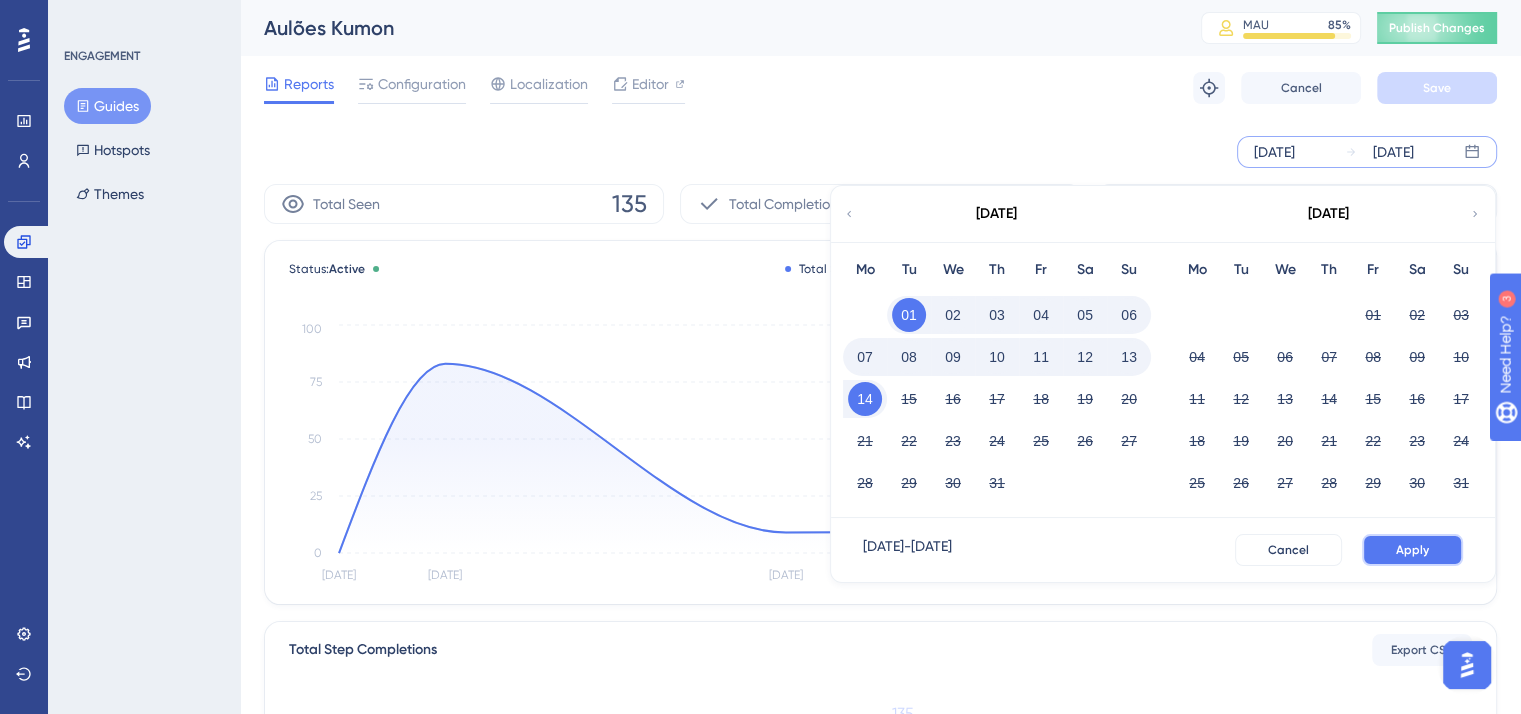 drag, startPoint x: 1430, startPoint y: 555, endPoint x: 1394, endPoint y: 548, distance: 36.67424 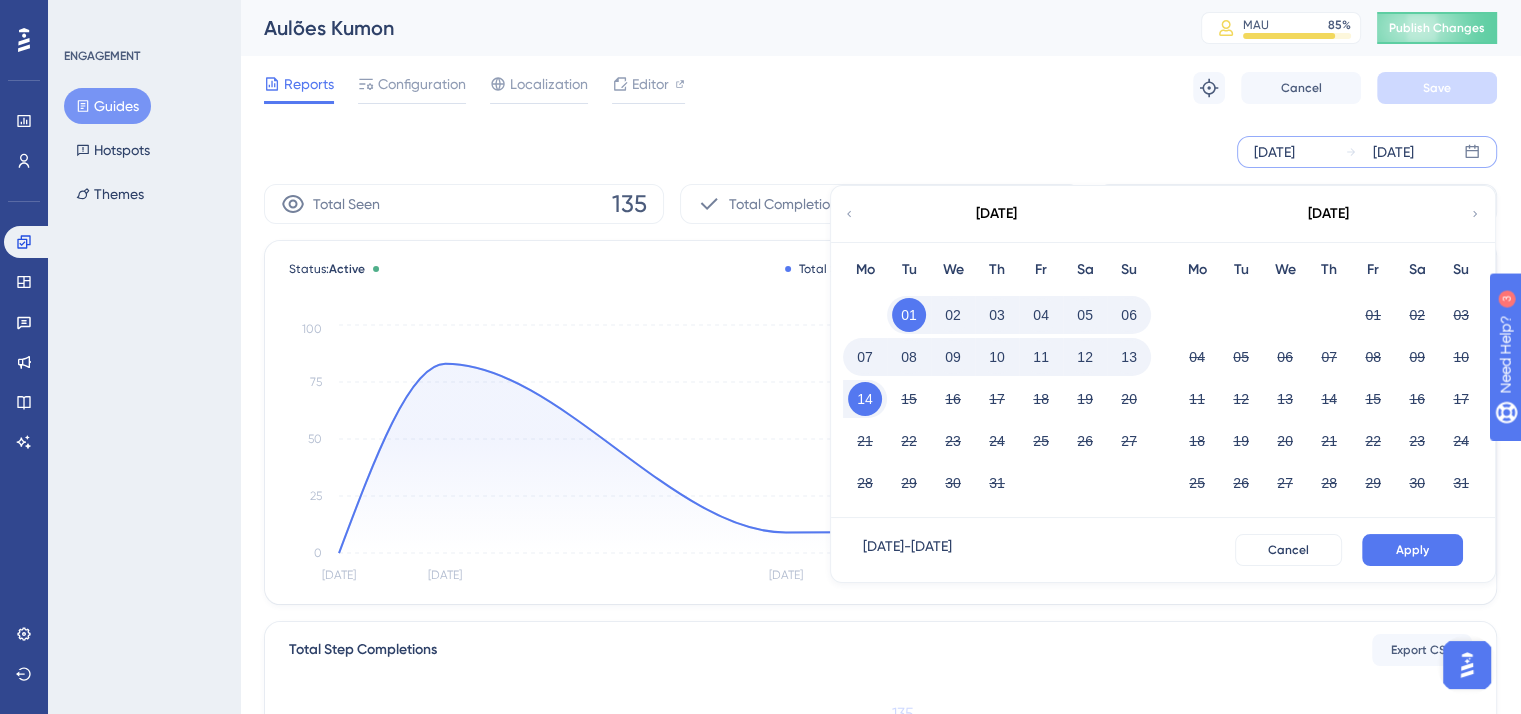 click on "Apply" at bounding box center [1412, 550] 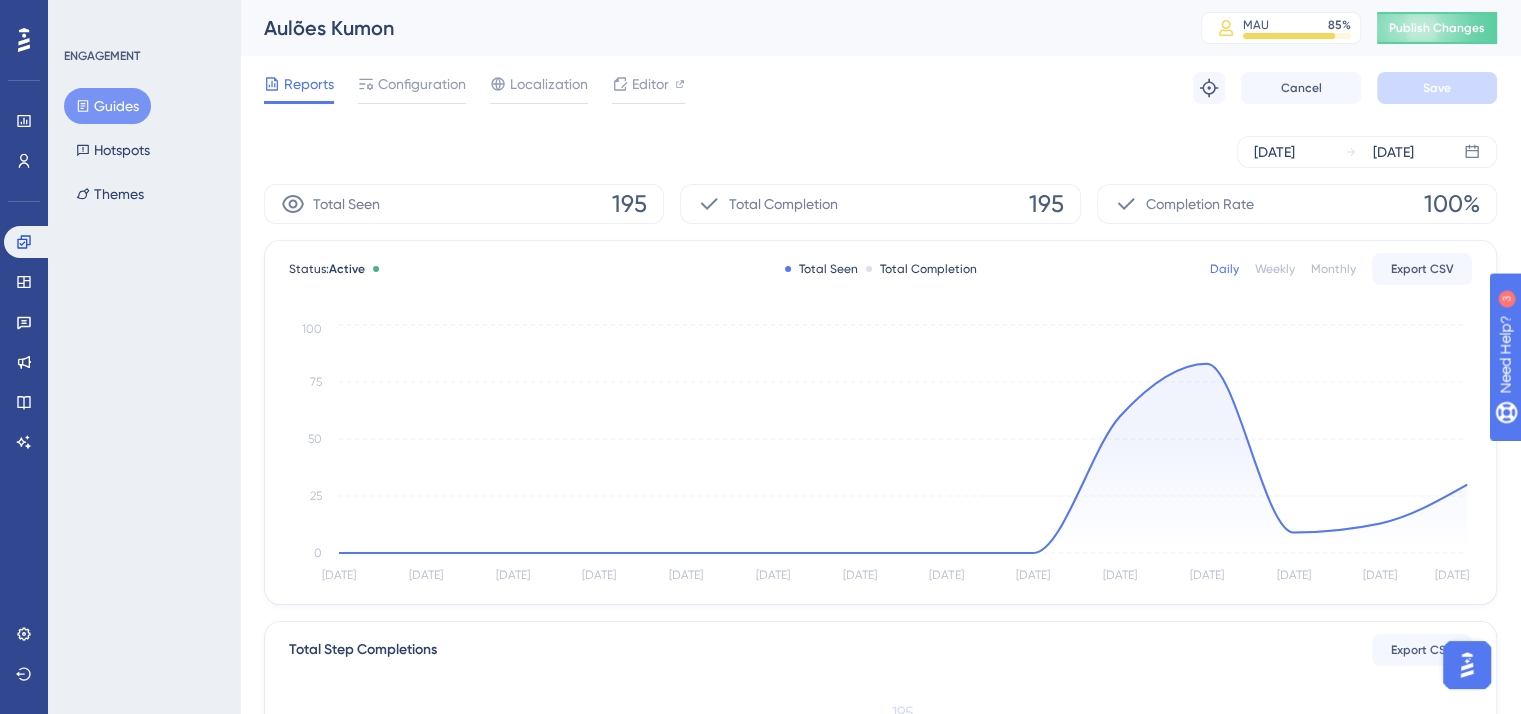 click on "Guides" at bounding box center [107, 106] 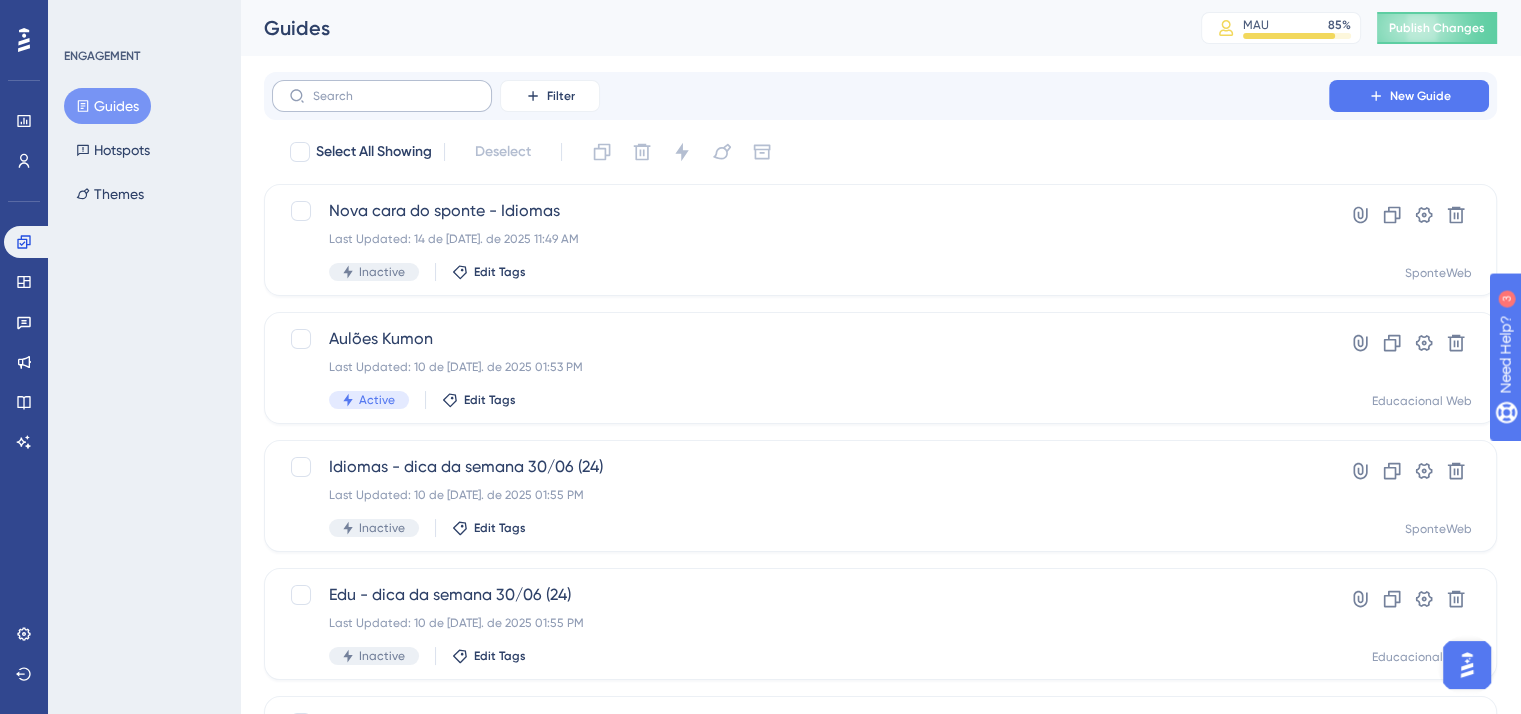 click at bounding box center (382, 96) 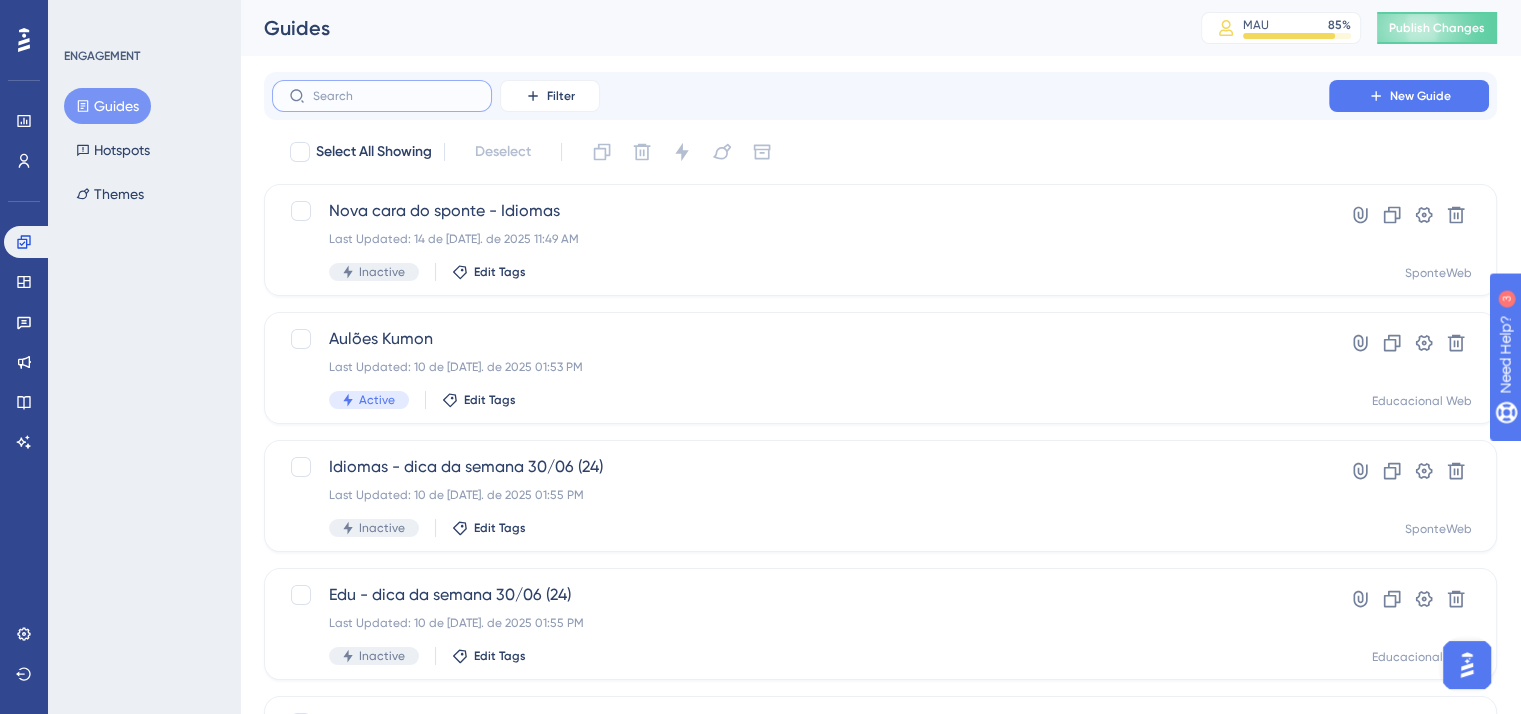 click at bounding box center (394, 96) 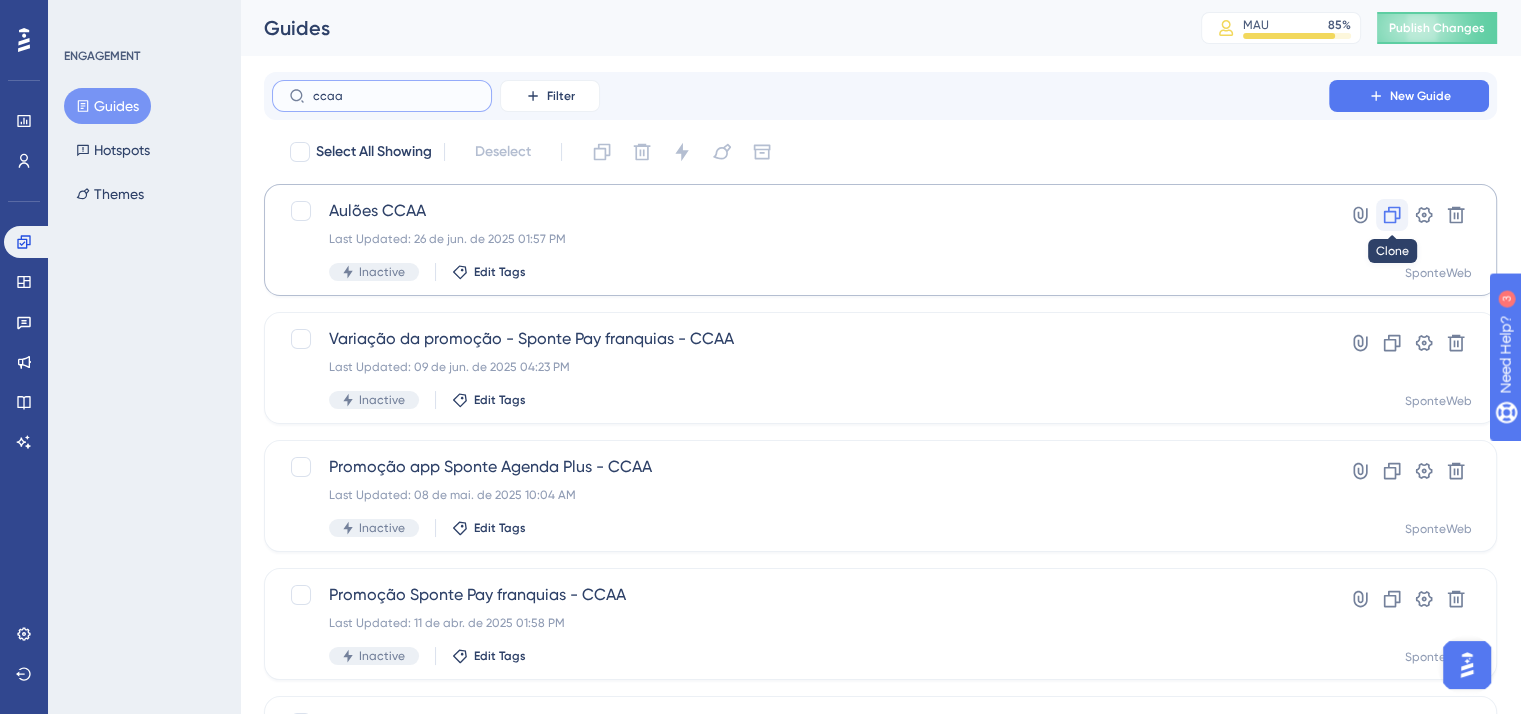 type on "ccaa" 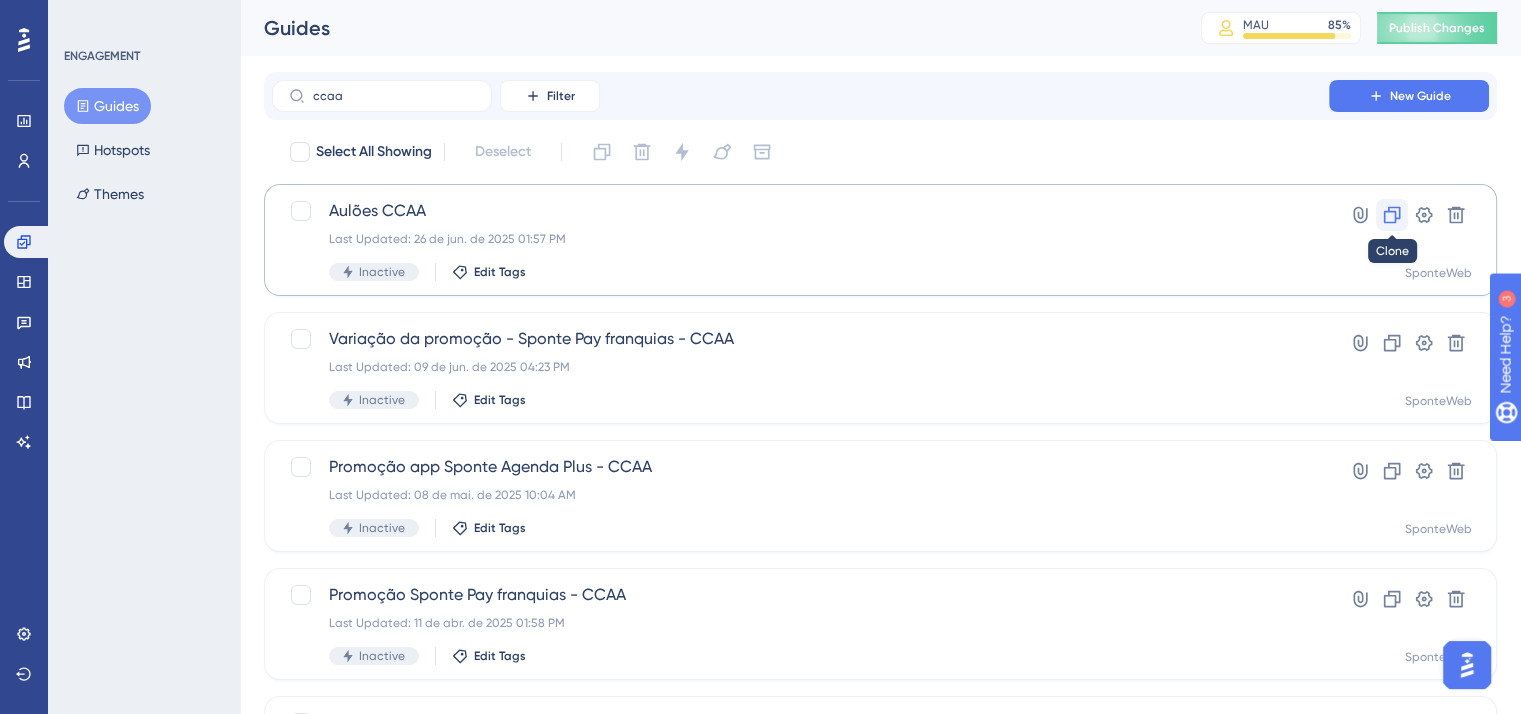 click at bounding box center (1392, 215) 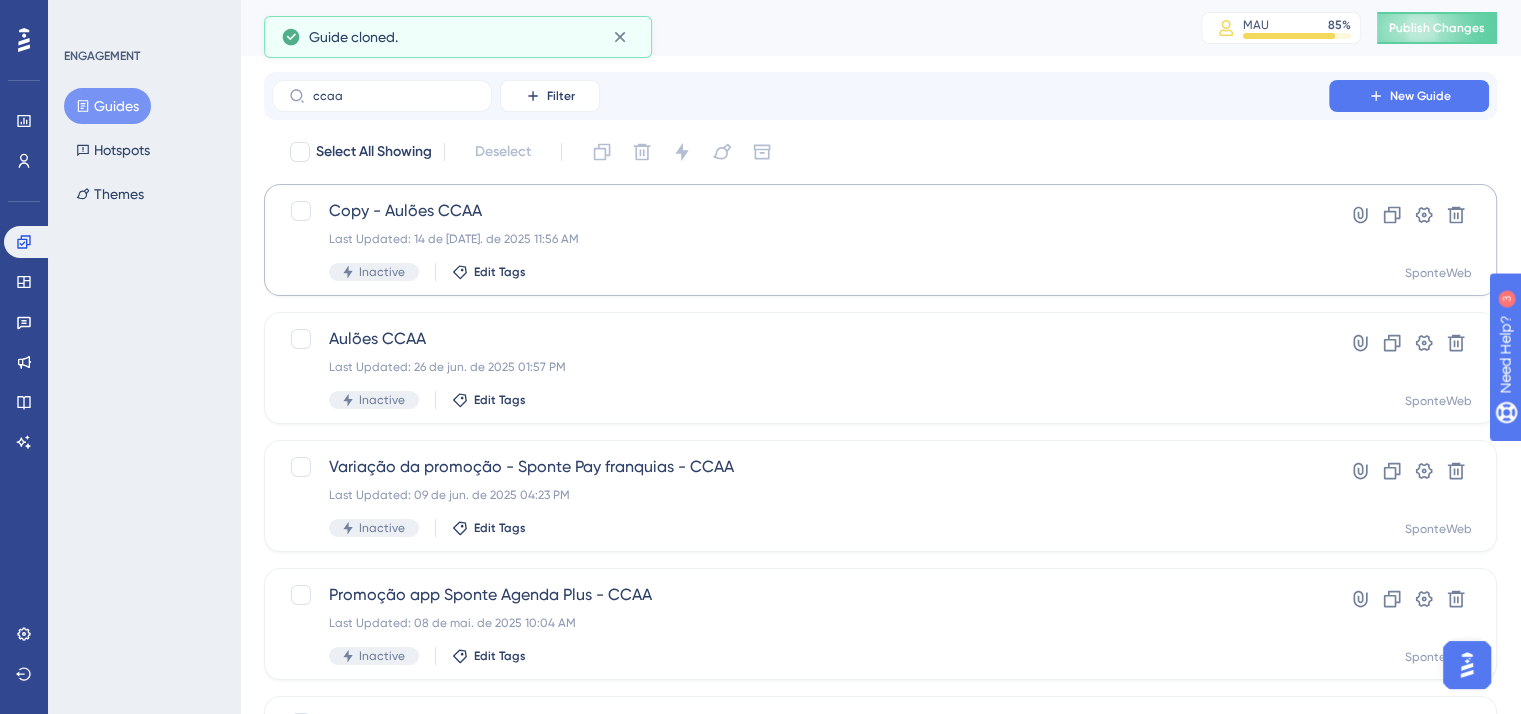 click on "Guides" at bounding box center (107, 106) 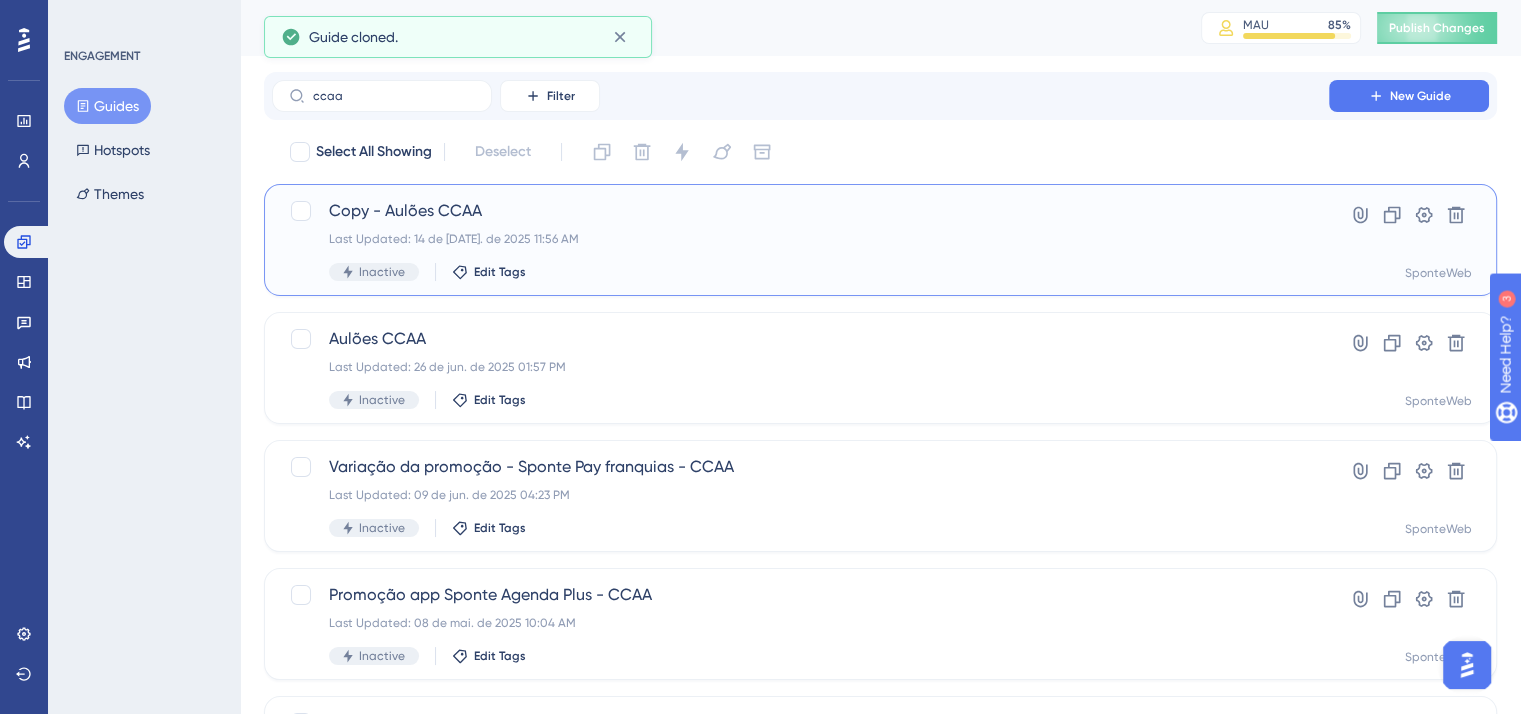 click on "Hyperlink Clone Settings Delete SponteWeb" at bounding box center [1408, 240] 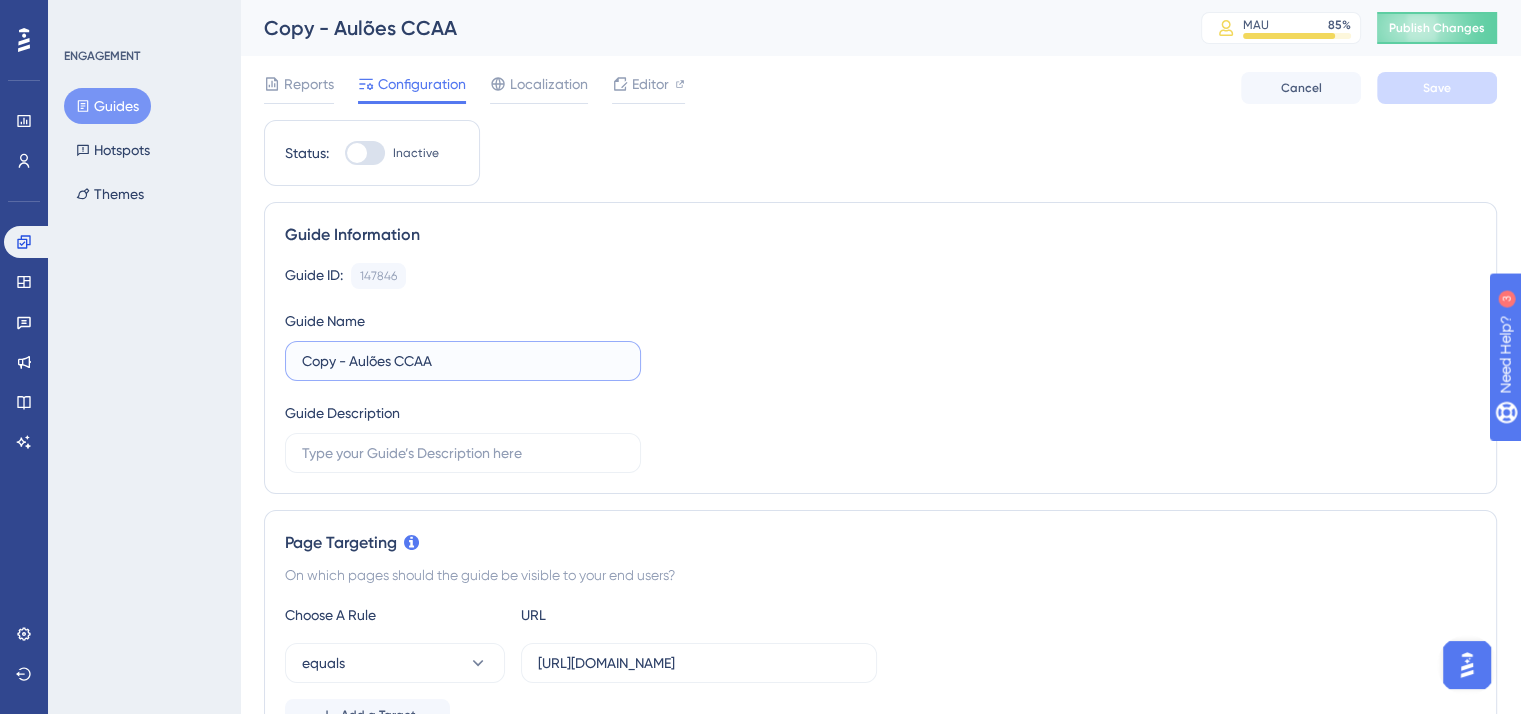 drag, startPoint x: 352, startPoint y: 360, endPoint x: 235, endPoint y: 354, distance: 117.15375 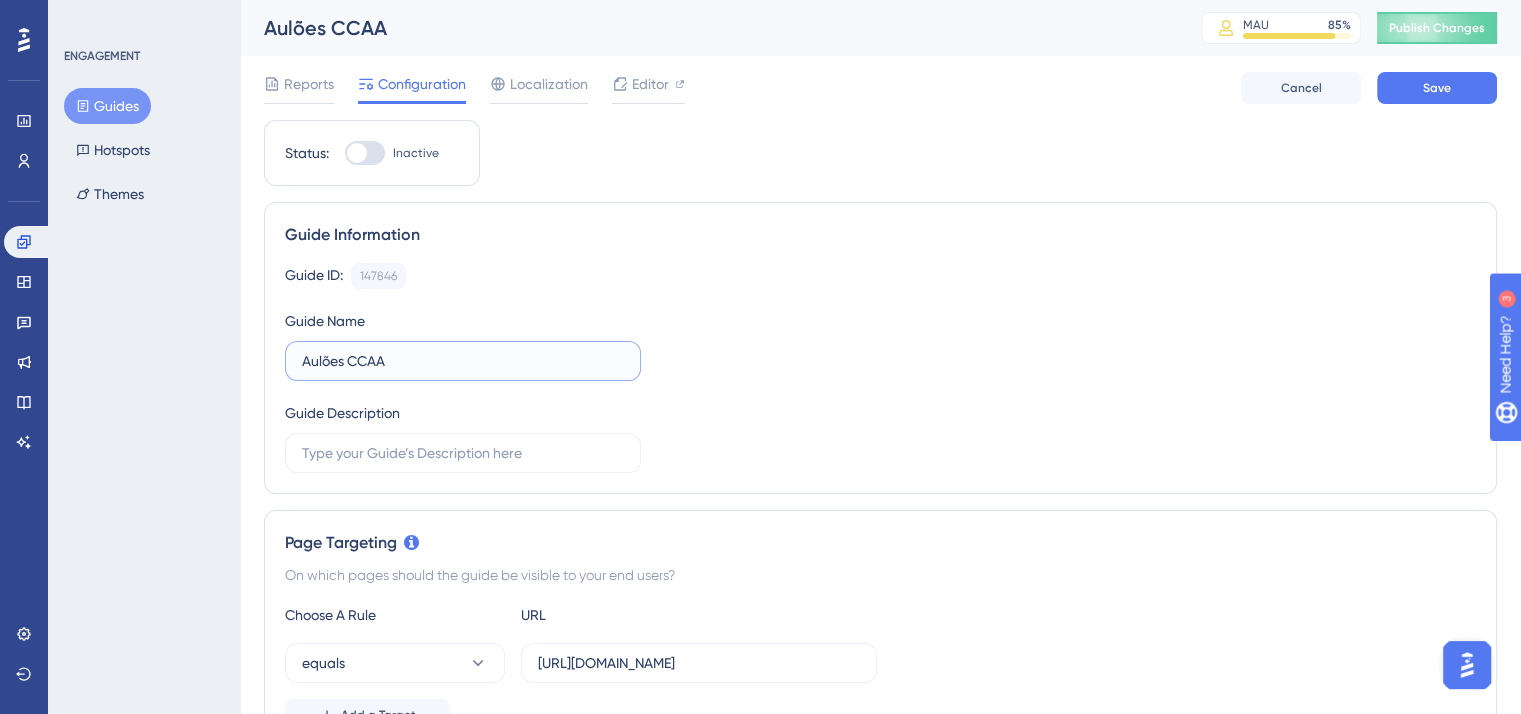 click on "Aulões CCAA" at bounding box center (463, 361) 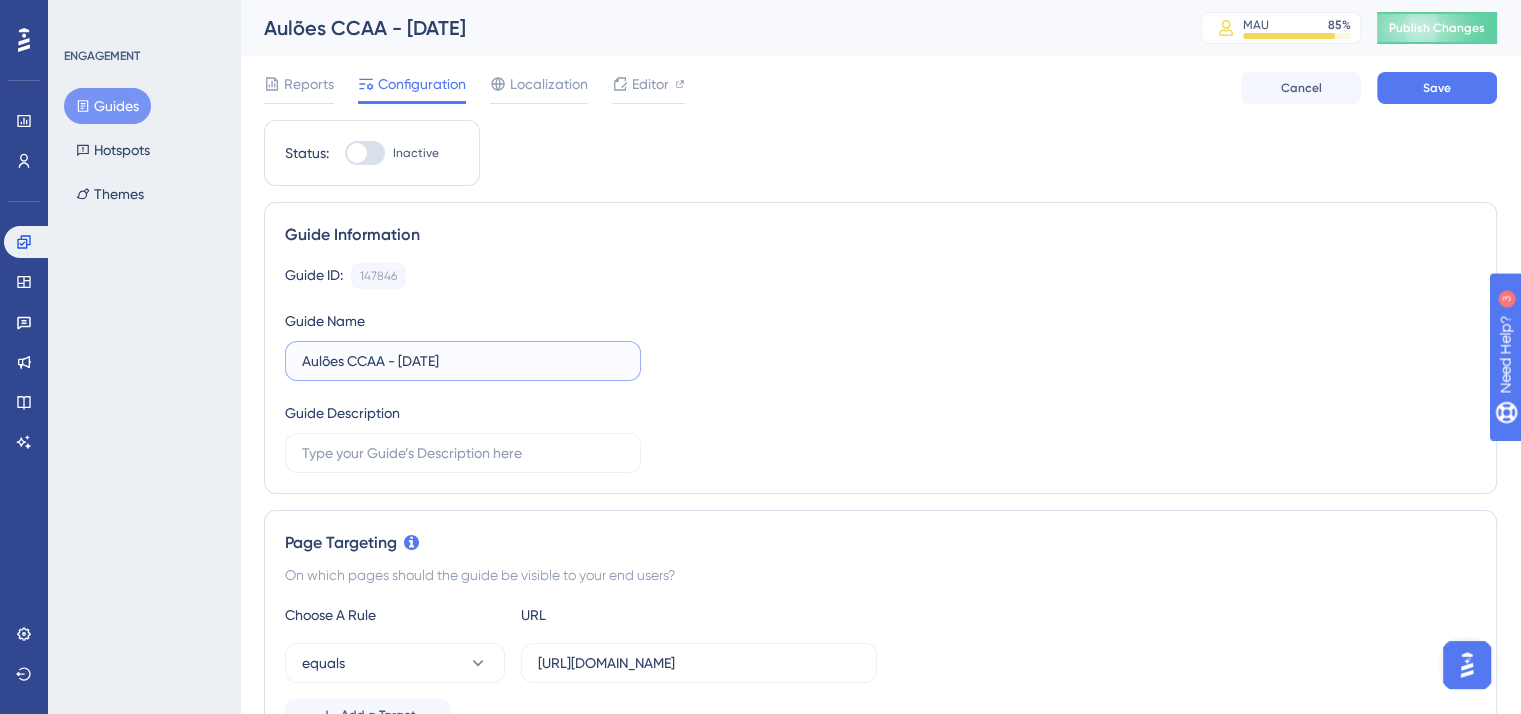 type on "Aulões CCAA - [DATE]" 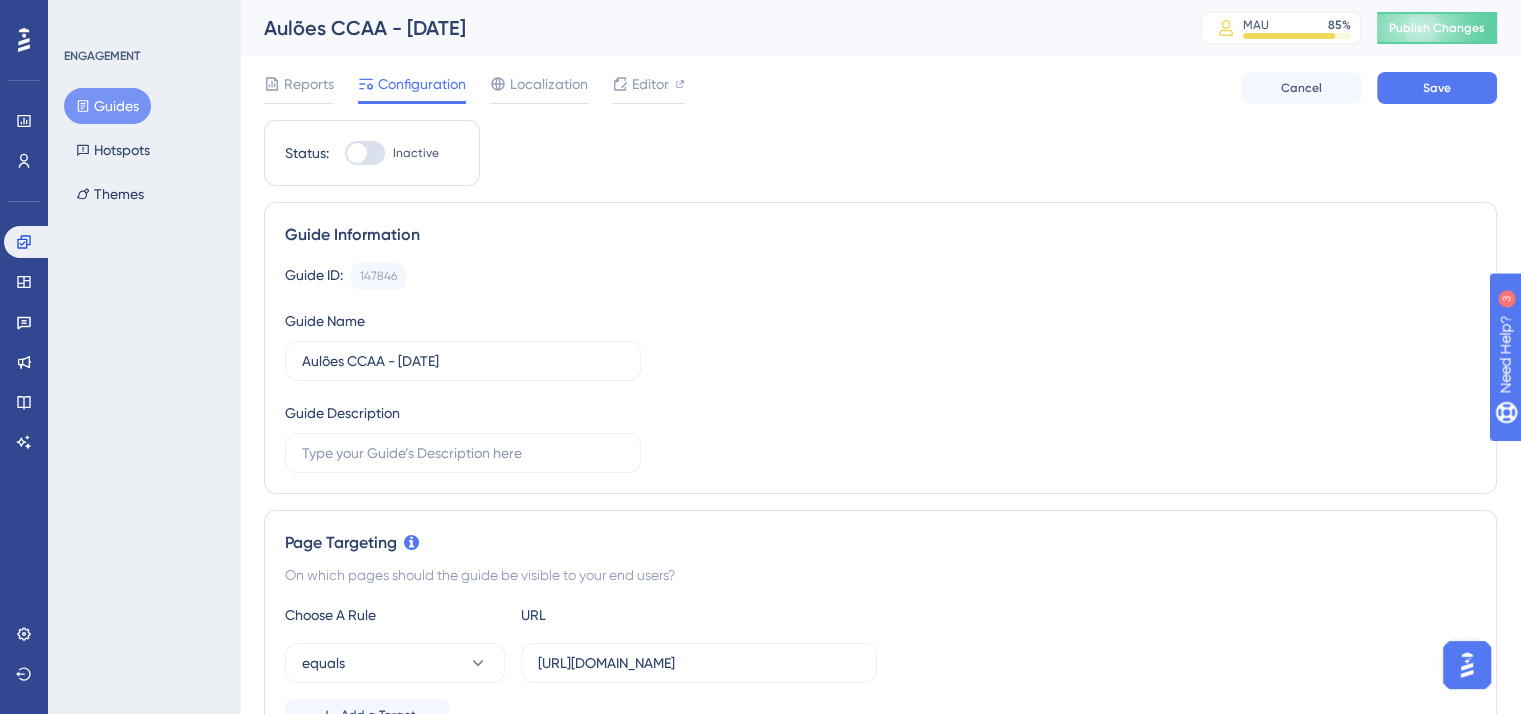 click on "Guide ID: 147846 Copy" at bounding box center (880, 276) 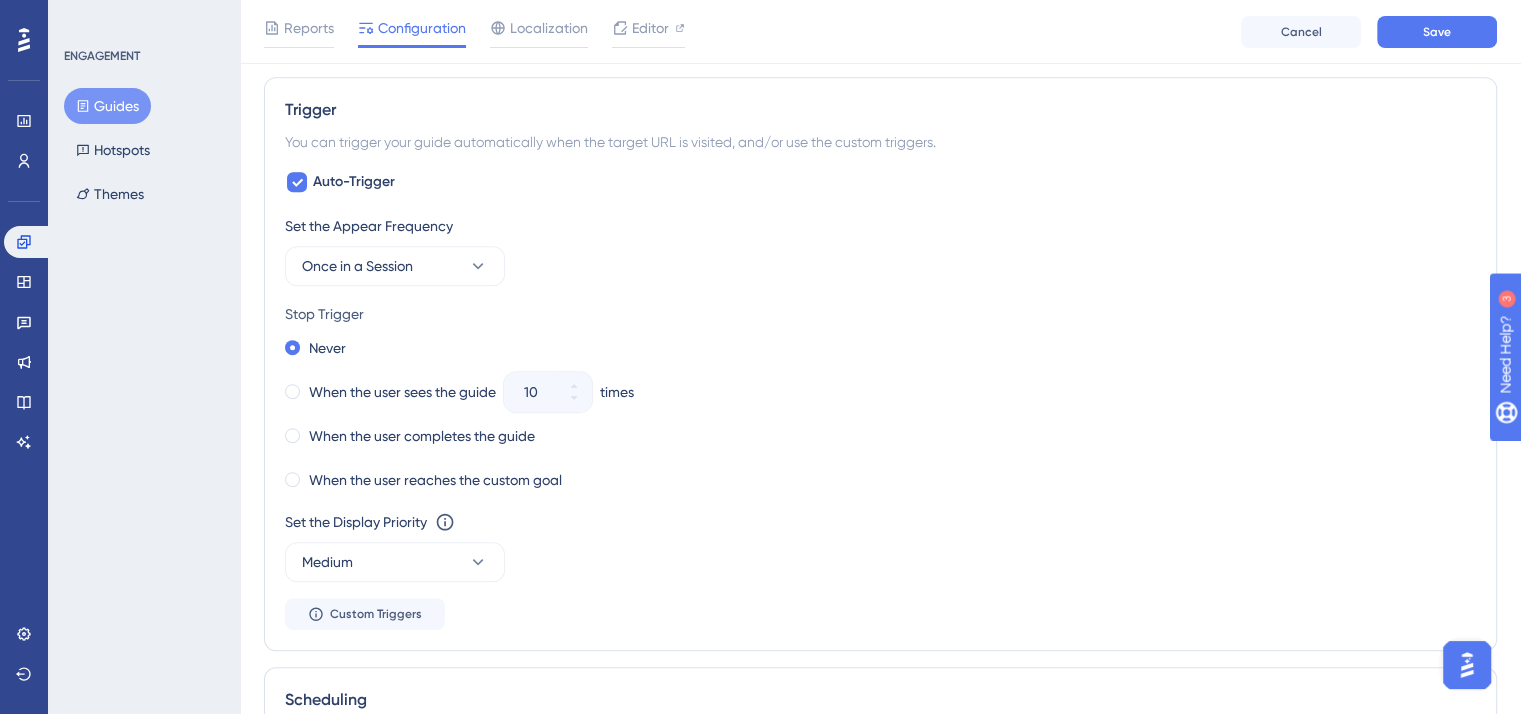 scroll, scrollTop: 1000, scrollLeft: 0, axis: vertical 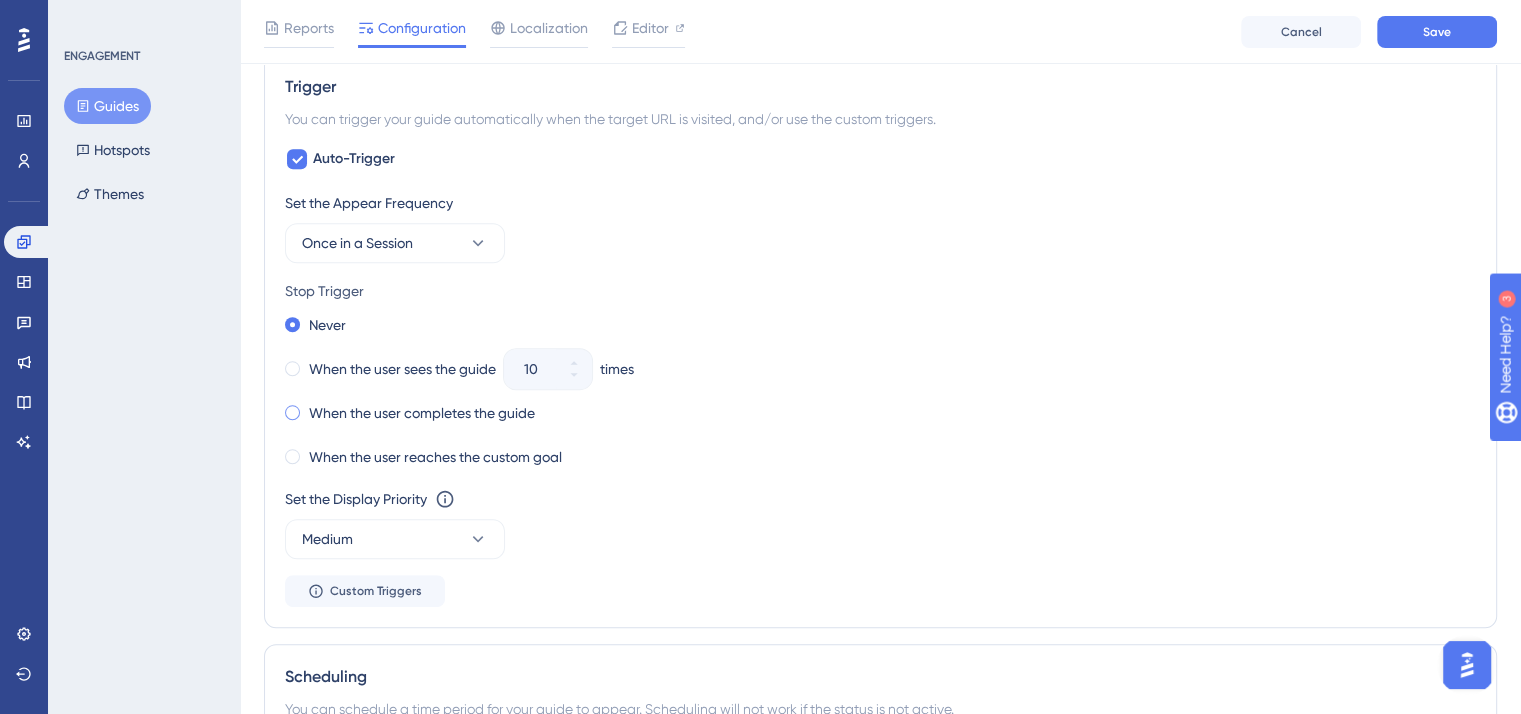click on "When the user completes the guide" at bounding box center [410, 413] 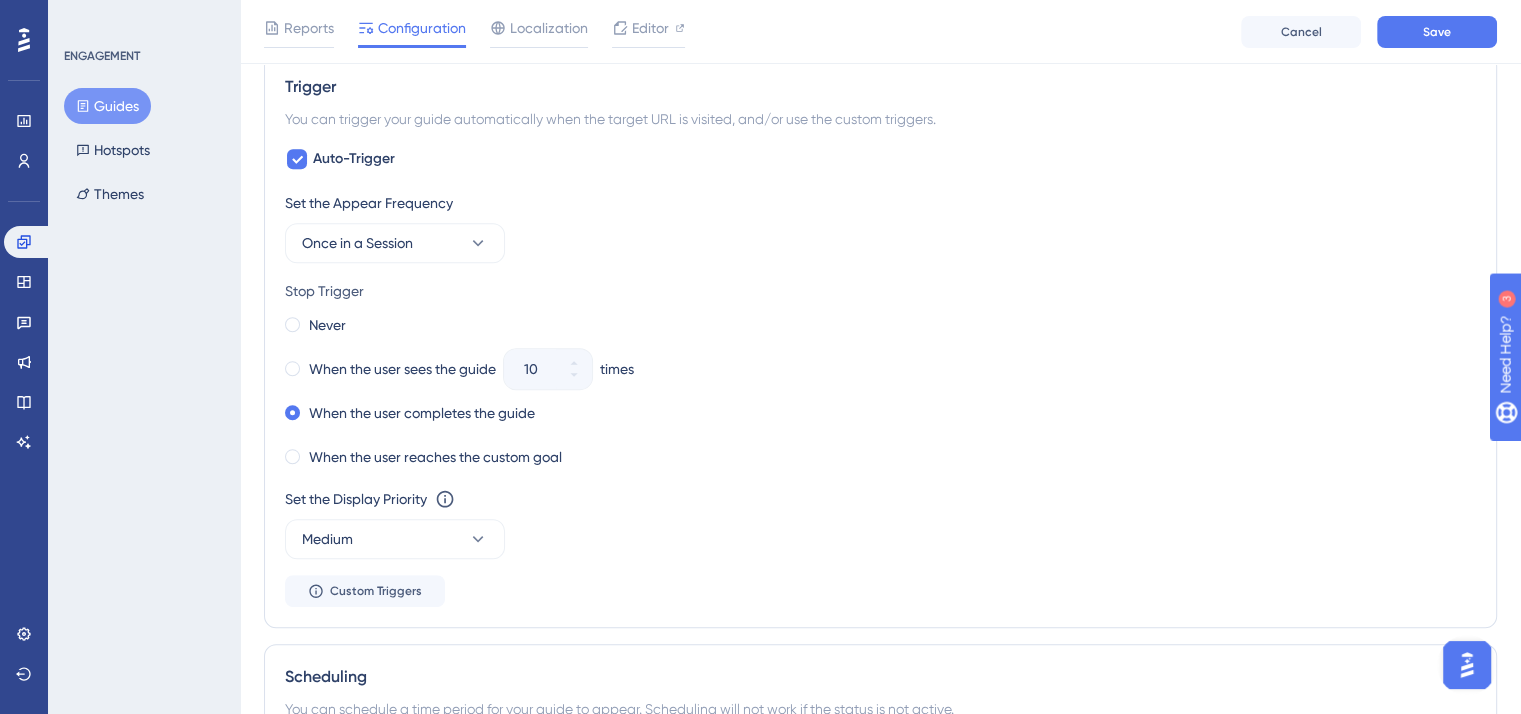click on "When the user completes the guide" at bounding box center [880, 413] 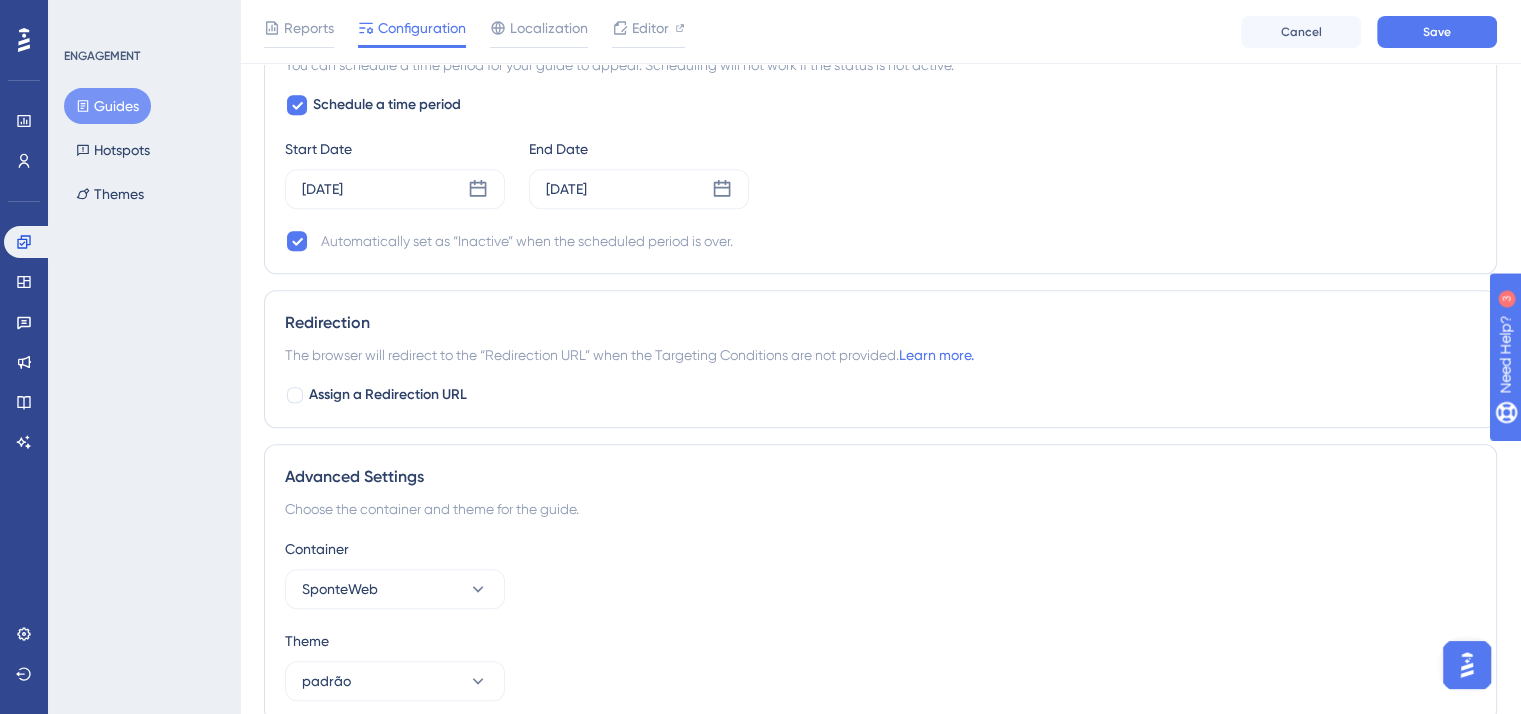 scroll, scrollTop: 1528, scrollLeft: 0, axis: vertical 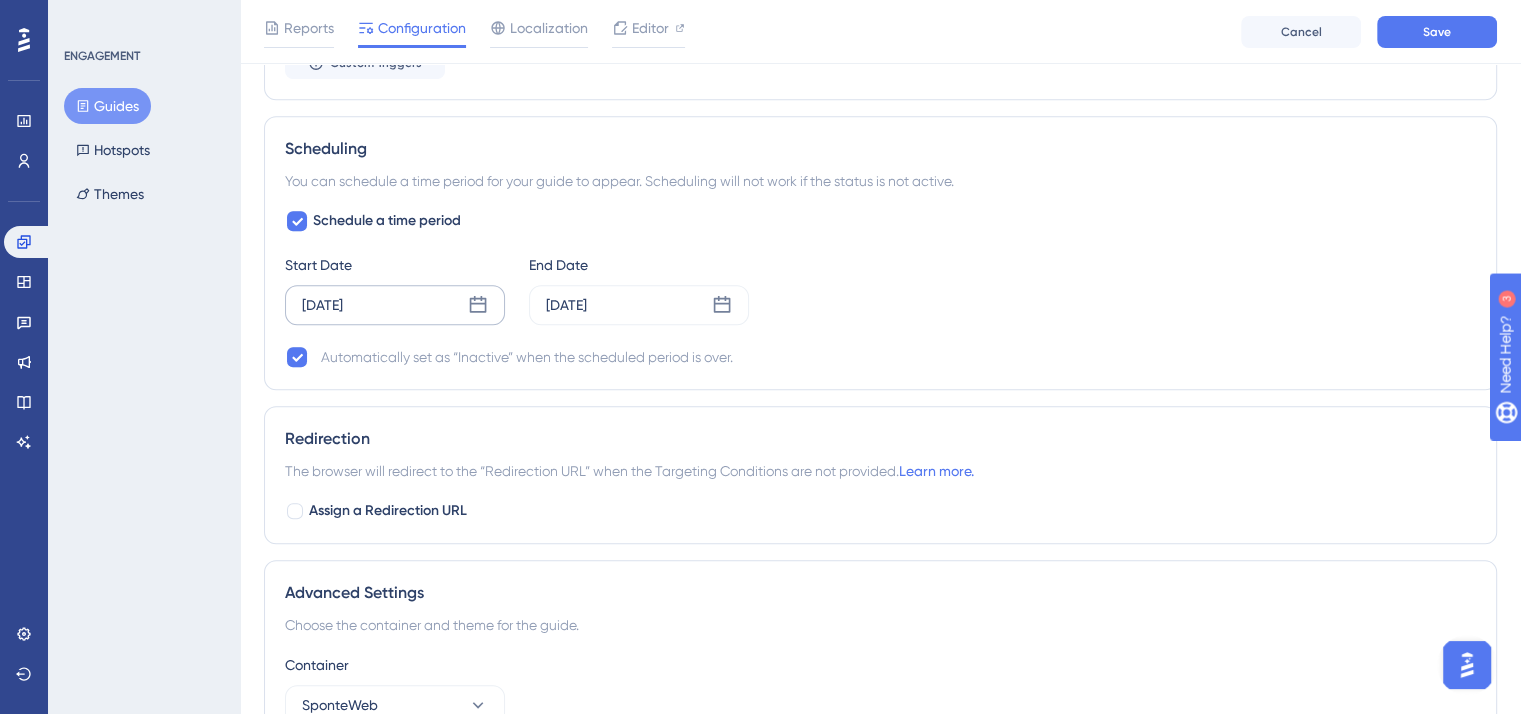 click 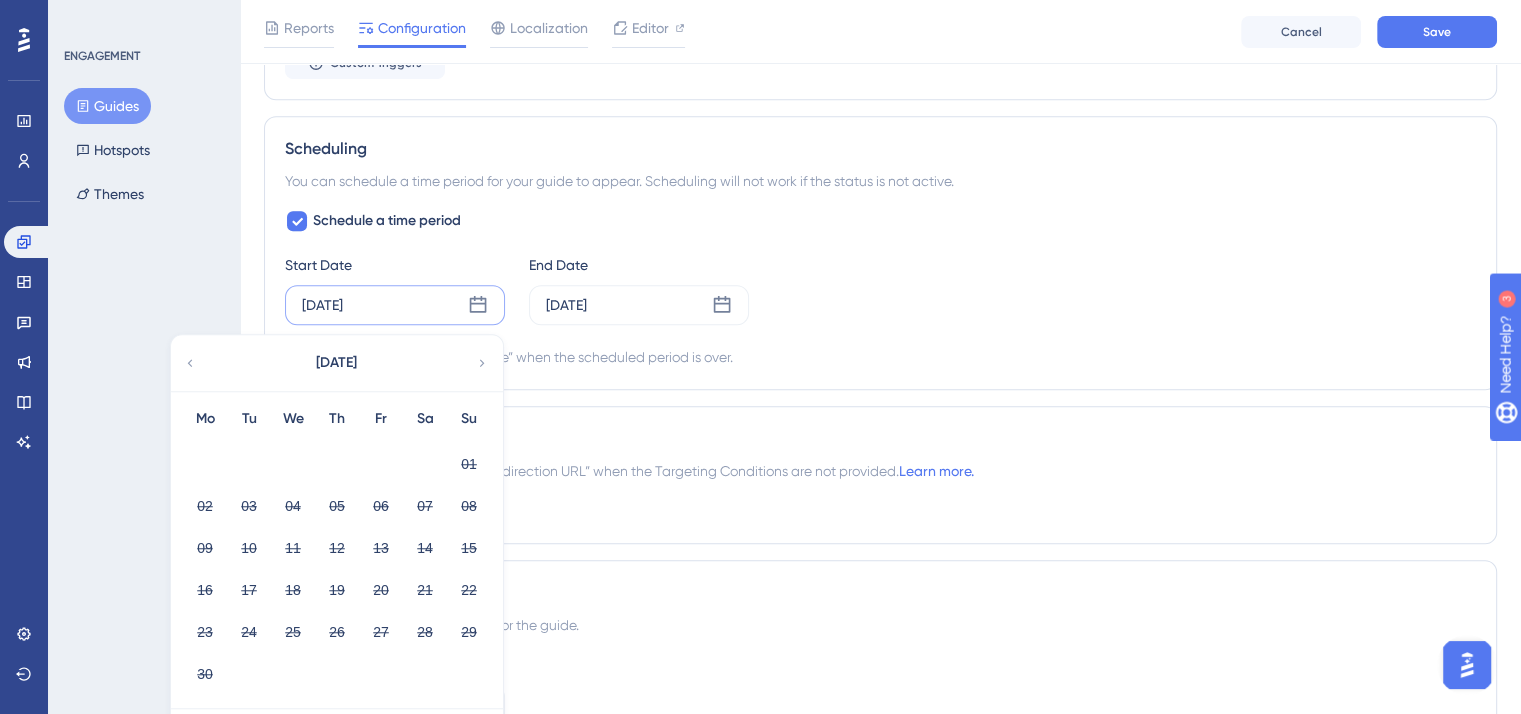 click 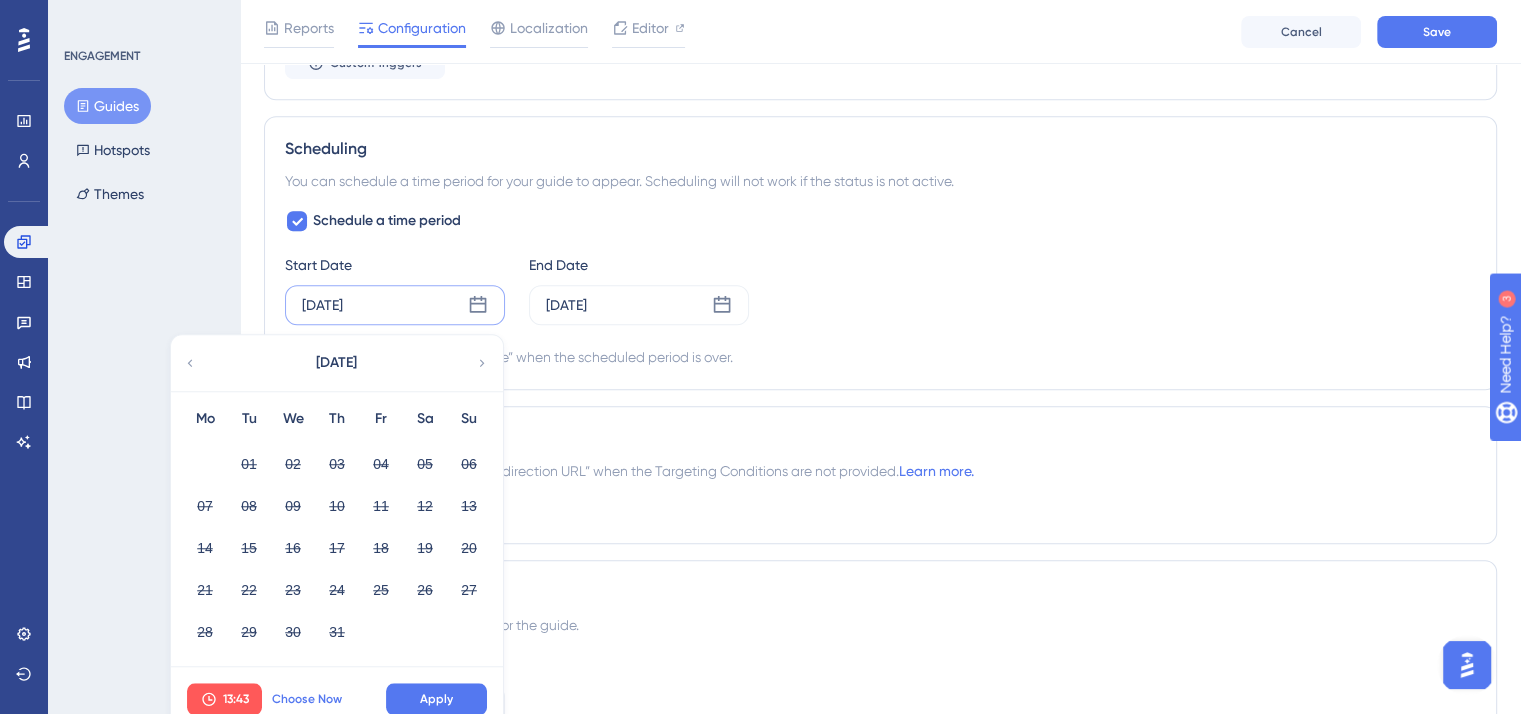 click on "Choose Now" at bounding box center (307, 699) 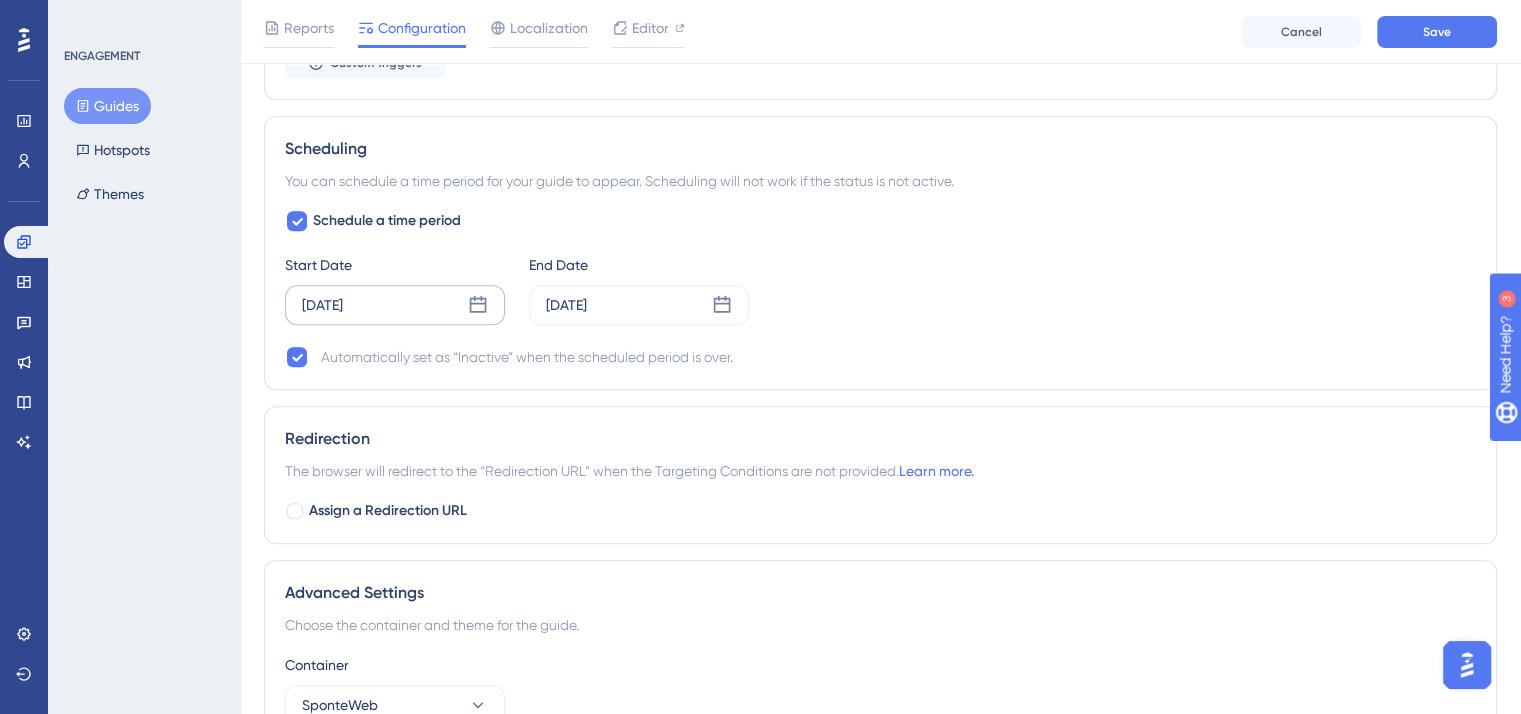 click on "Schedule a time period Start Date [DATE] End Date [DATE] Automatically set as “Inactive” when the scheduled period is over." at bounding box center (880, 289) 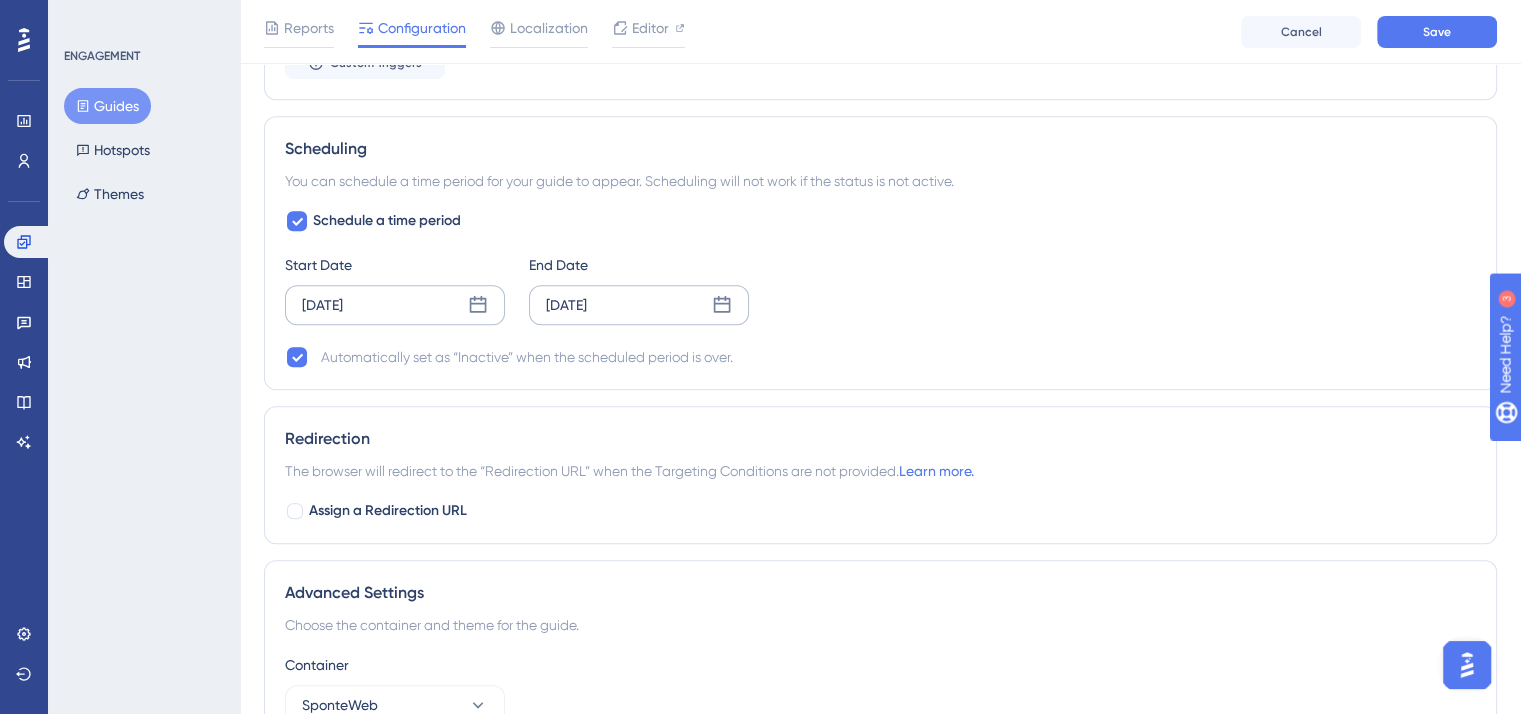 click 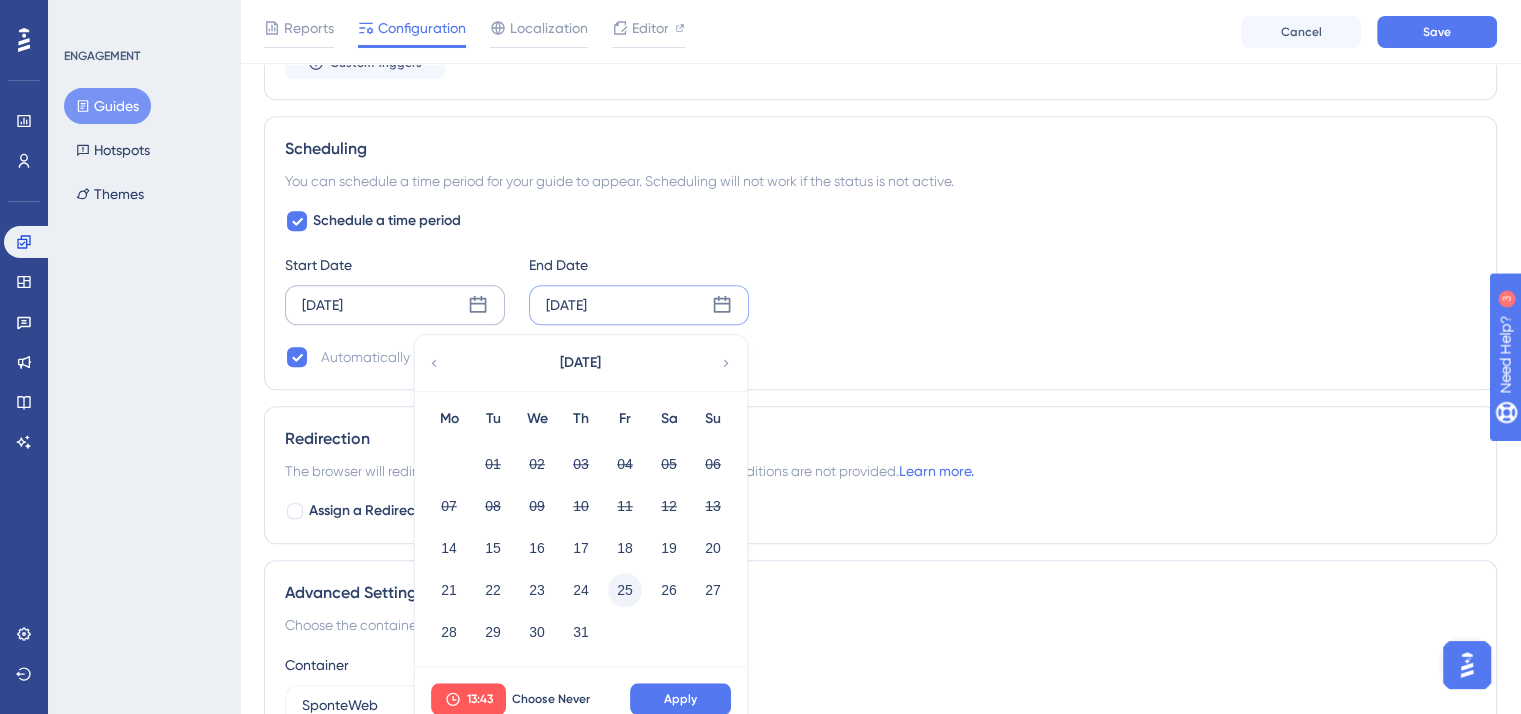 click on "25" at bounding box center (625, 590) 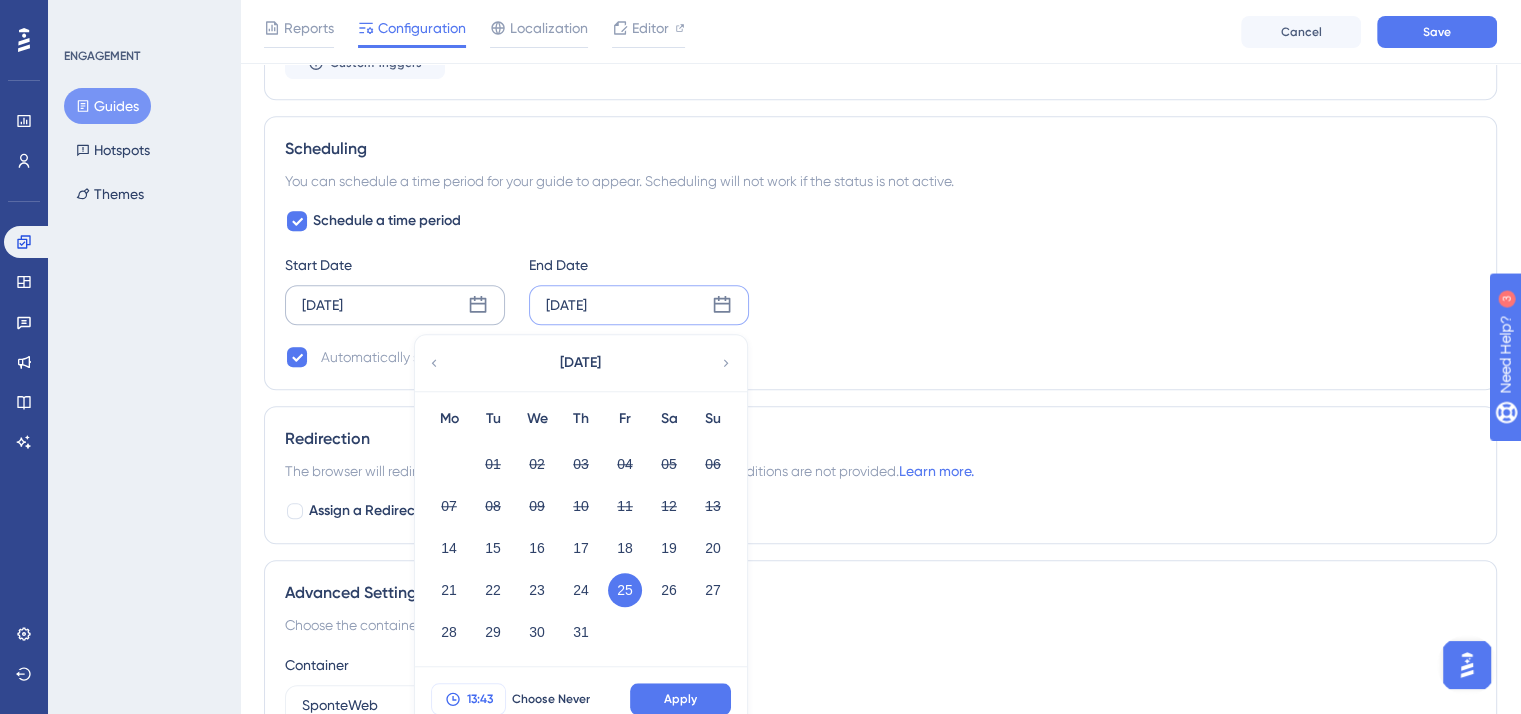 click on "13:43" at bounding box center (480, 699) 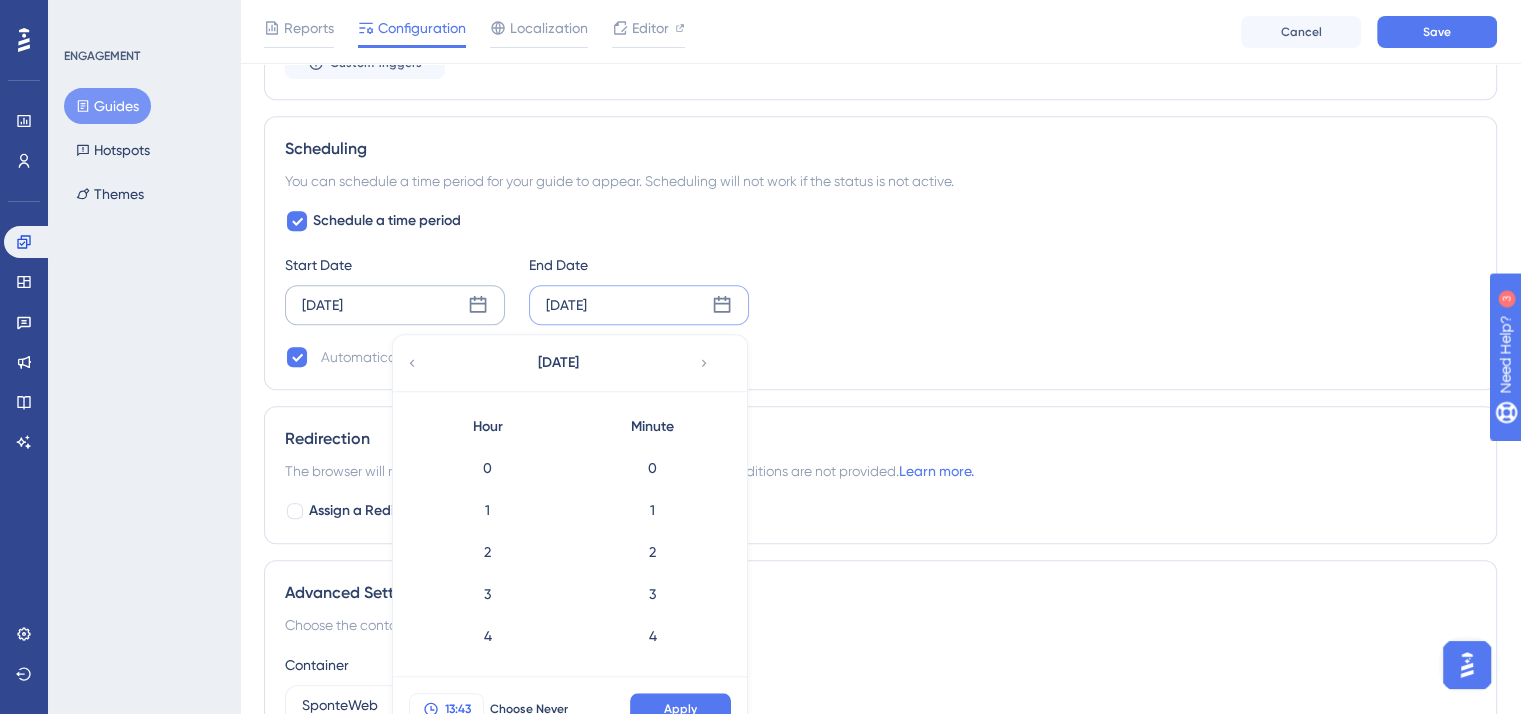 scroll, scrollTop: 1721, scrollLeft: 0, axis: vertical 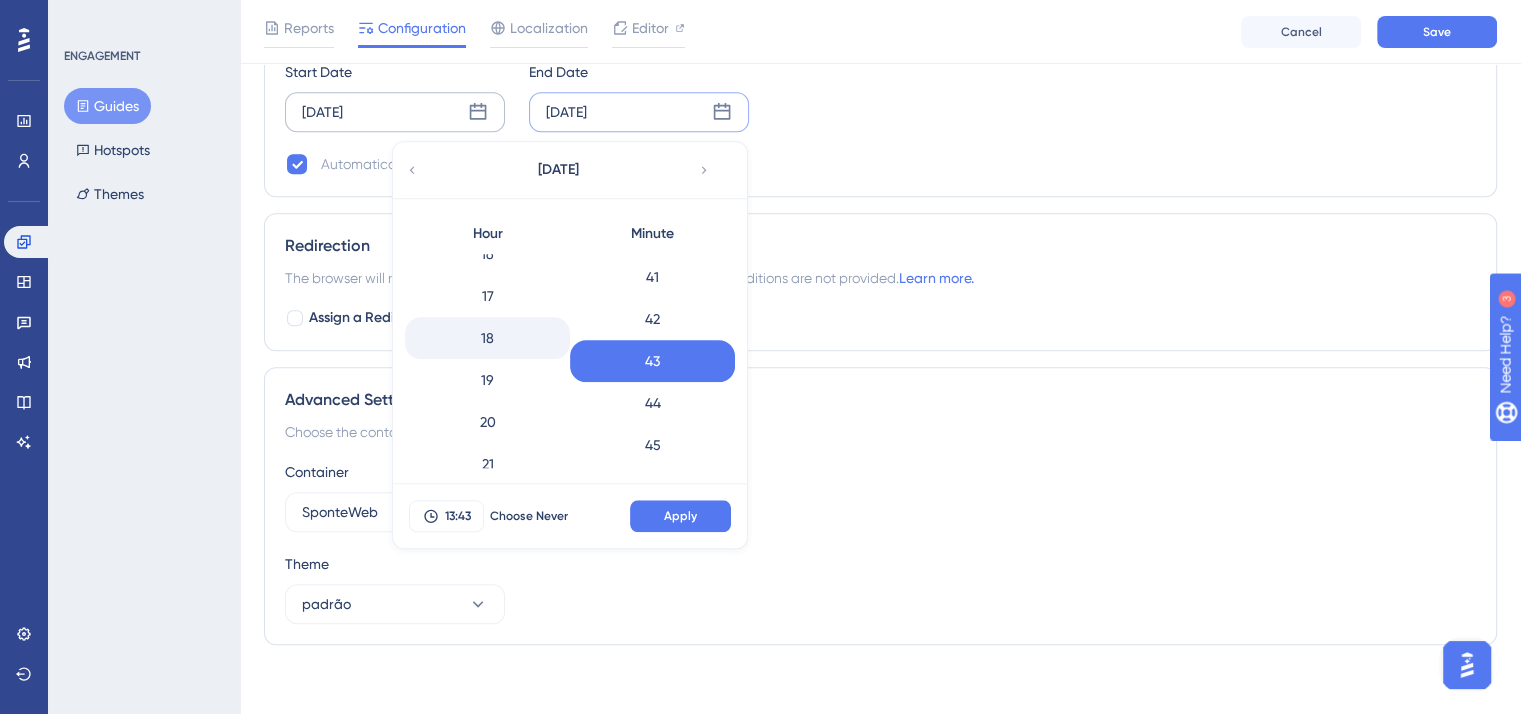 click on "18" at bounding box center [487, 338] 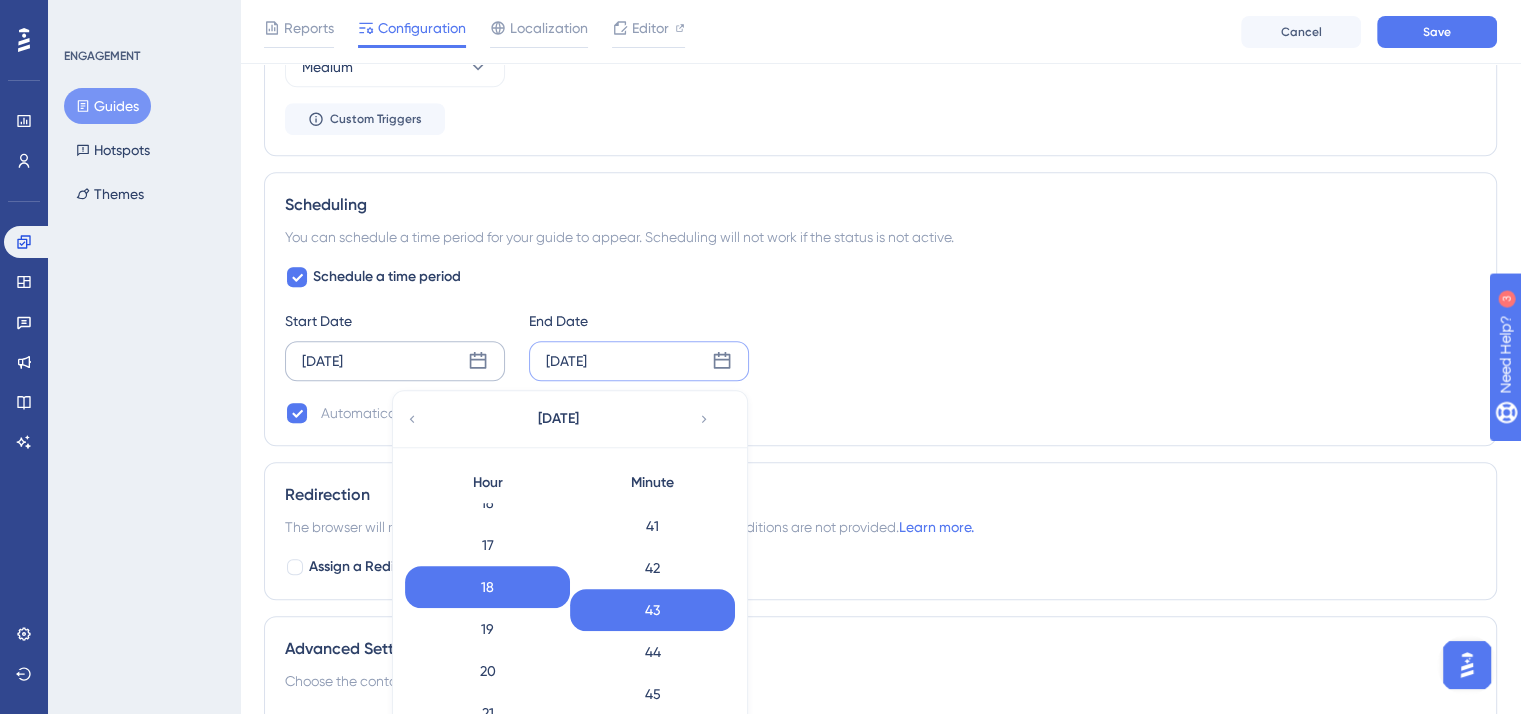 scroll, scrollTop: 1421, scrollLeft: 0, axis: vertical 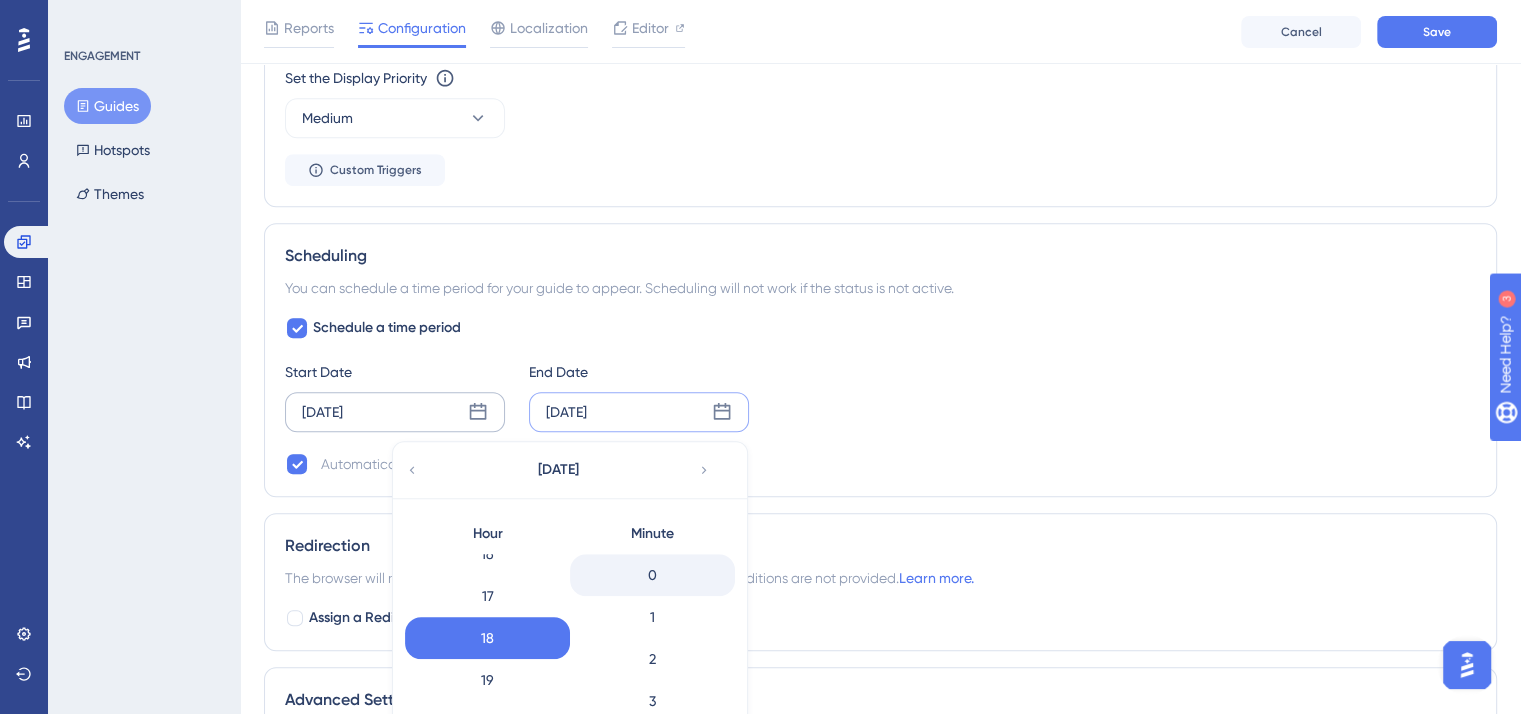 click on "0" at bounding box center [652, 575] 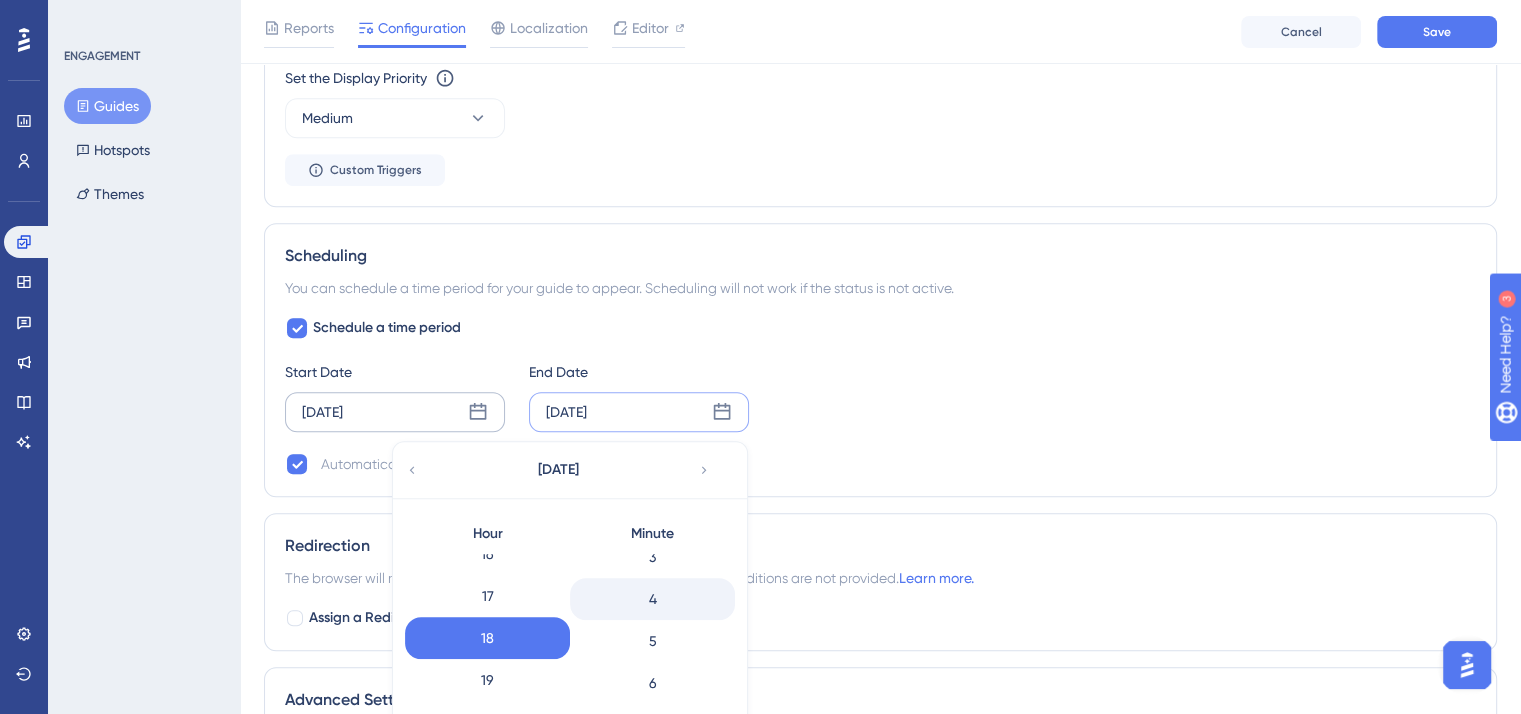 scroll, scrollTop: 100, scrollLeft: 0, axis: vertical 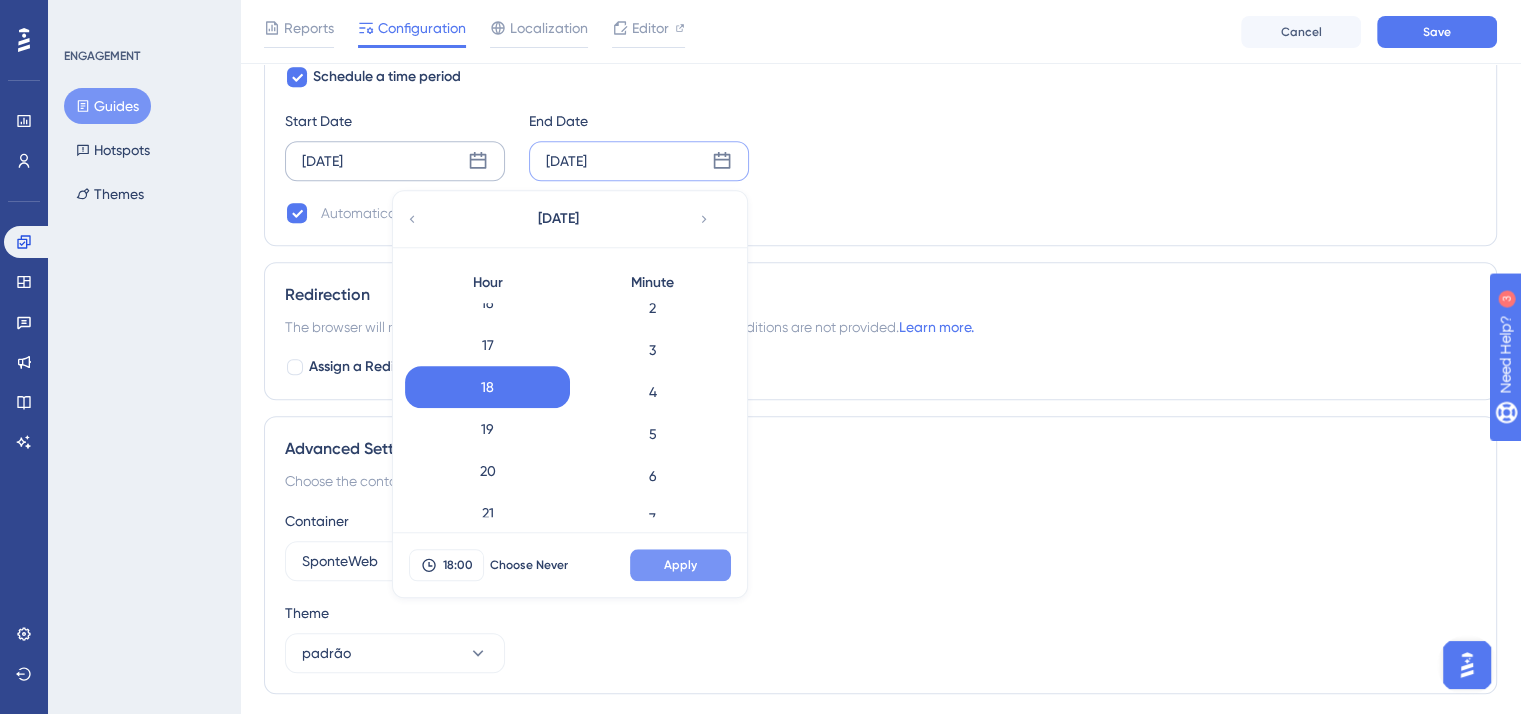 click on "Apply" at bounding box center [680, 565] 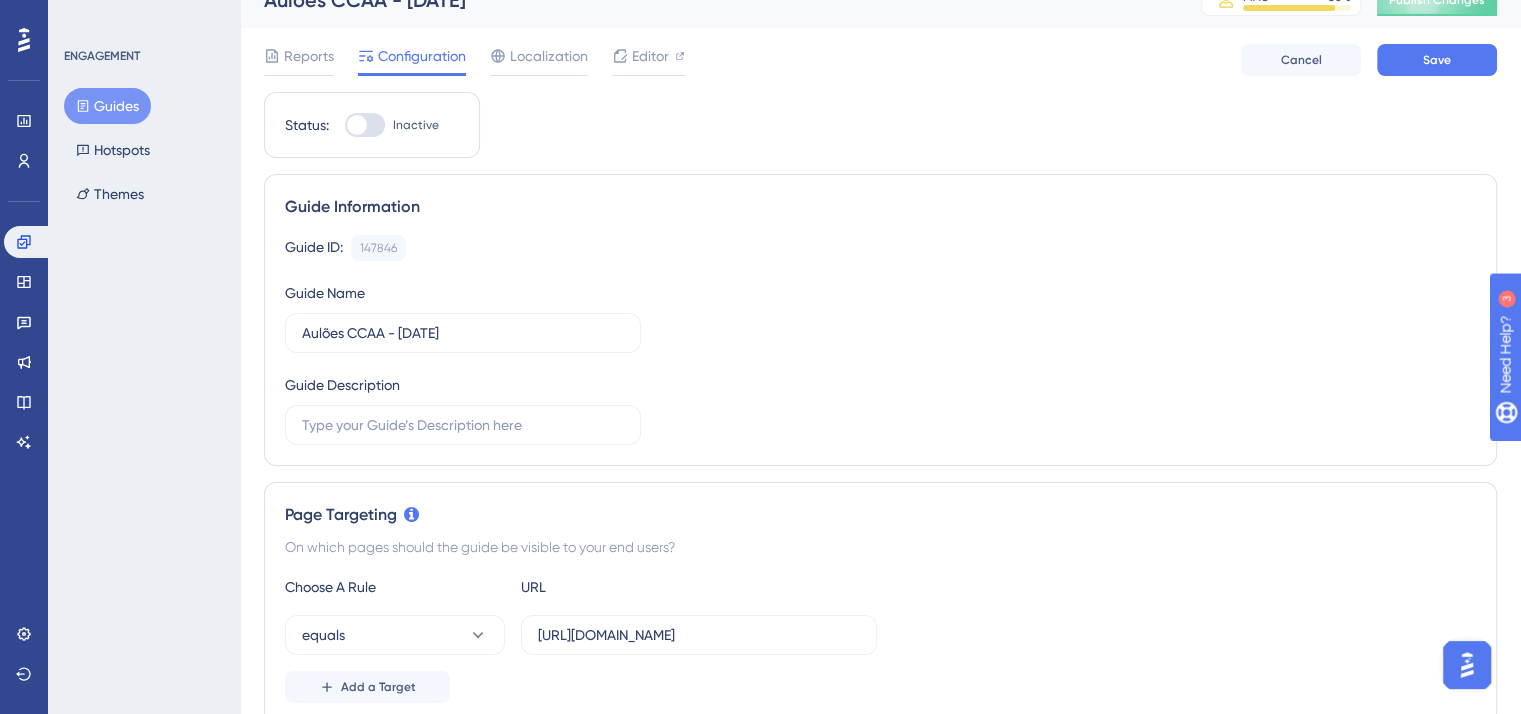 scroll, scrollTop: 0, scrollLeft: 0, axis: both 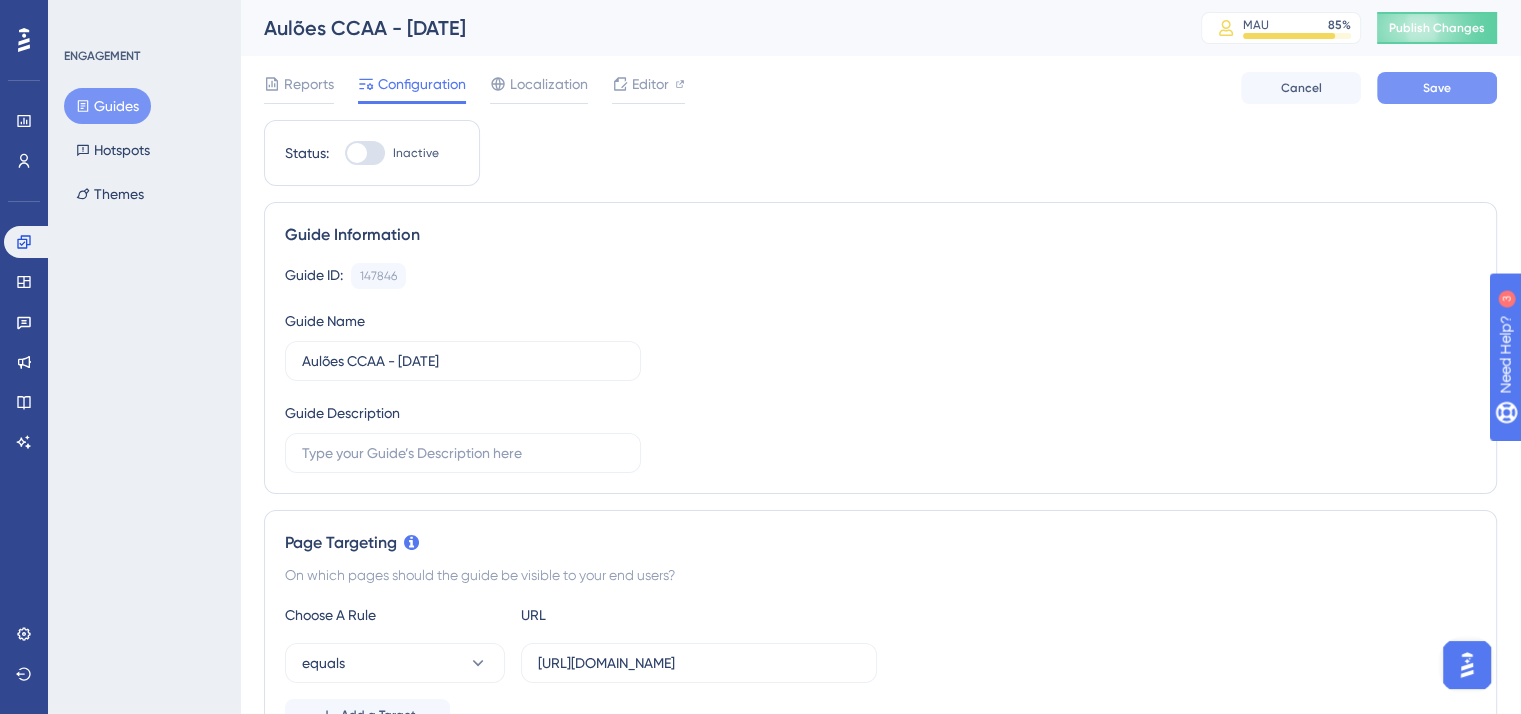 click on "Save" at bounding box center [1437, 88] 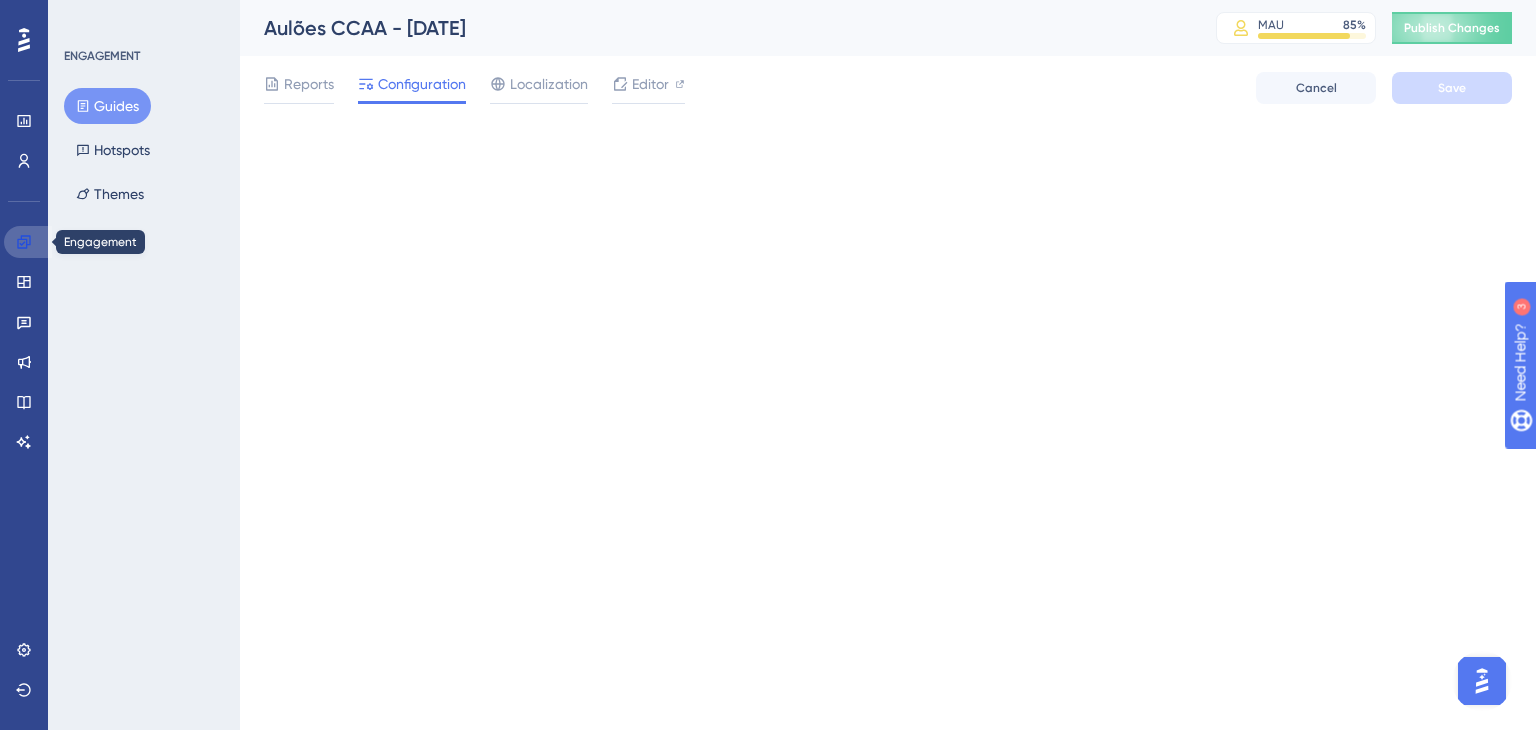 click at bounding box center (28, 242) 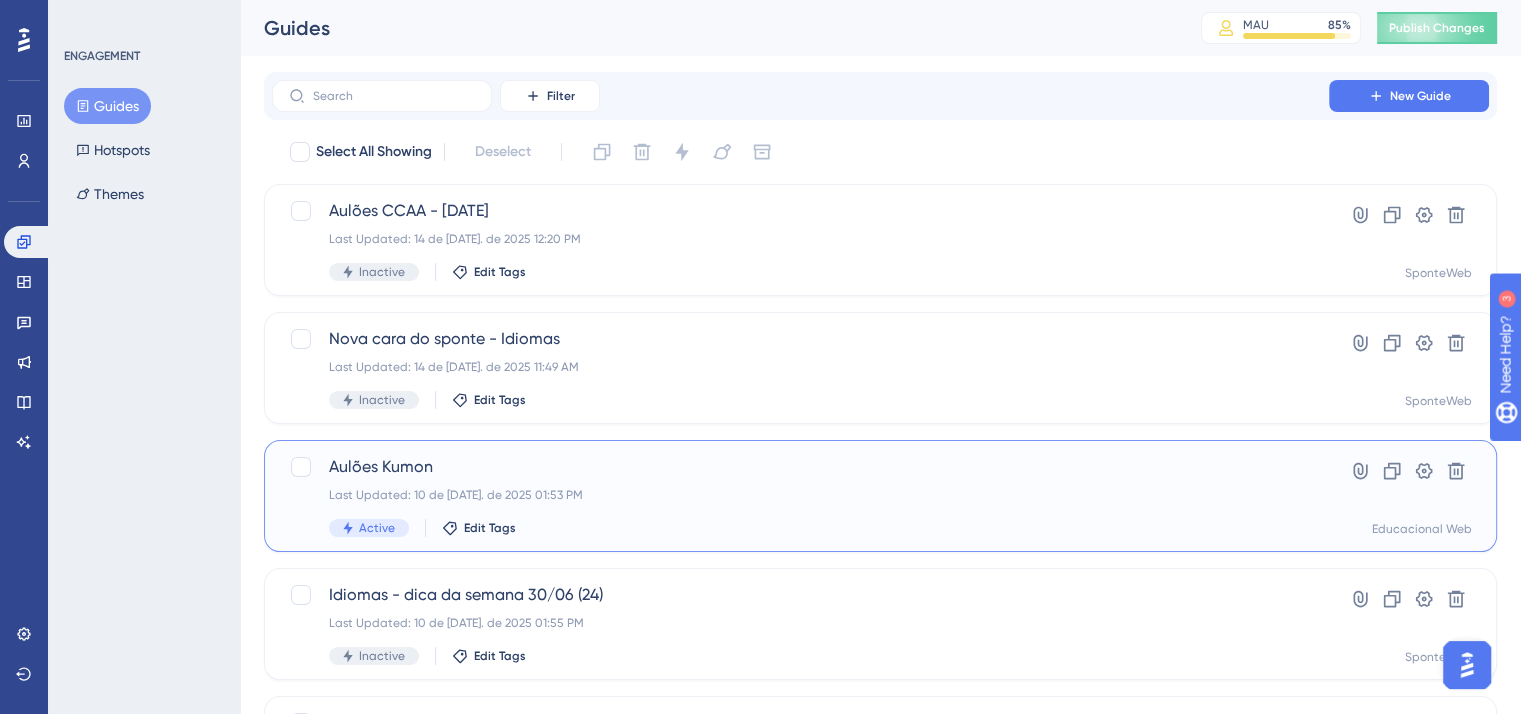 click on "Aulões Kumon Last Updated: 10 de [DATE]. de 2025 01:53 PM Active Edit Tags" at bounding box center [800, 496] 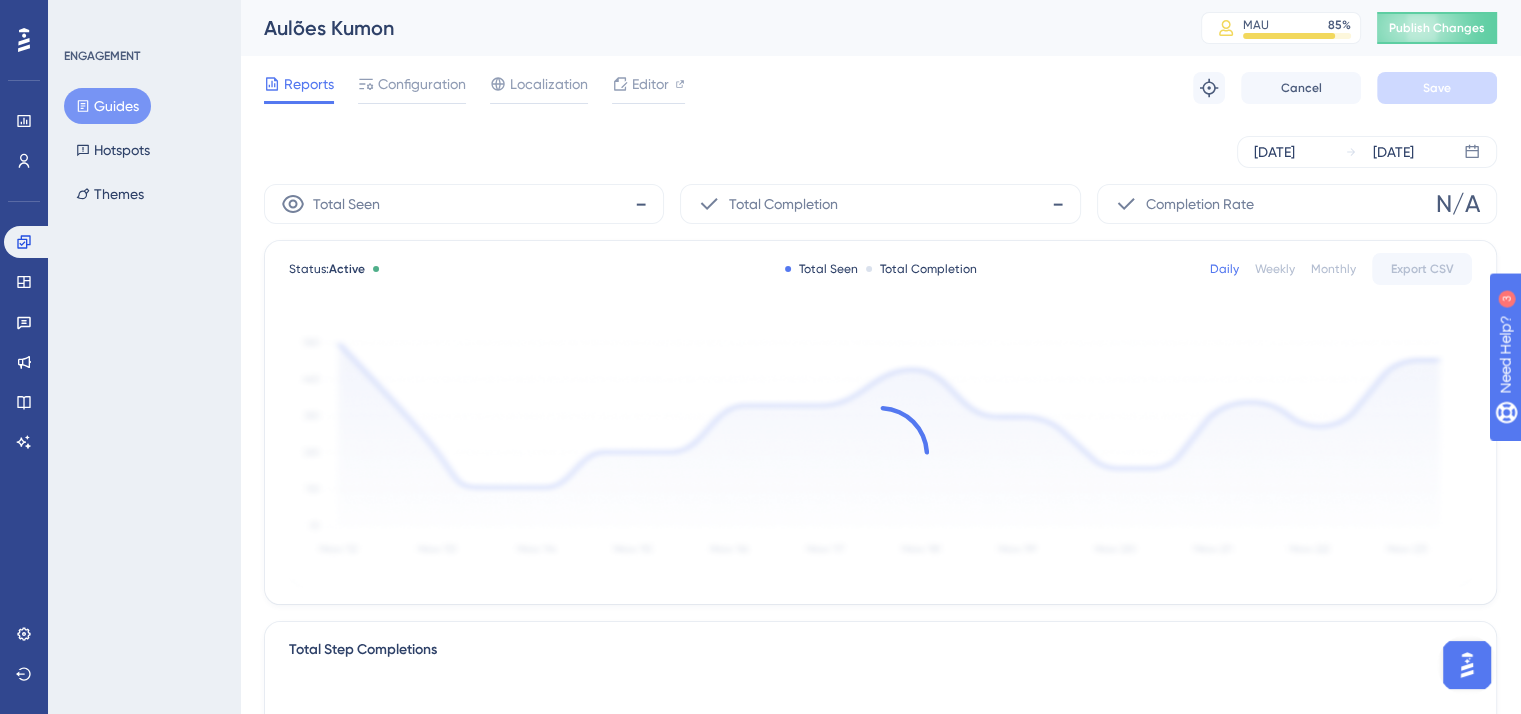 click on "Configuration" at bounding box center (422, 84) 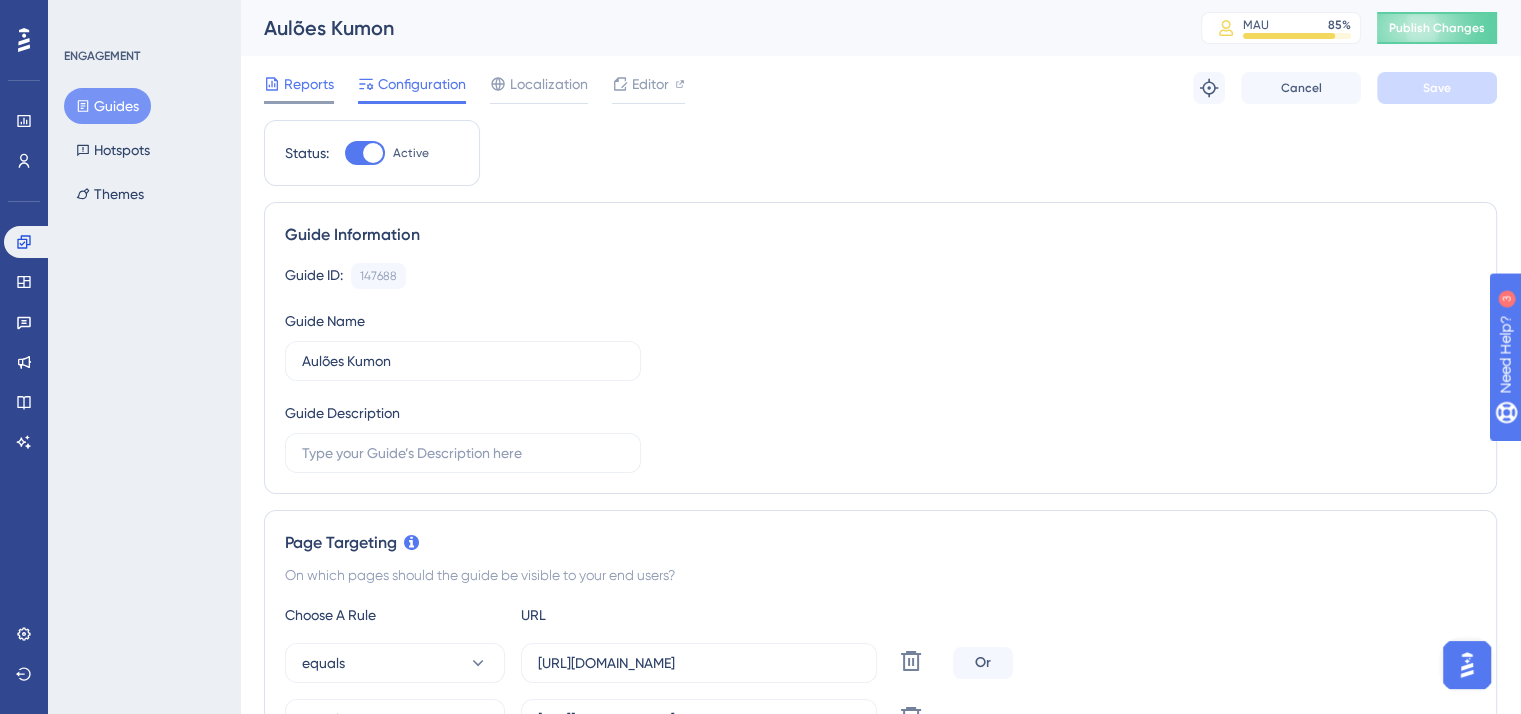 click on "Reports" at bounding box center (309, 84) 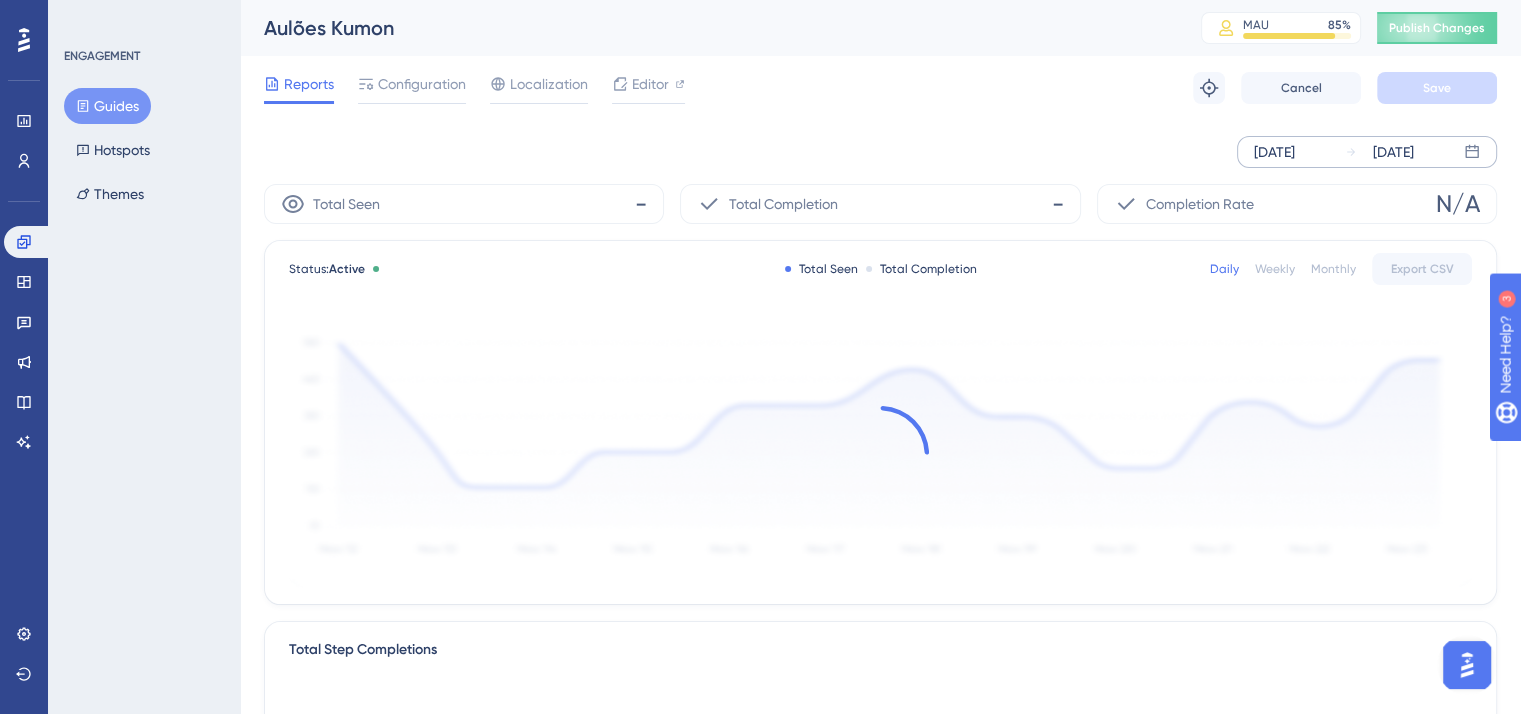 click on "[DATE]" at bounding box center (1379, 152) 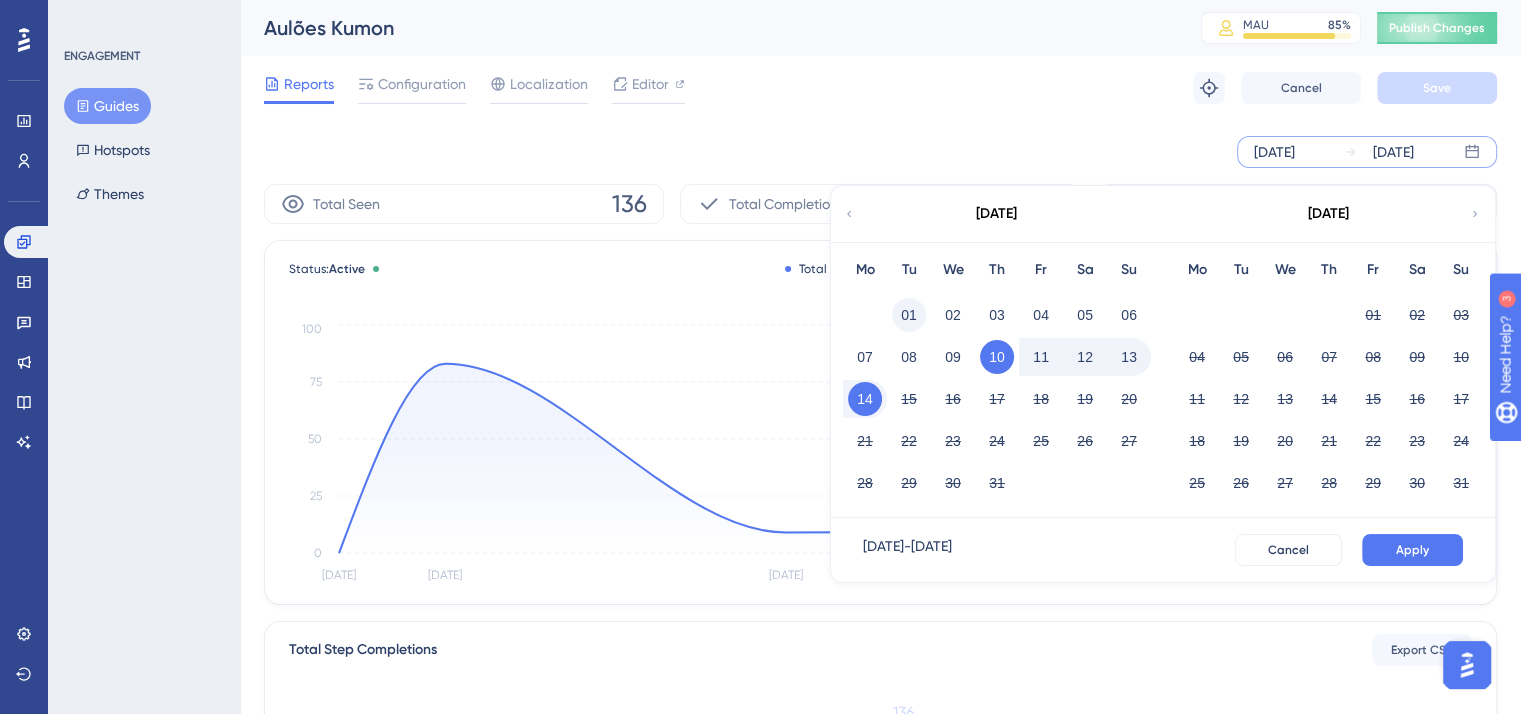 click on "01" at bounding box center [909, 315] 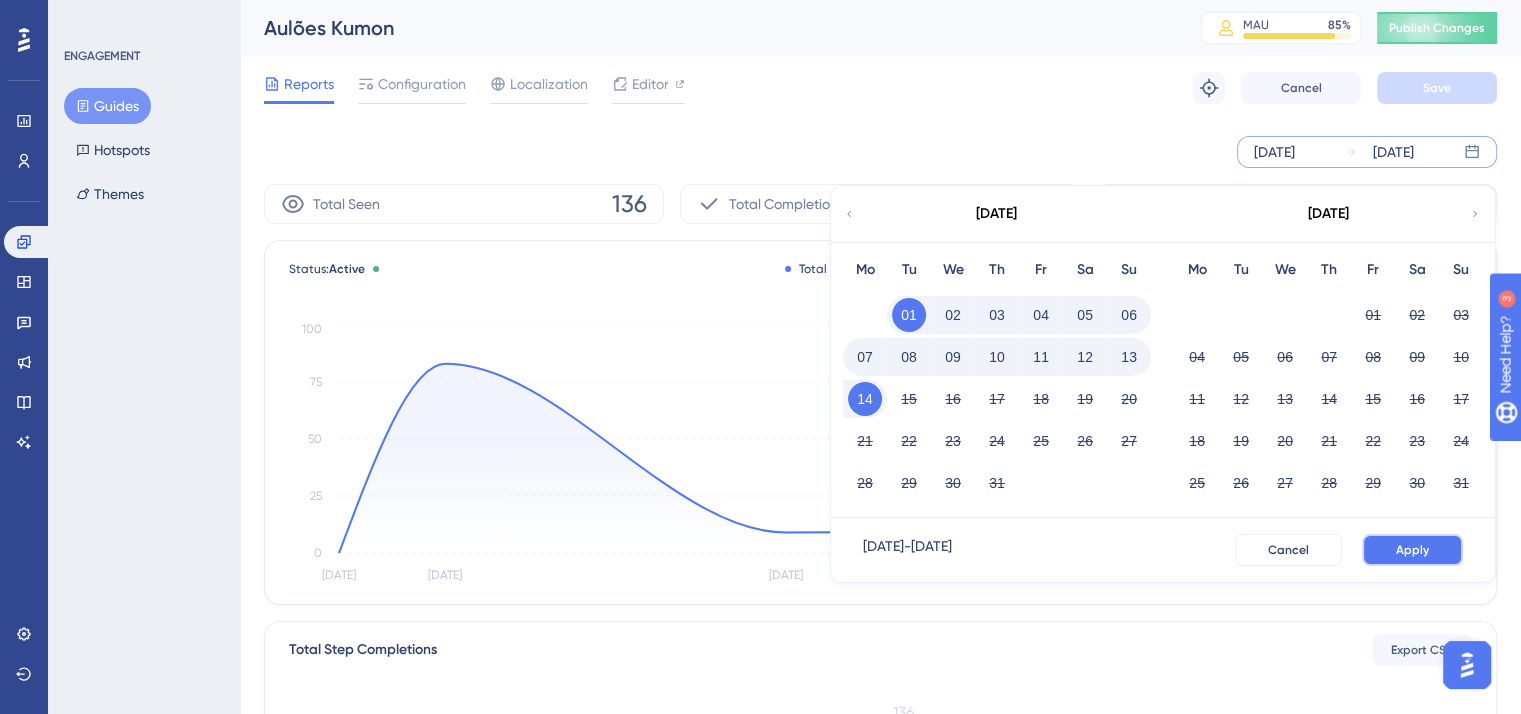 click on "Apply" at bounding box center (1412, 550) 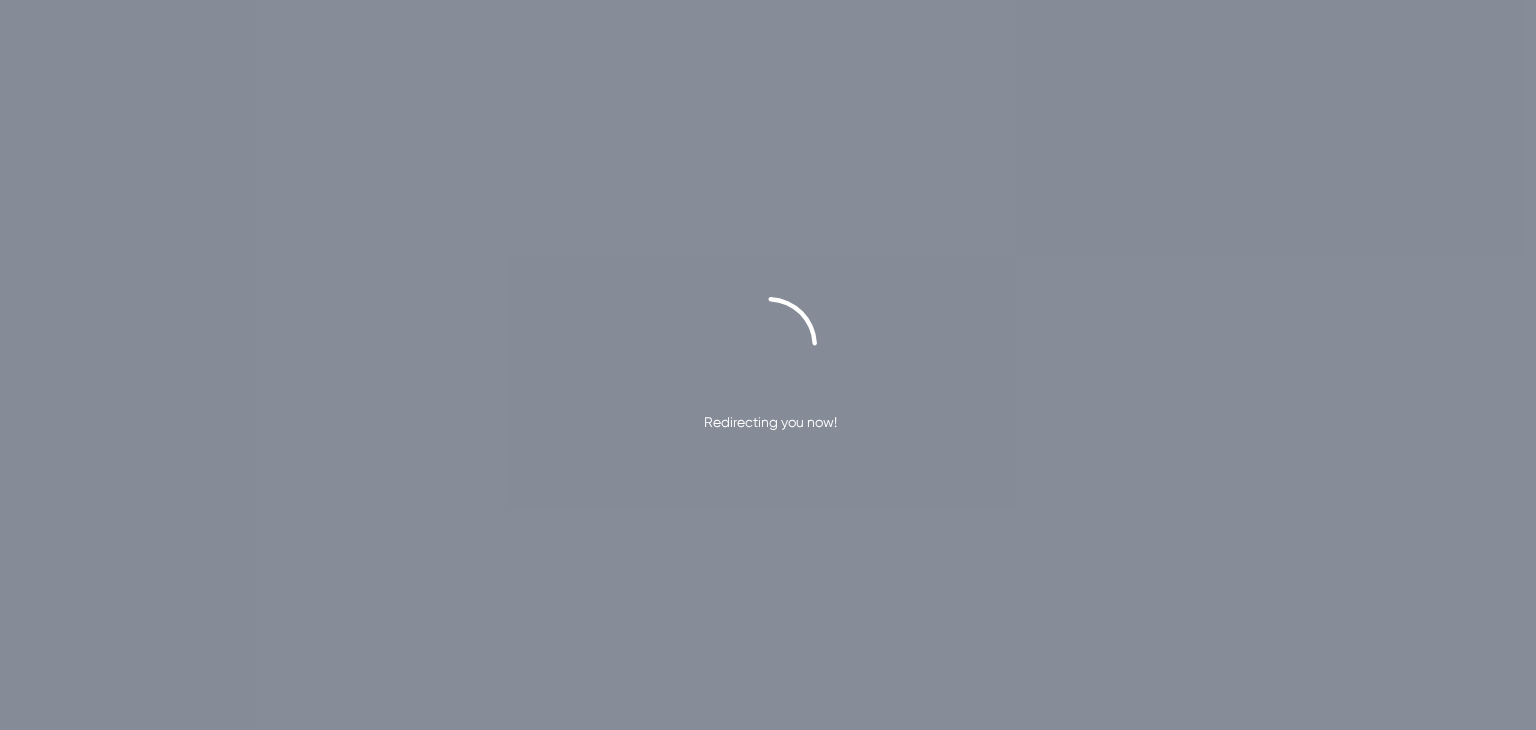 scroll, scrollTop: 0, scrollLeft: 0, axis: both 